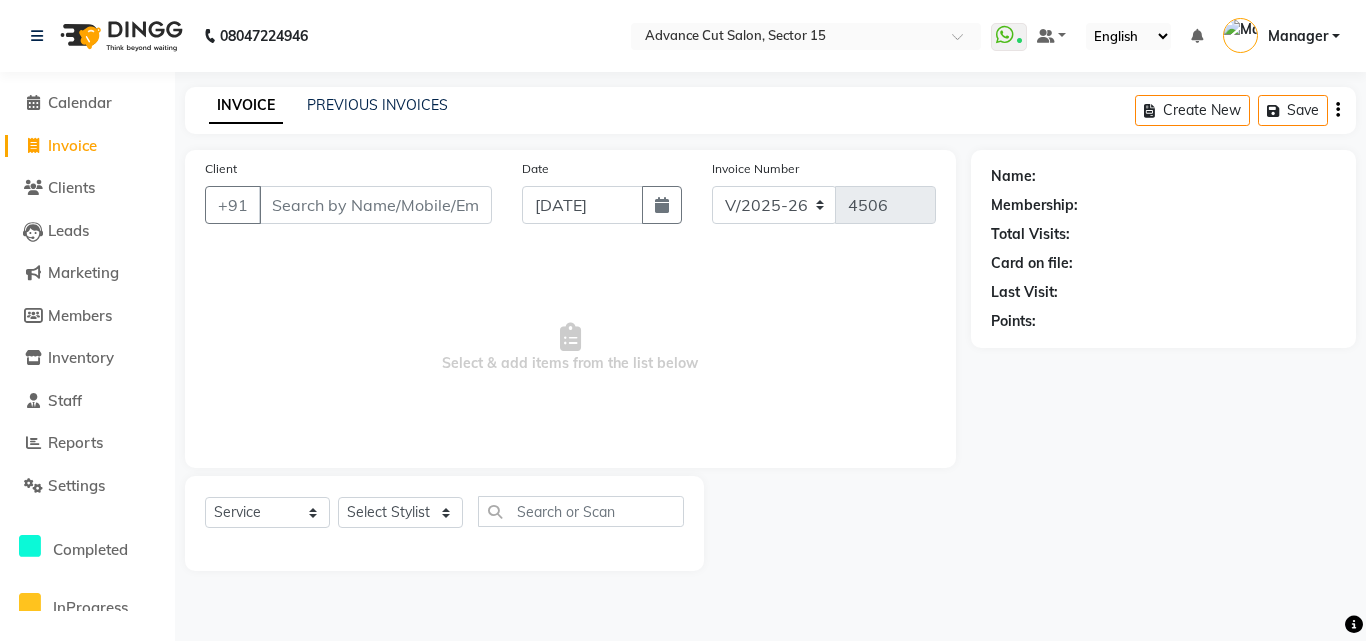 select on "6255" 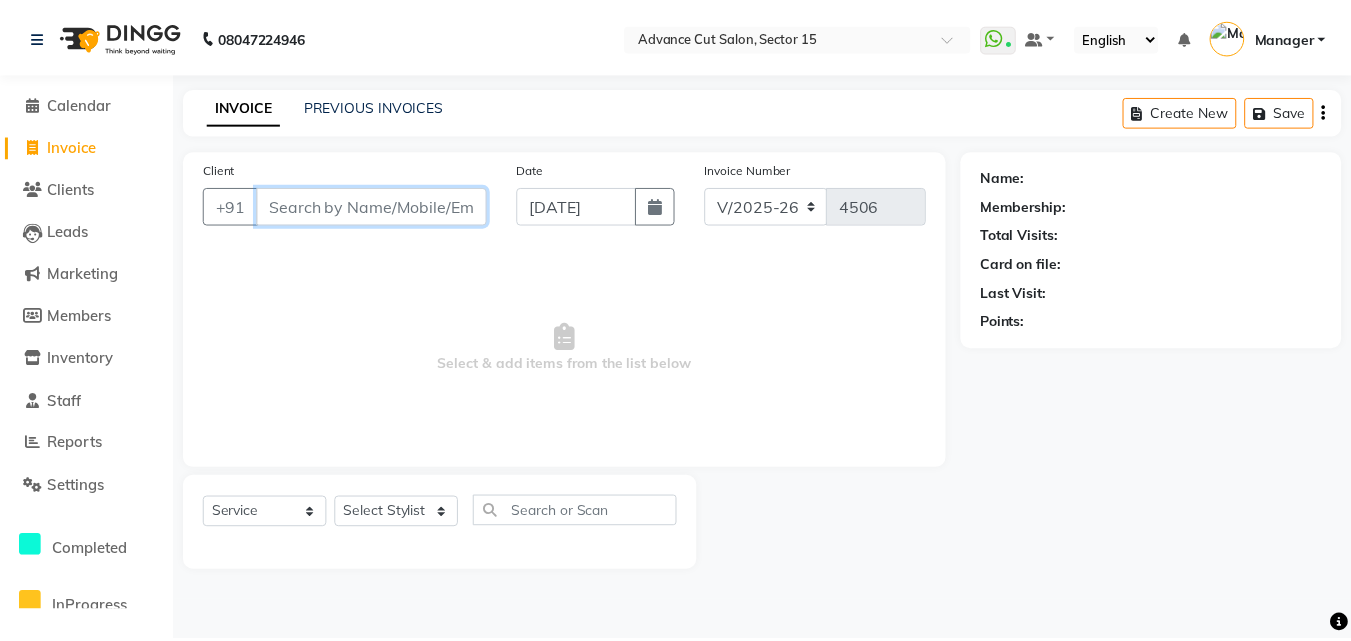 scroll, scrollTop: 0, scrollLeft: 0, axis: both 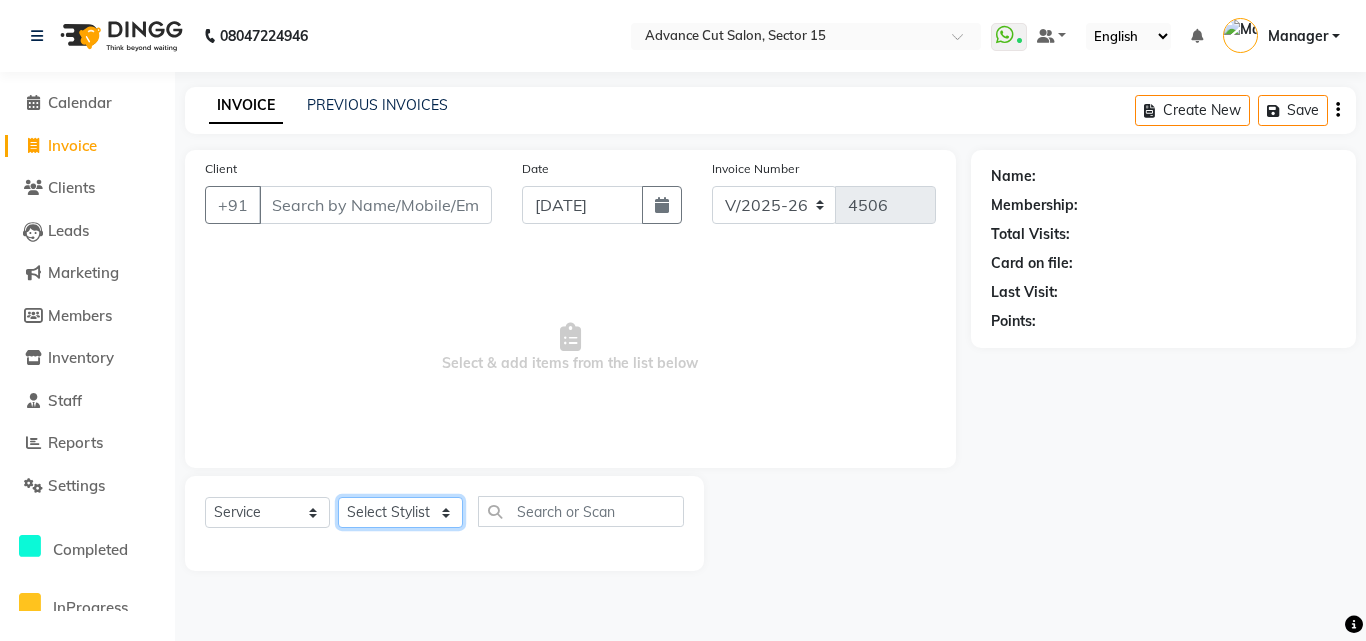 click on "Select Stylist Advance Cut  [PERSON_NAME] [PERSON_NAME] [PERSON_NAME] LUCKY Manager [PERSON_NAME] [PERSON_NAME] Pooja  [PERSON_NAME] RANI [PERSON_NAME] [PERSON_NAME] [PERSON_NAME] [PERSON_NAME] [PERSON_NAME]" 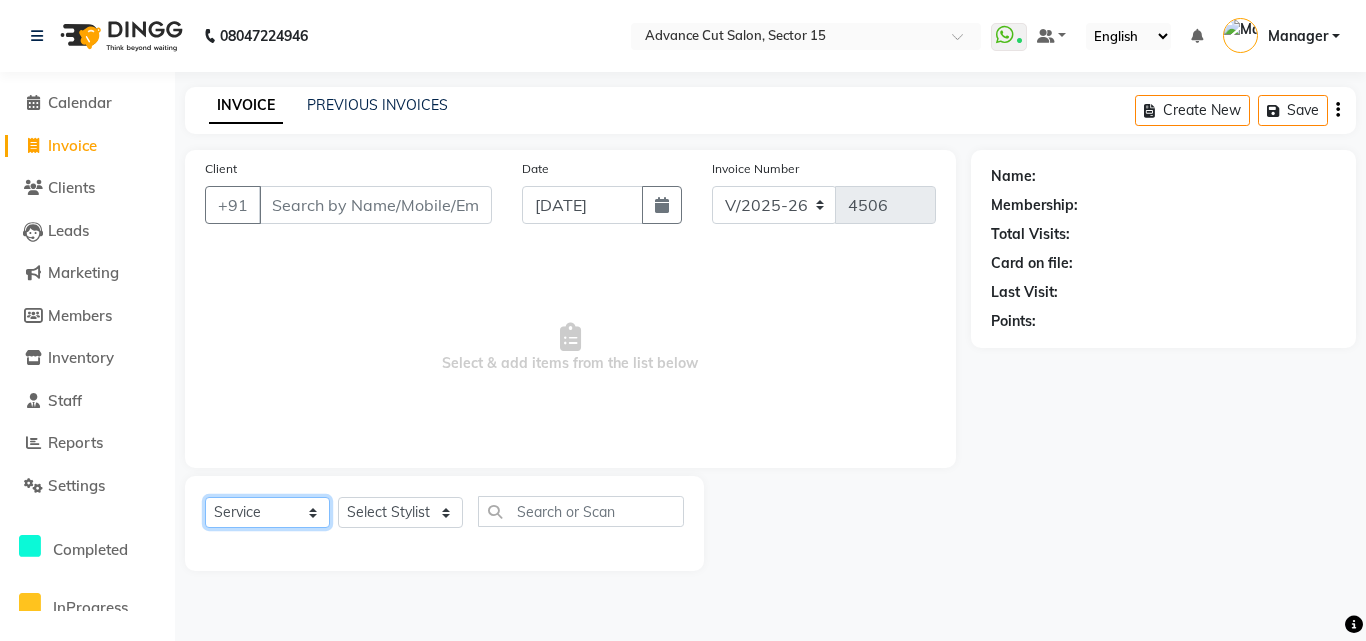 click on "Select  Service  Product  Membership  Package Voucher Prepaid Gift Card" 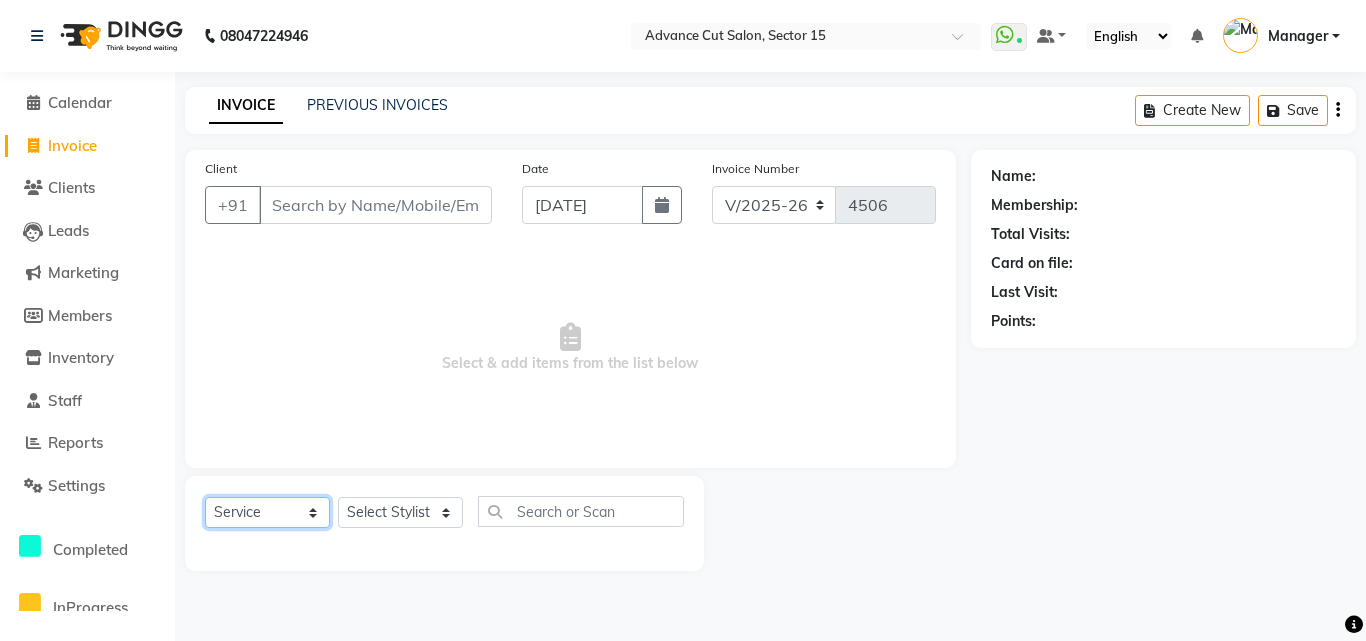 click on "Select  Service  Product  Membership  Package Voucher Prepaid Gift Card" 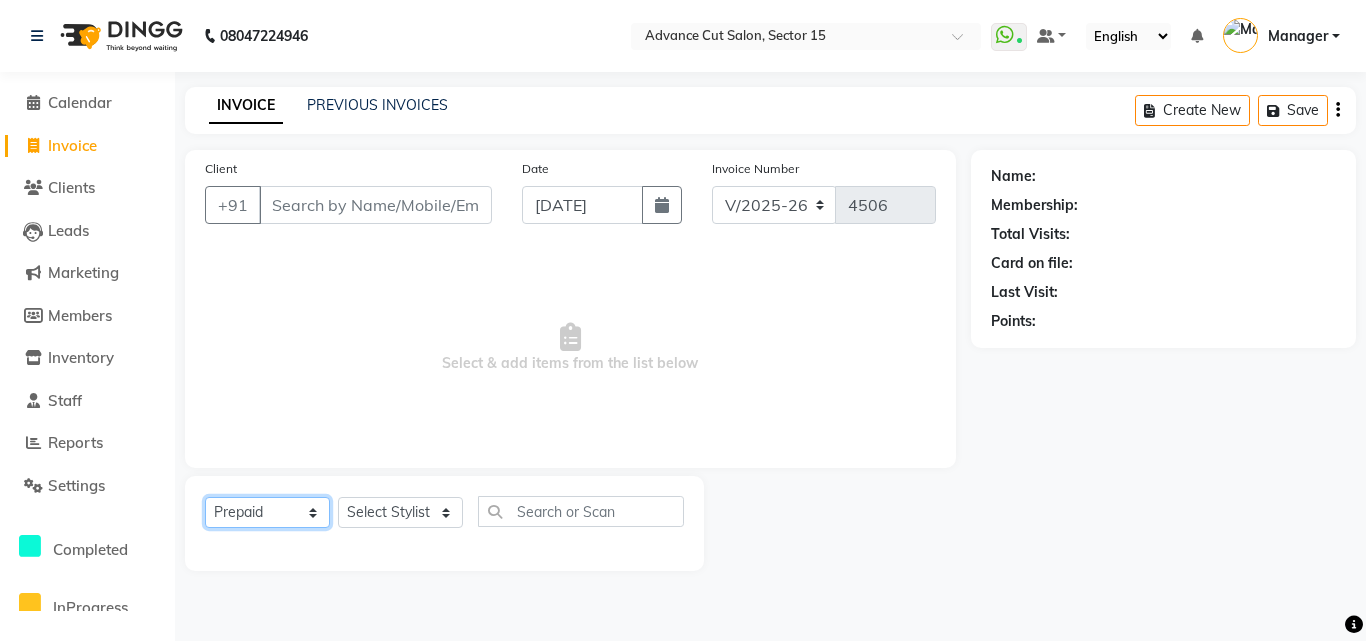 click on "Select  Service  Product  Membership  Package Voucher Prepaid Gift Card" 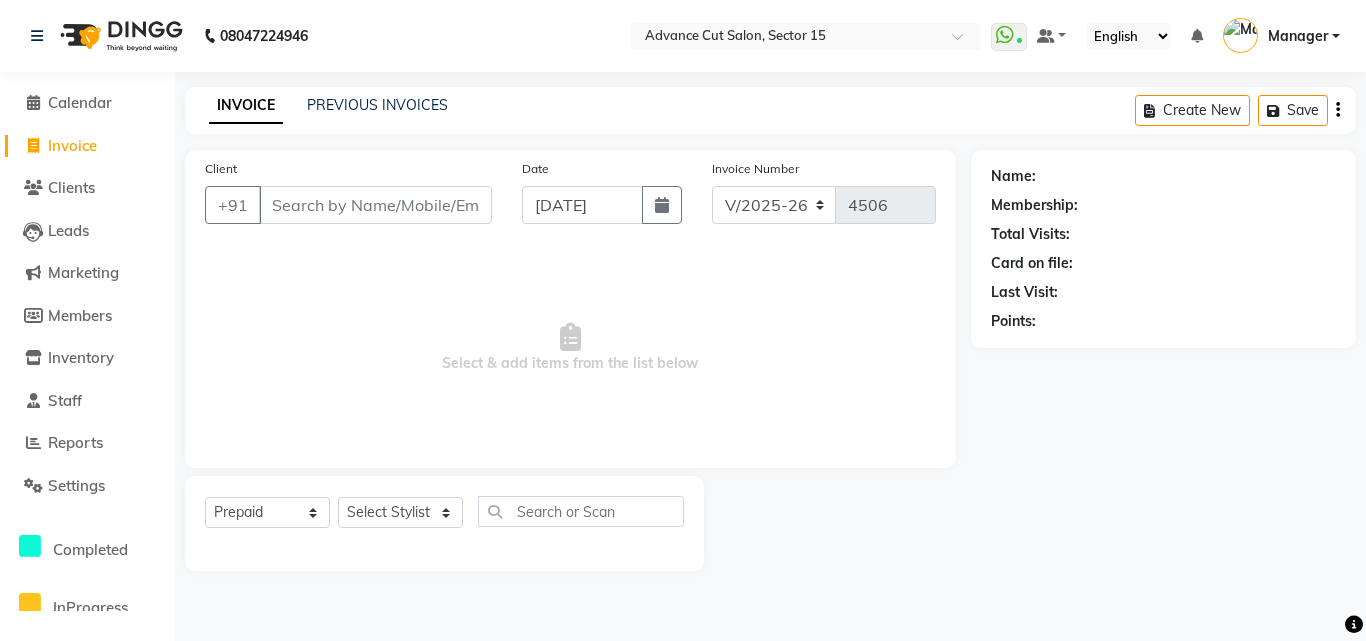 drag, startPoint x: 247, startPoint y: 500, endPoint x: 265, endPoint y: 455, distance: 48.466484 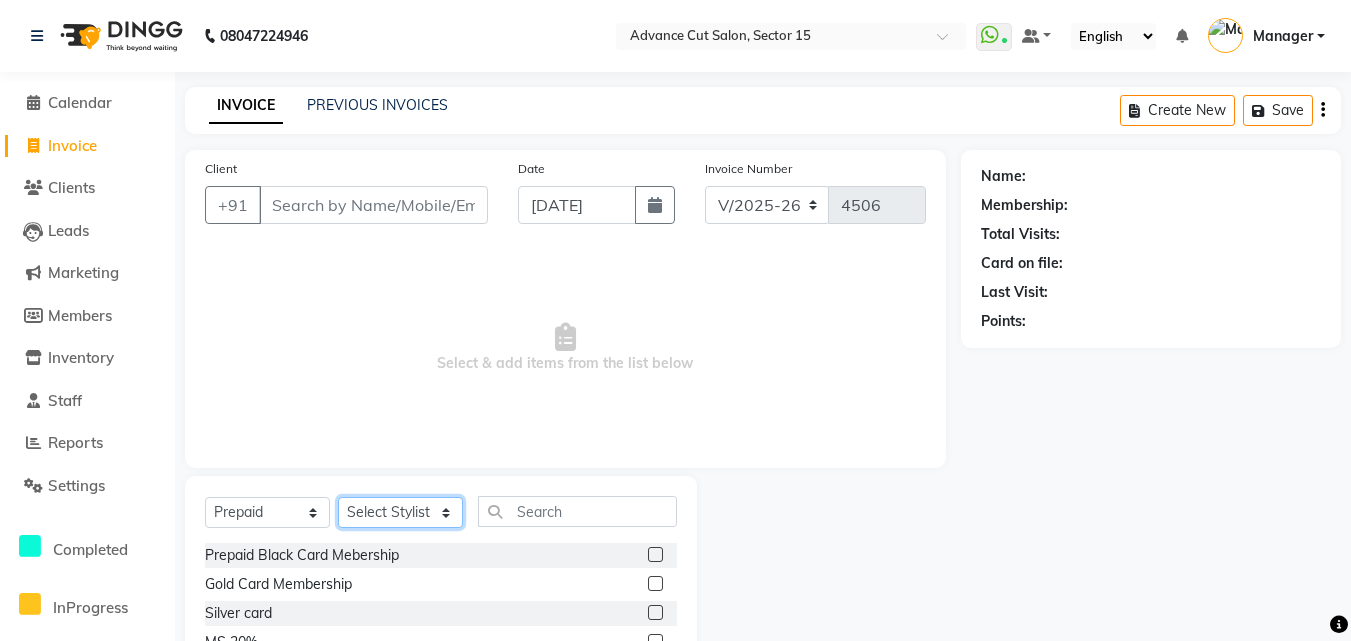 click on "Select Stylist Advance Cut  [PERSON_NAME] [PERSON_NAME] [PERSON_NAME] LUCKY Manager [PERSON_NAME] [PERSON_NAME] Pooja  [PERSON_NAME] RANI [PERSON_NAME] [PERSON_NAME] [PERSON_NAME] [PERSON_NAME] [PERSON_NAME]" 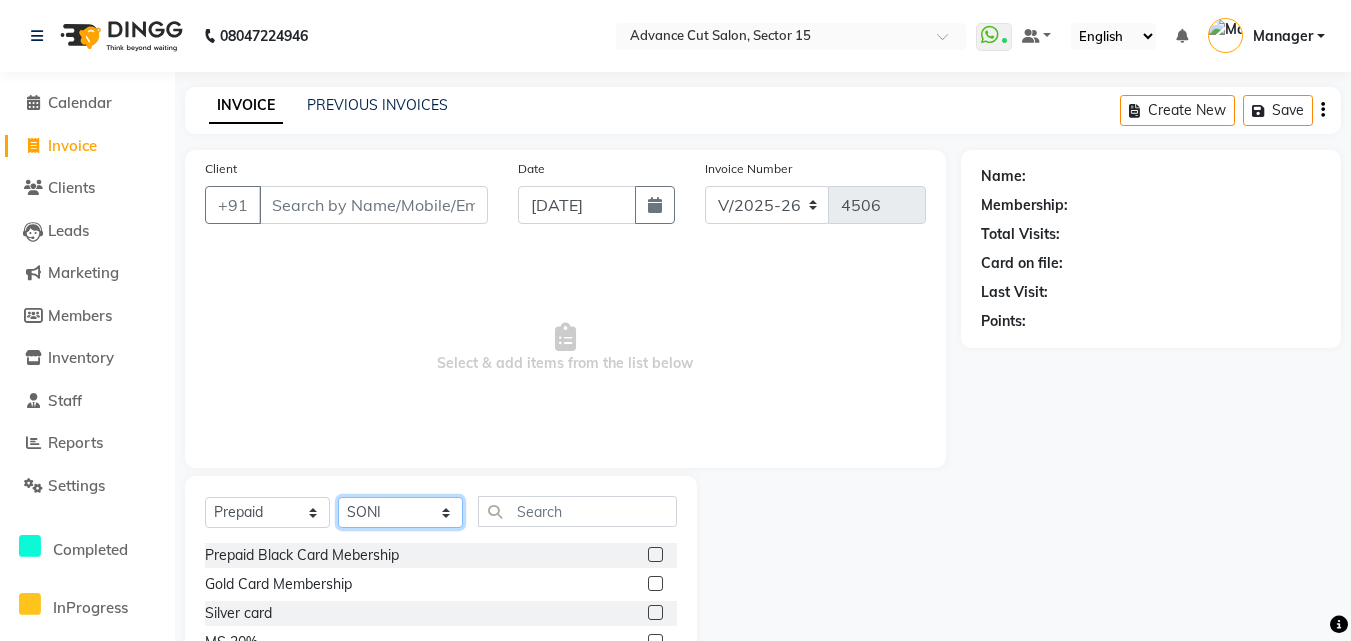 click on "Select Stylist Advance Cut  [PERSON_NAME] [PERSON_NAME] [PERSON_NAME] LUCKY Manager [PERSON_NAME] [PERSON_NAME] Pooja  [PERSON_NAME] RANI [PERSON_NAME] [PERSON_NAME] [PERSON_NAME] [PERSON_NAME] [PERSON_NAME]" 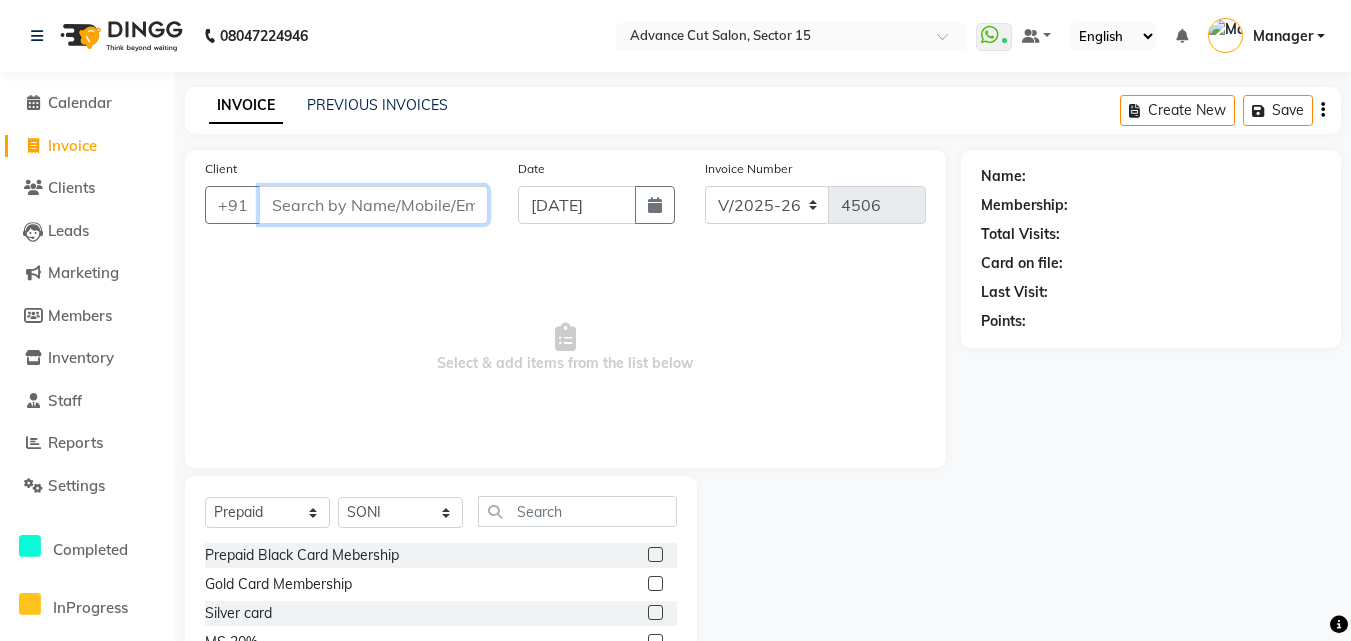 click on "Client" at bounding box center (373, 205) 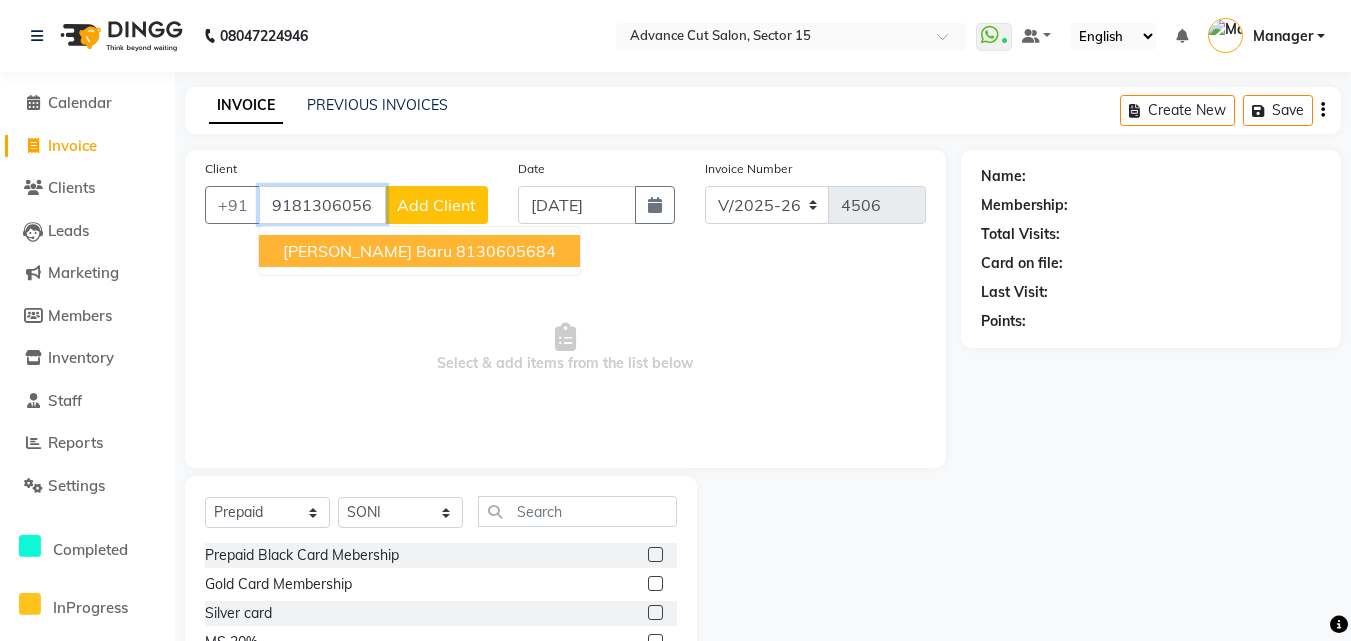 click on "[PERSON_NAME] baru" at bounding box center (367, 251) 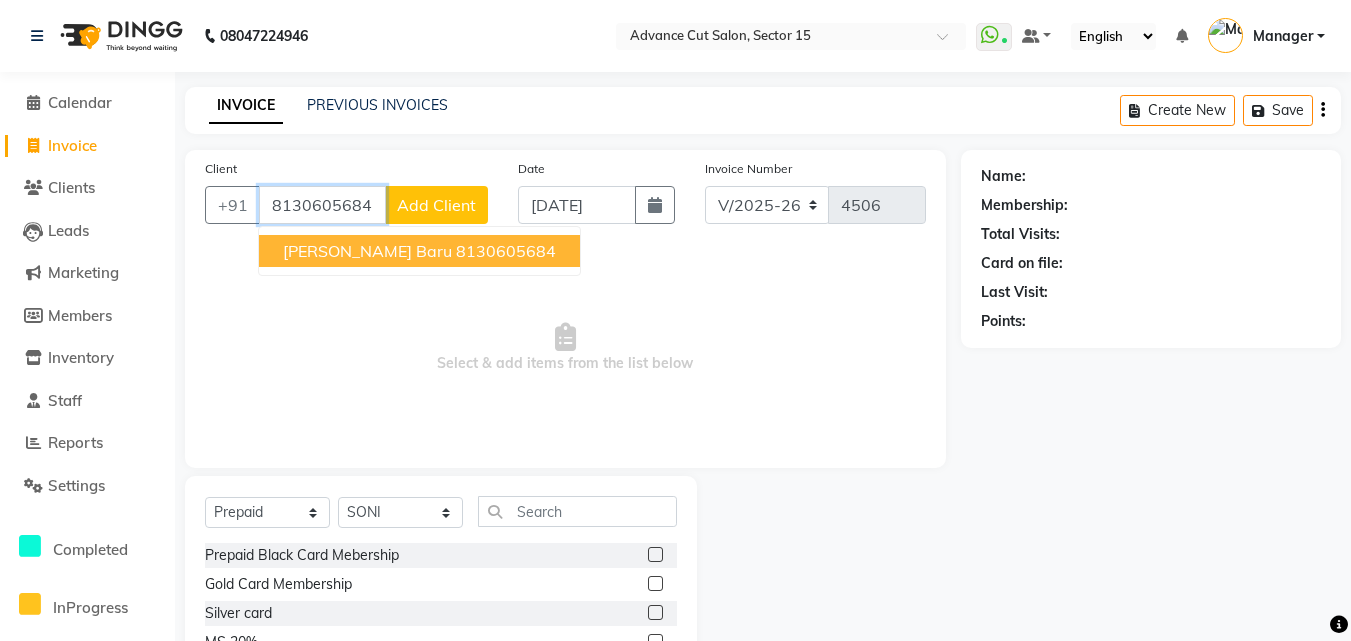 type on "8130605684" 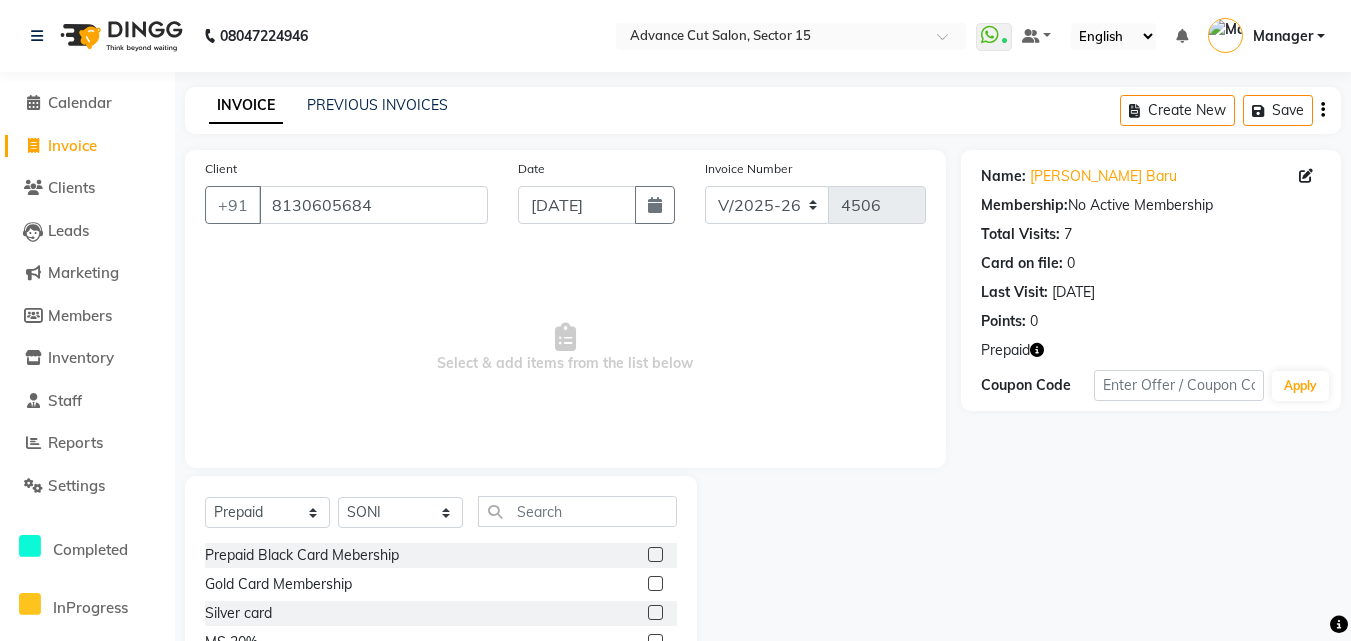 click 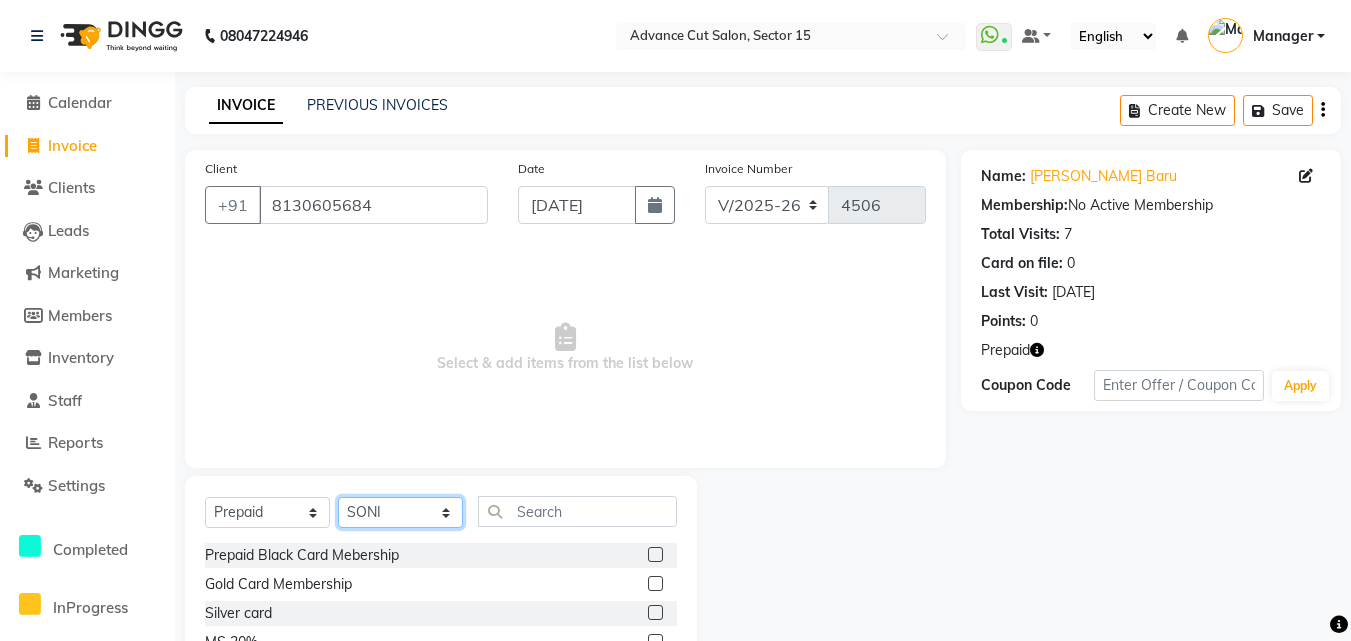 click on "Select Stylist Advance Cut  [PERSON_NAME] [PERSON_NAME] [PERSON_NAME] LUCKY Manager [PERSON_NAME] [PERSON_NAME] Pooja  [PERSON_NAME] RANI [PERSON_NAME] [PERSON_NAME] [PERSON_NAME] [PERSON_NAME] [PERSON_NAME]" 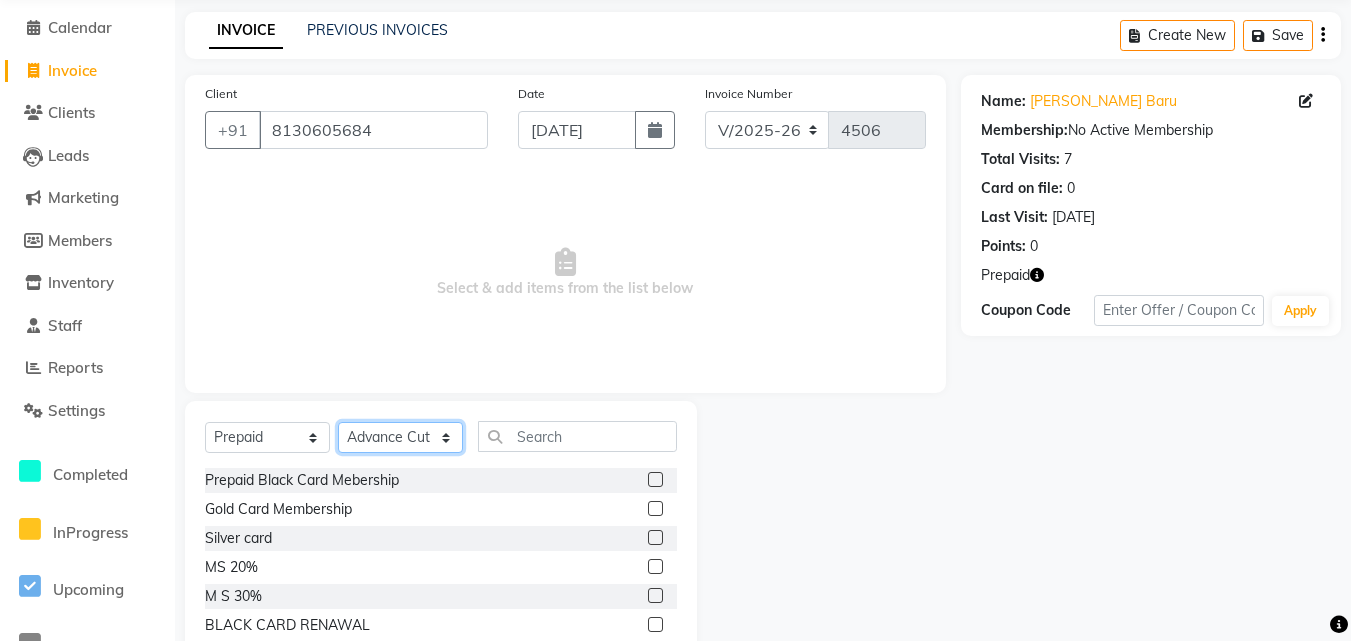 scroll, scrollTop: 126, scrollLeft: 0, axis: vertical 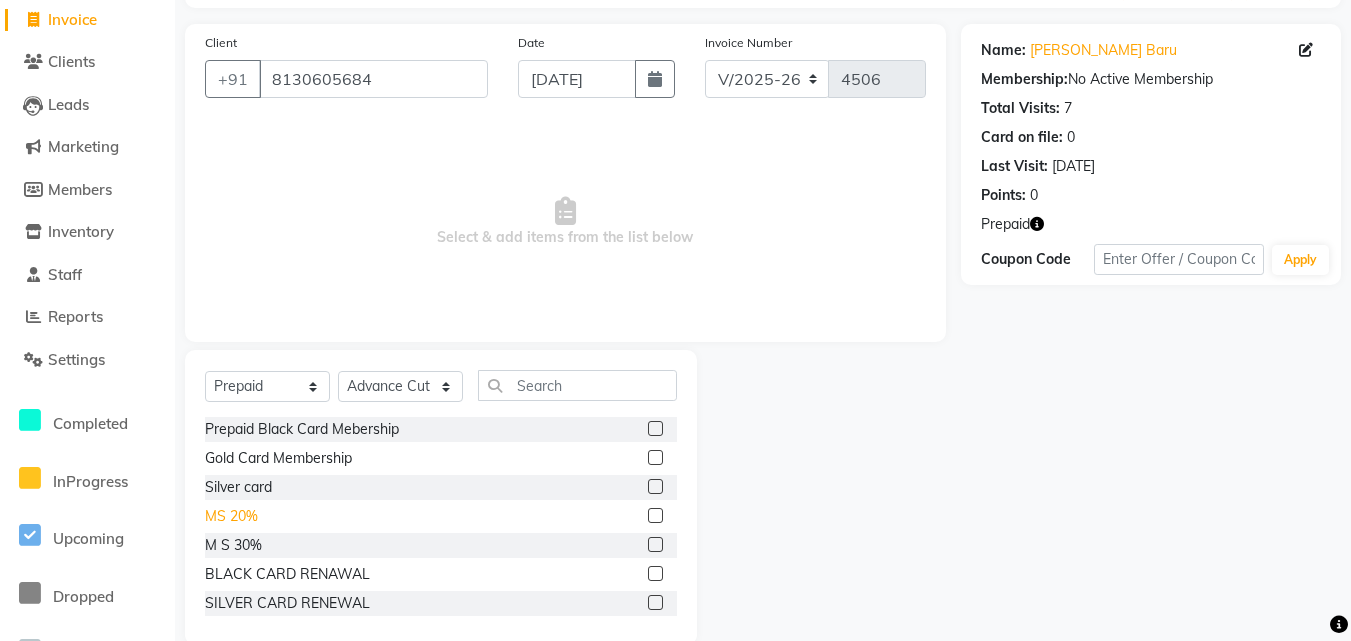 click on "MS 20%" 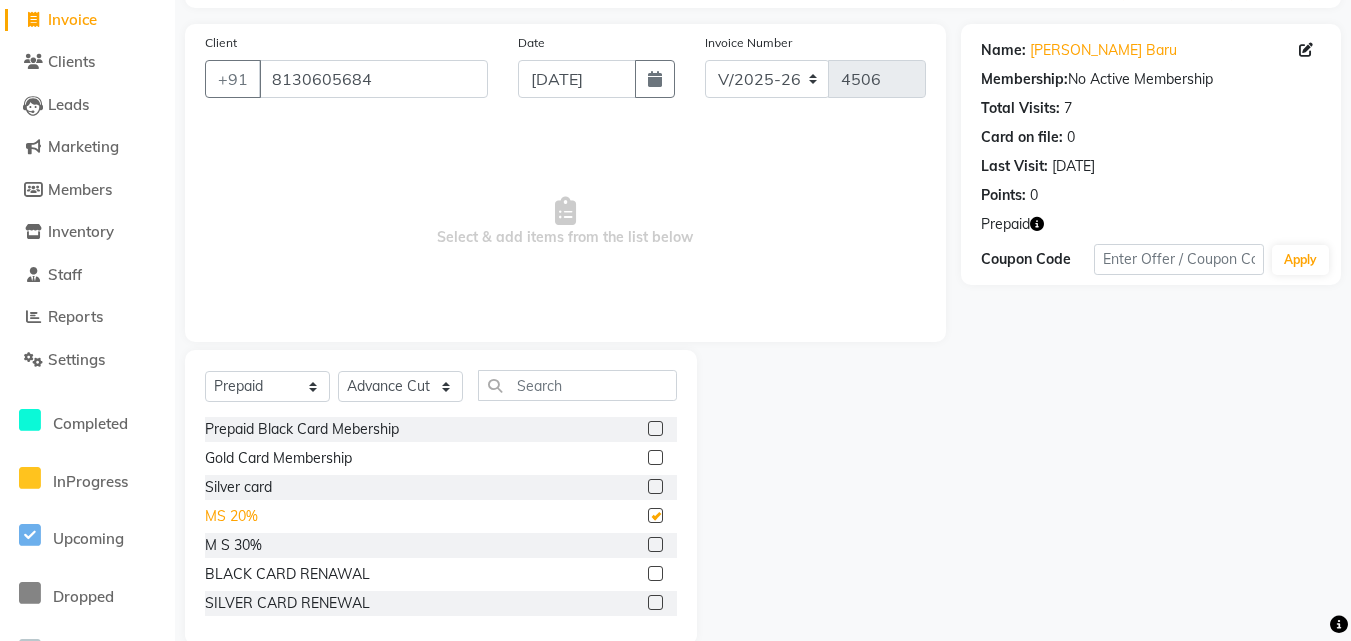 click on "MS 20%" 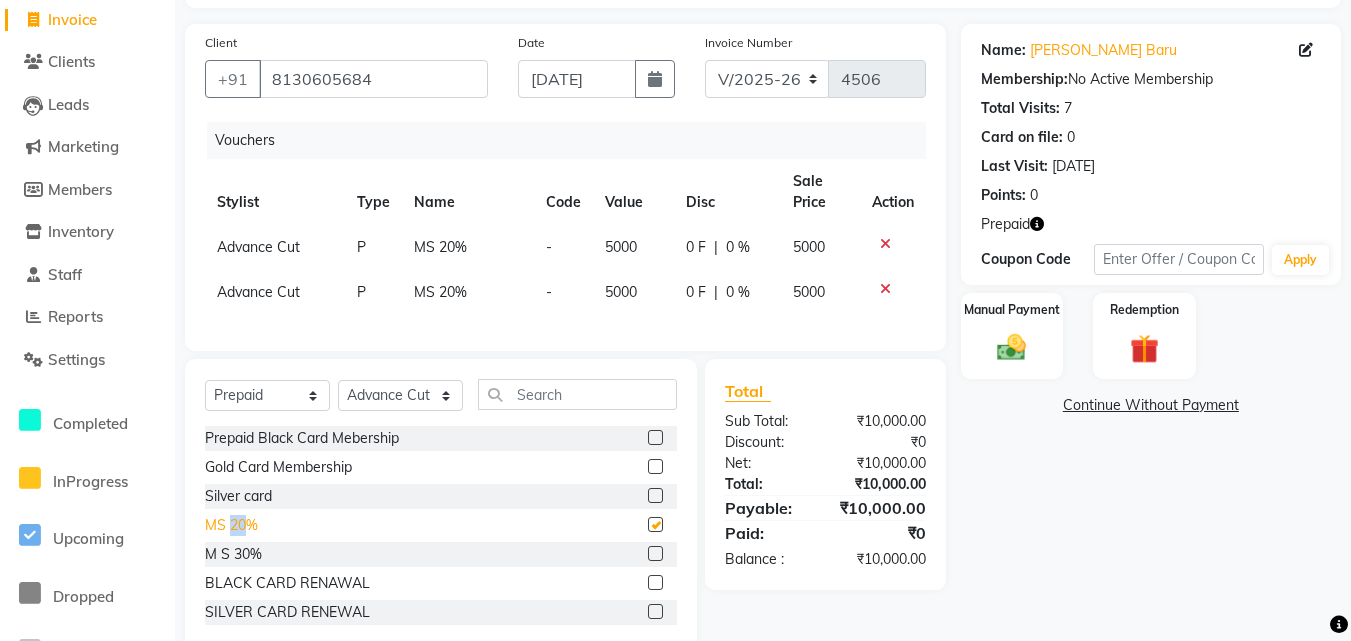 checkbox on "false" 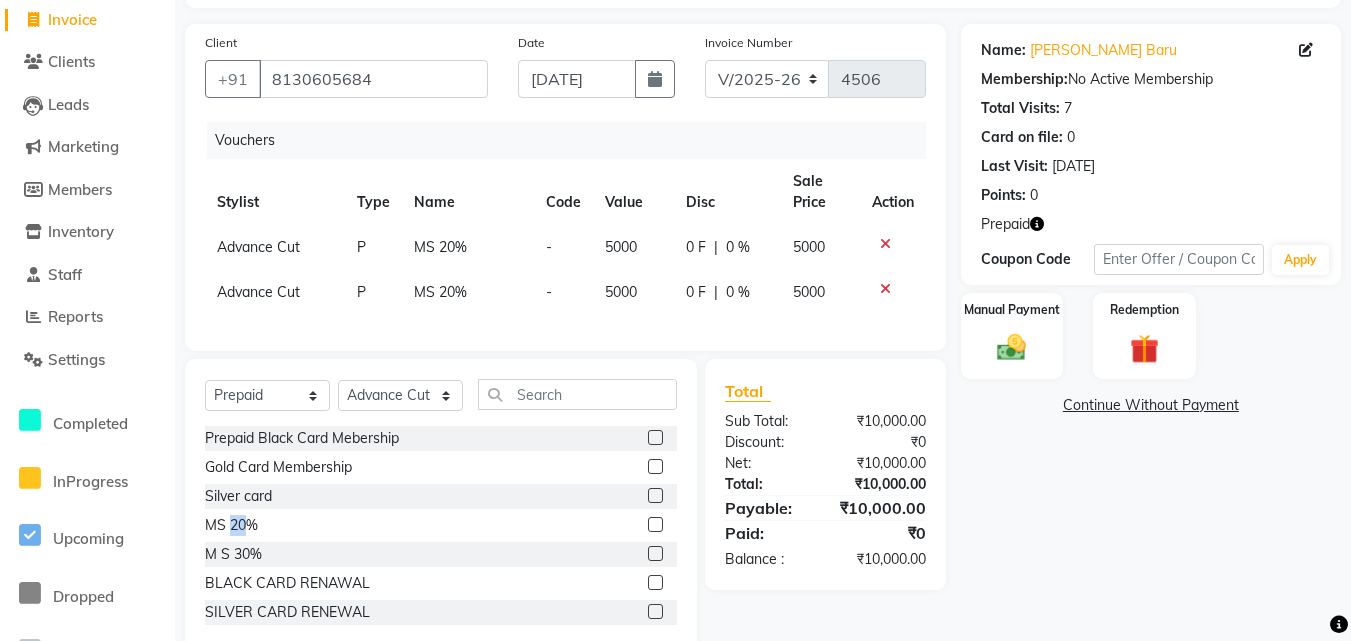 click 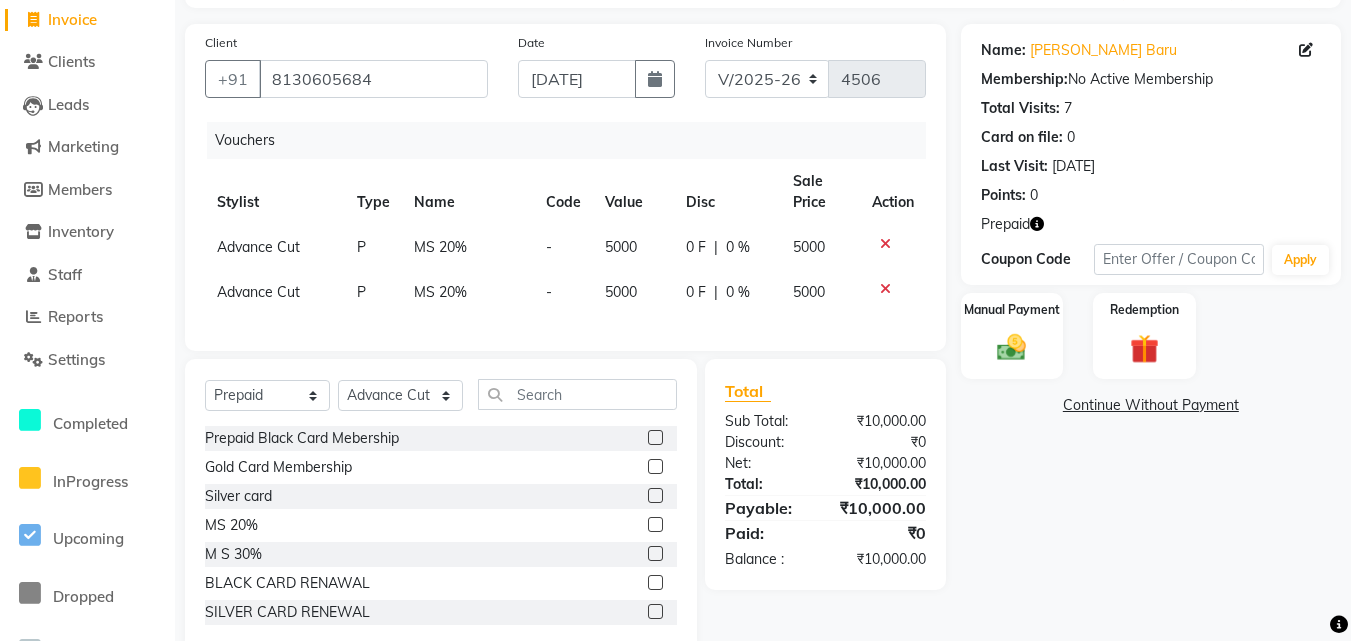 click 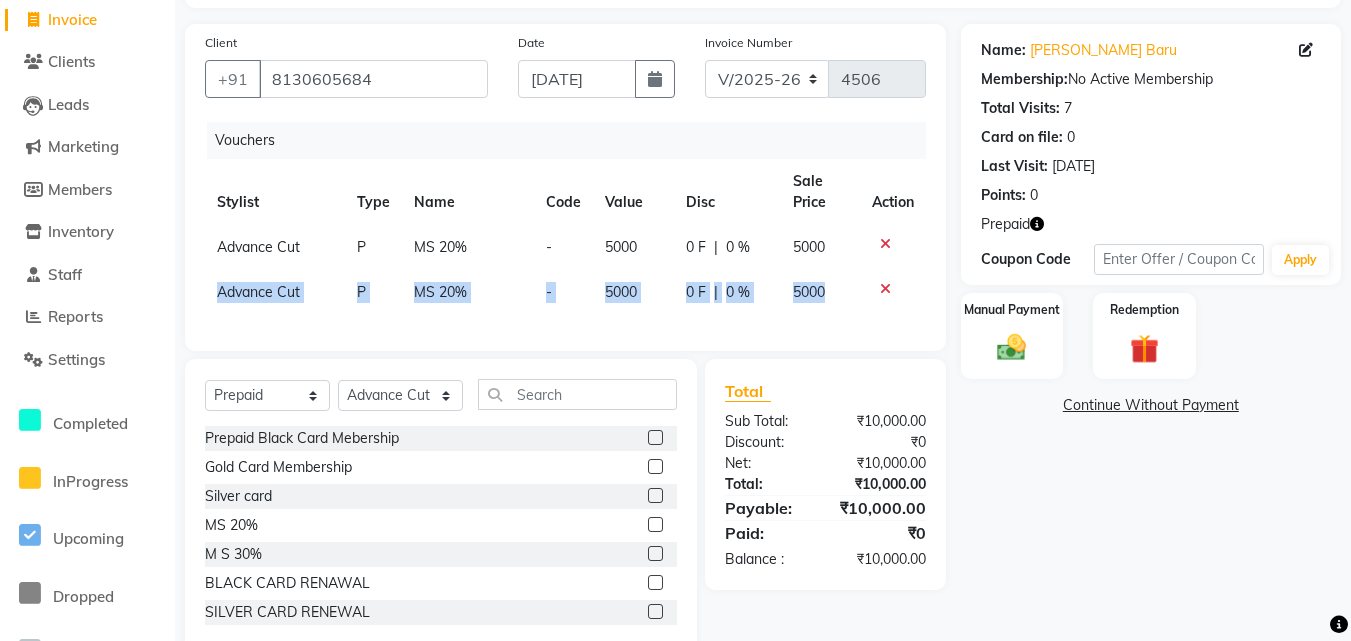 click on "Vouchers Stylist Type Name Code Value Disc Sale Price Action Advance Cut  P MS 20% - 5000 0 F | 0 % 5000 Advance Cut  P MS 20% - 5000 0 F | 0 % 5000" 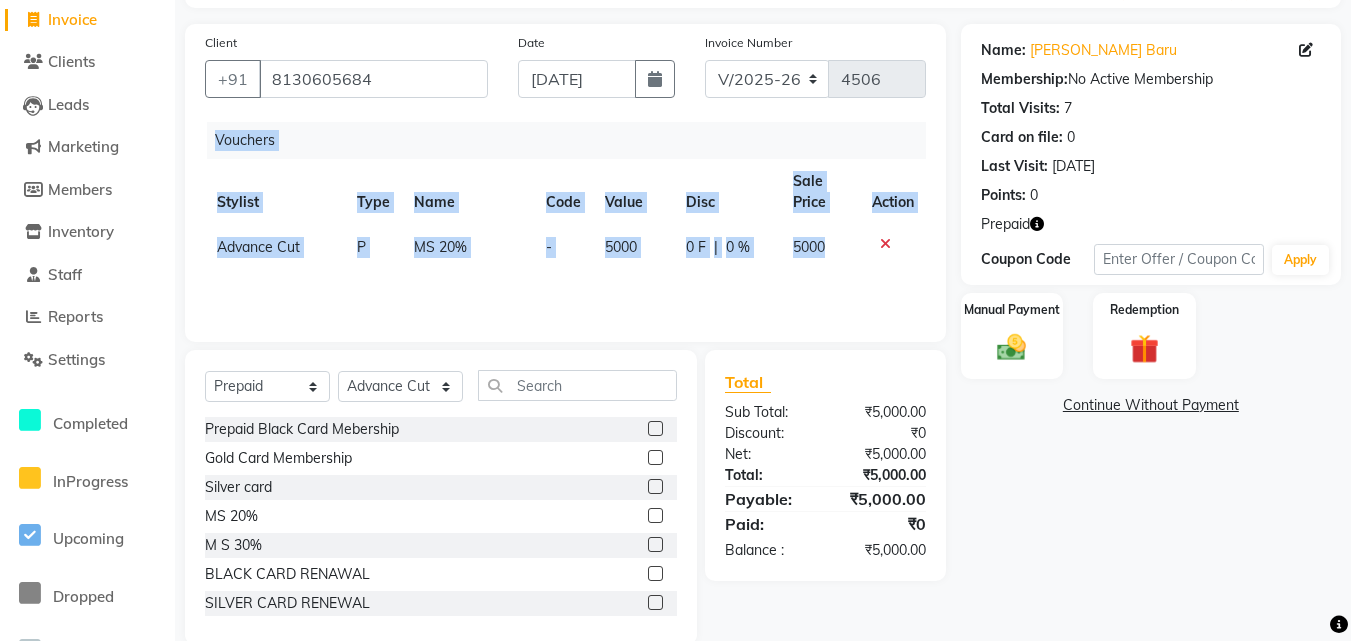 click 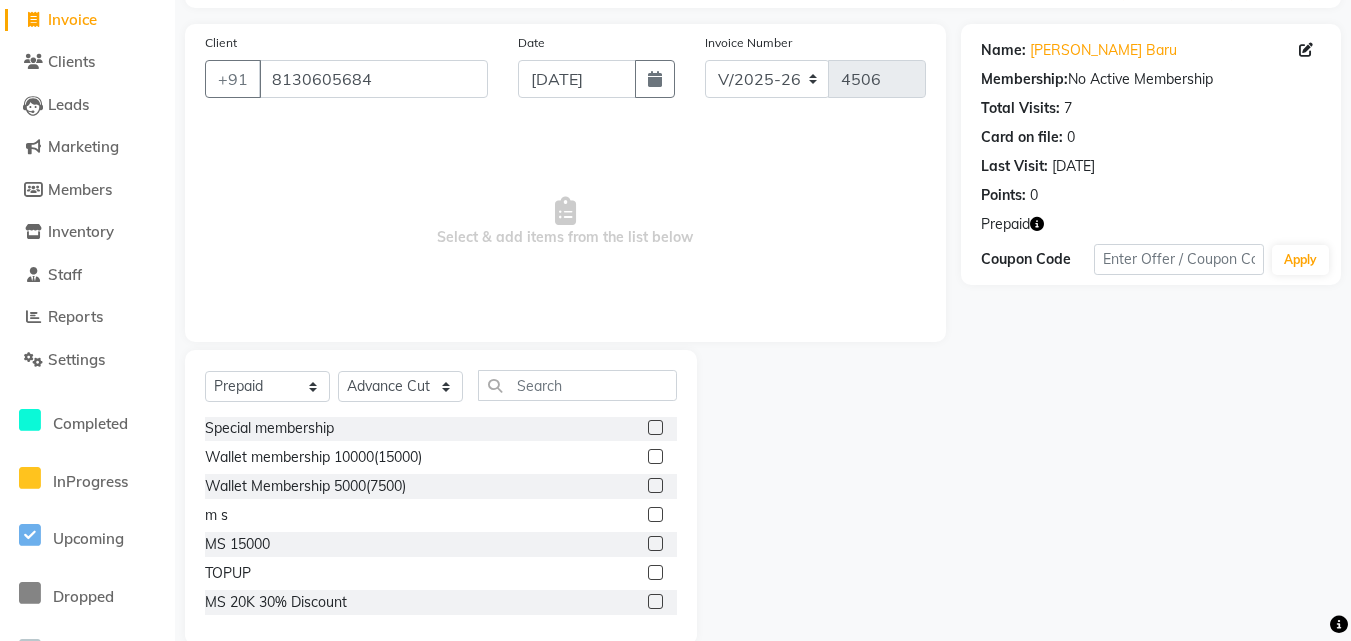 scroll, scrollTop: 293, scrollLeft: 0, axis: vertical 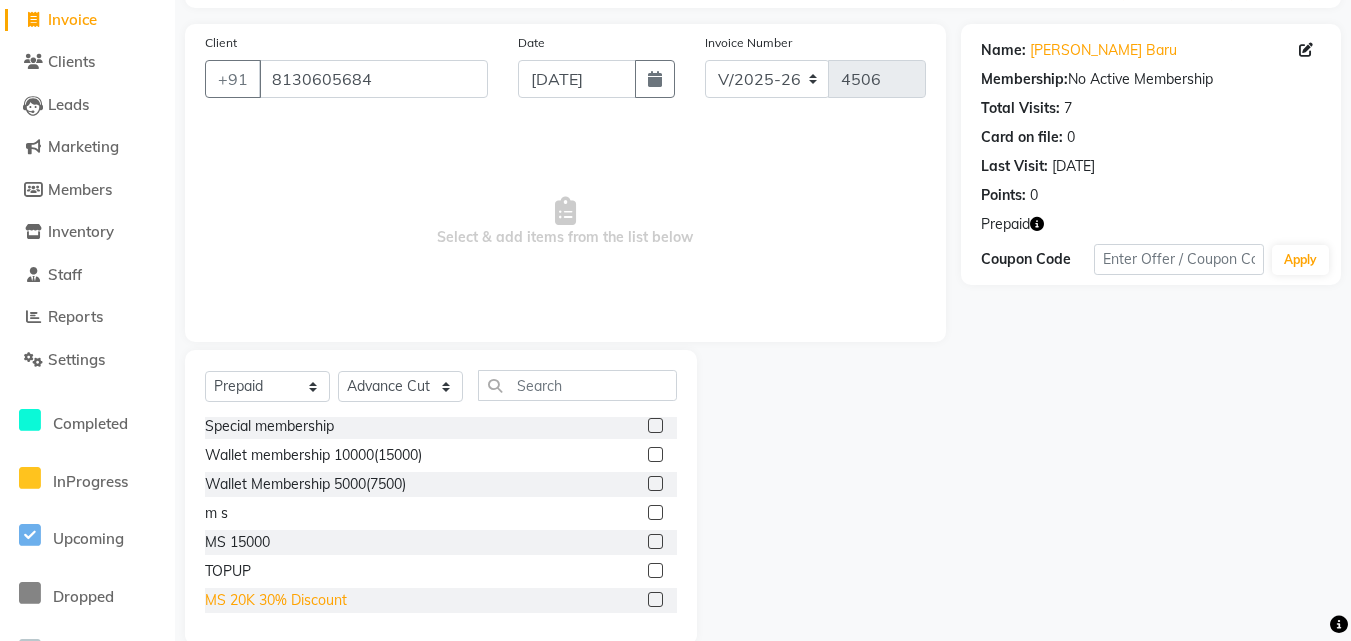 click on "MS 20K 30% Discount" 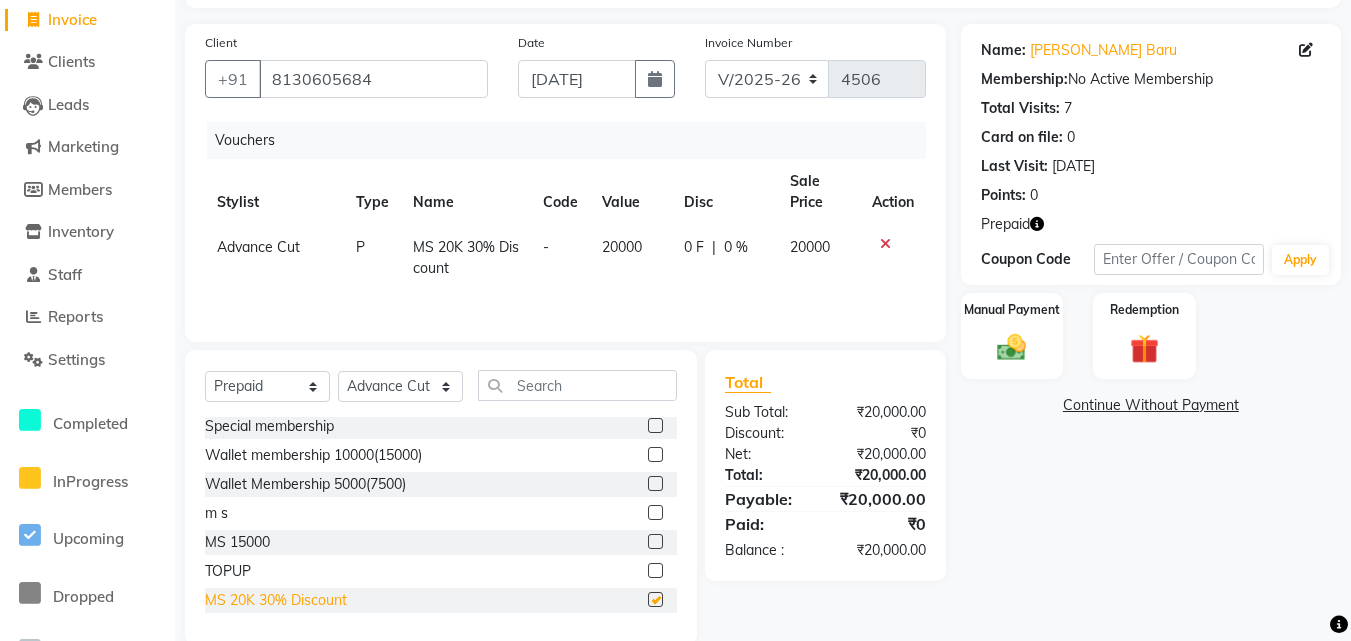 checkbox on "false" 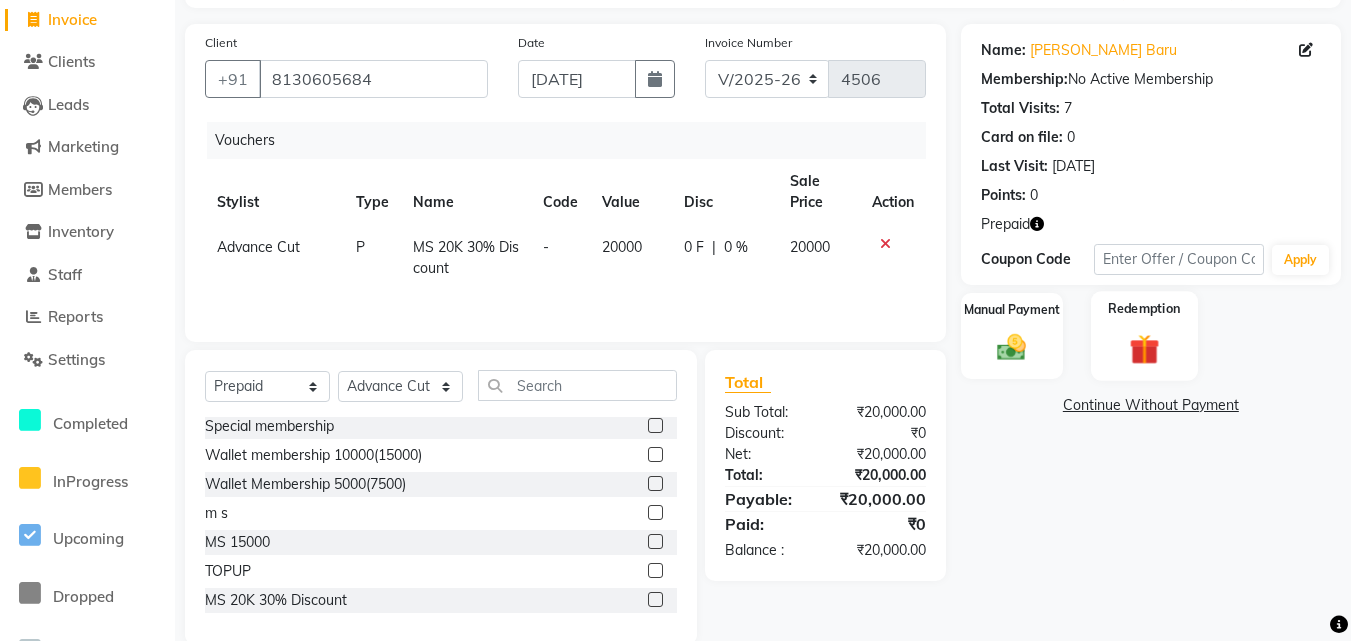 click on "Redemption" 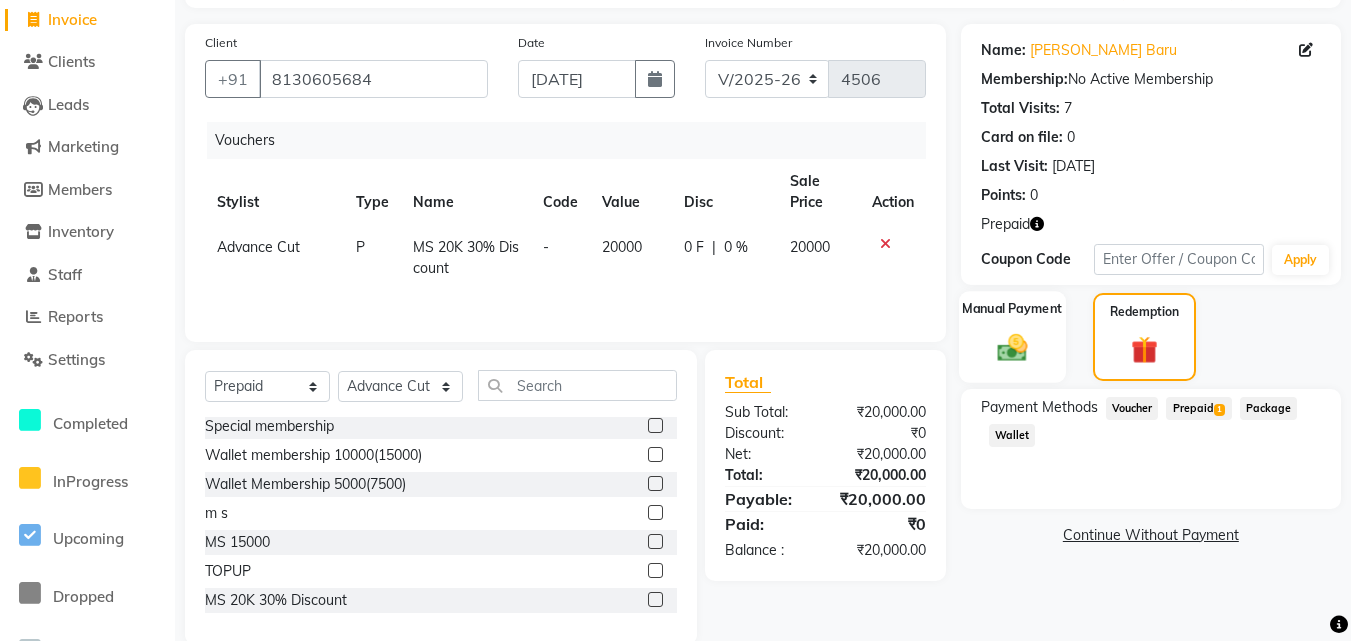 click 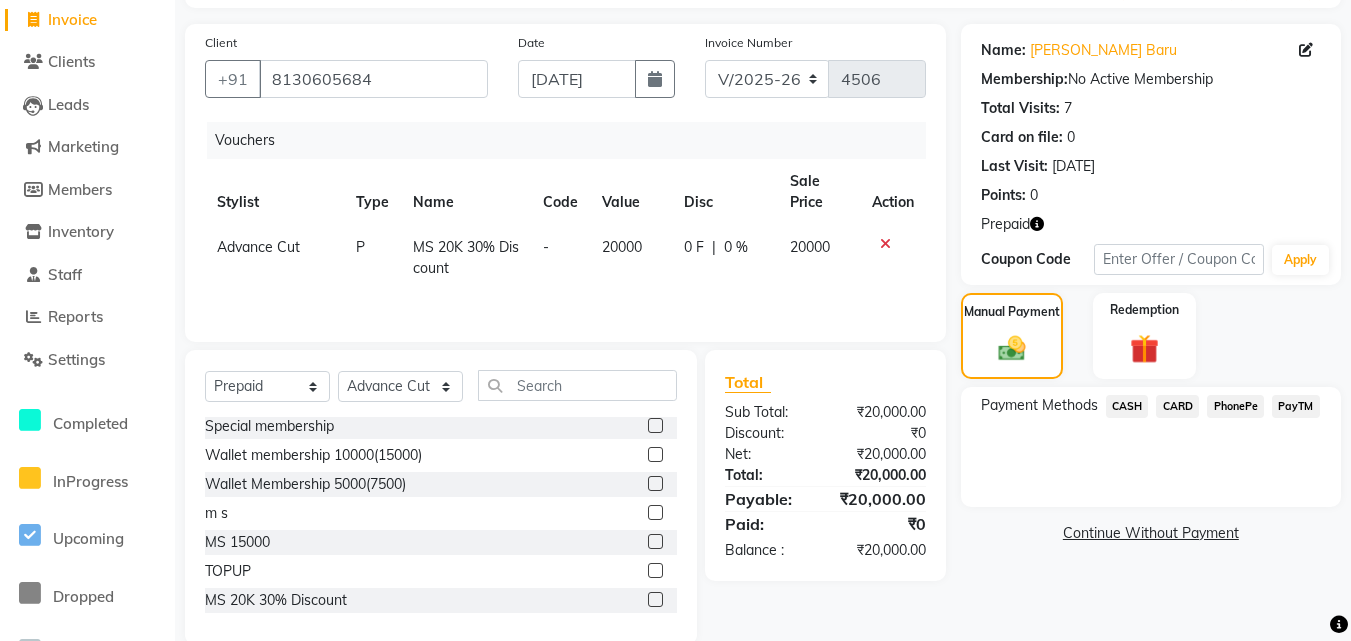 click on "PayTM" 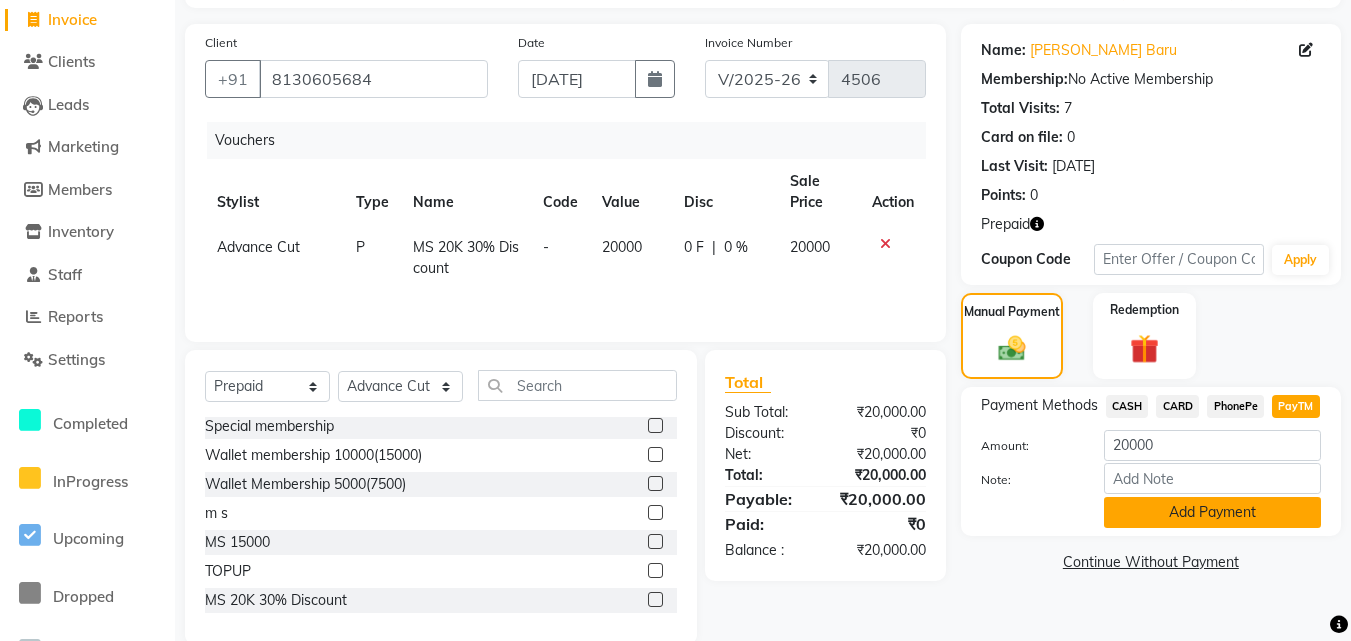 click on "Add Payment" 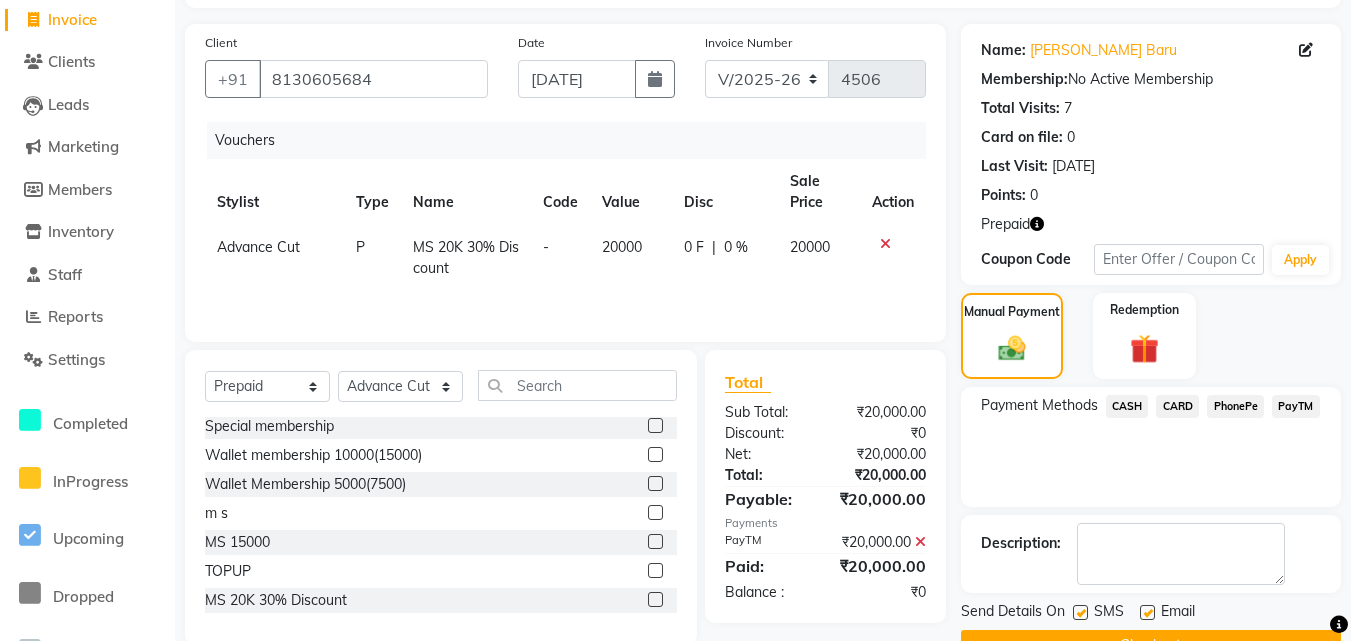 scroll, scrollTop: 176, scrollLeft: 0, axis: vertical 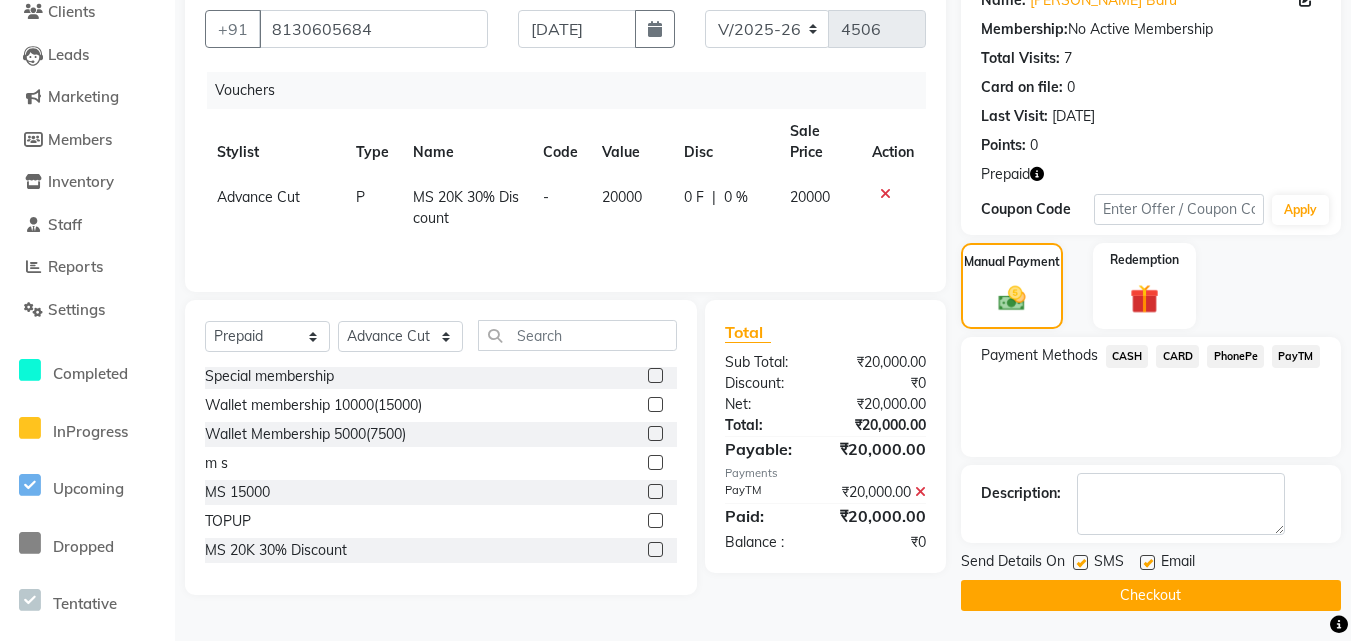 click on "Checkout" 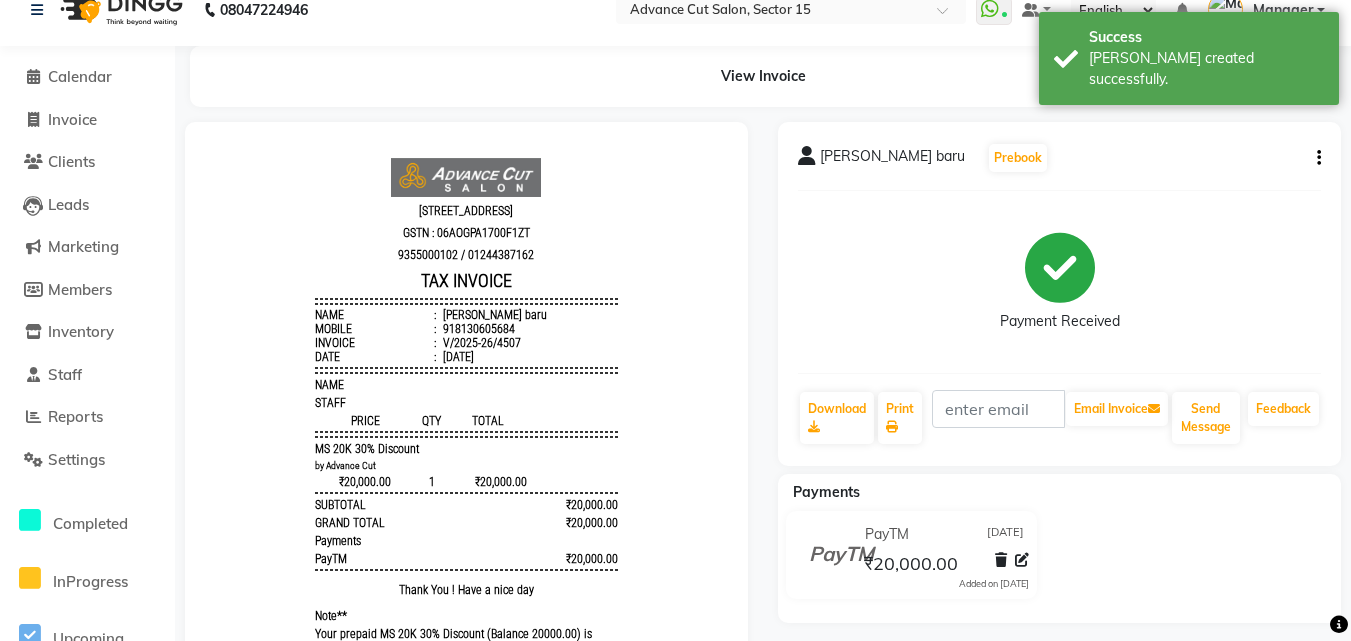 scroll, scrollTop: 0, scrollLeft: 0, axis: both 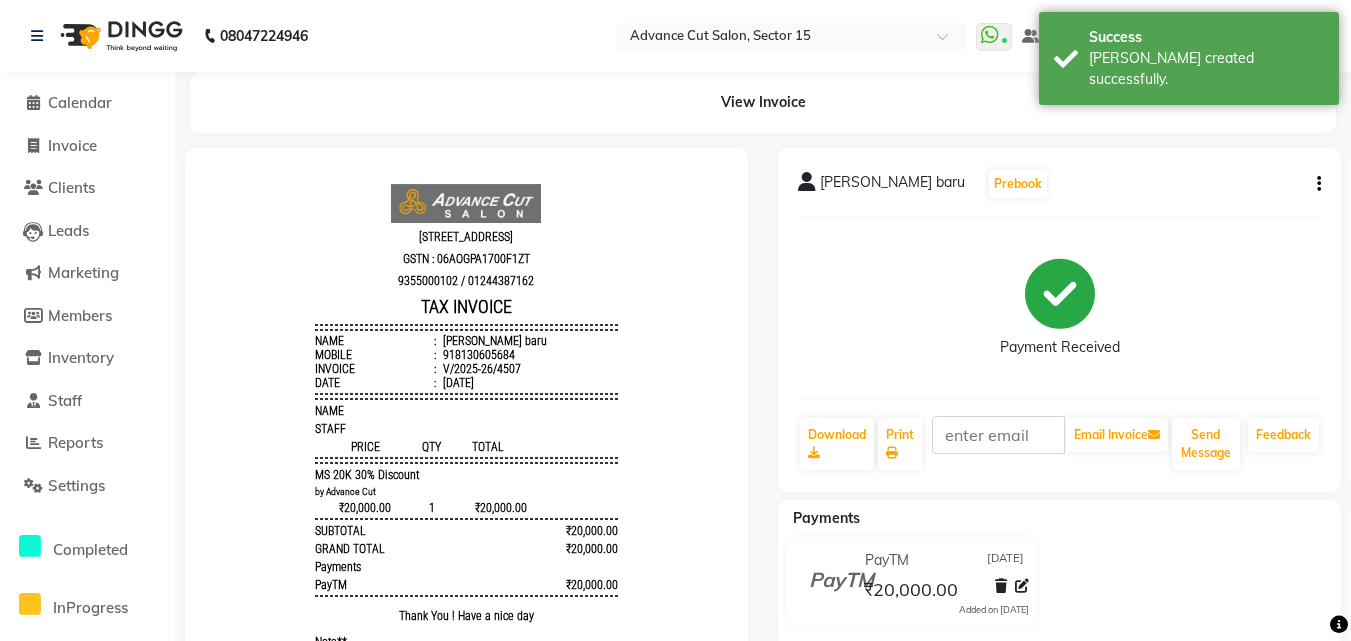 click on "918130605684" at bounding box center (477, 355) 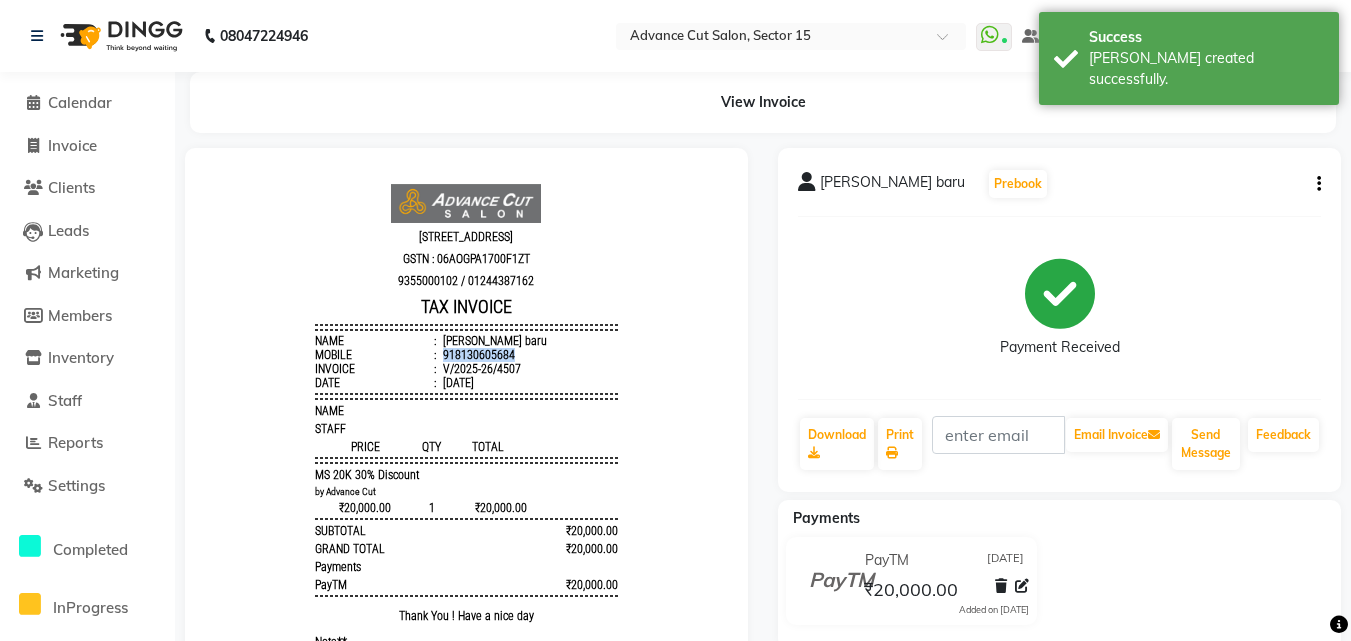 click on "918130605684" at bounding box center [477, 355] 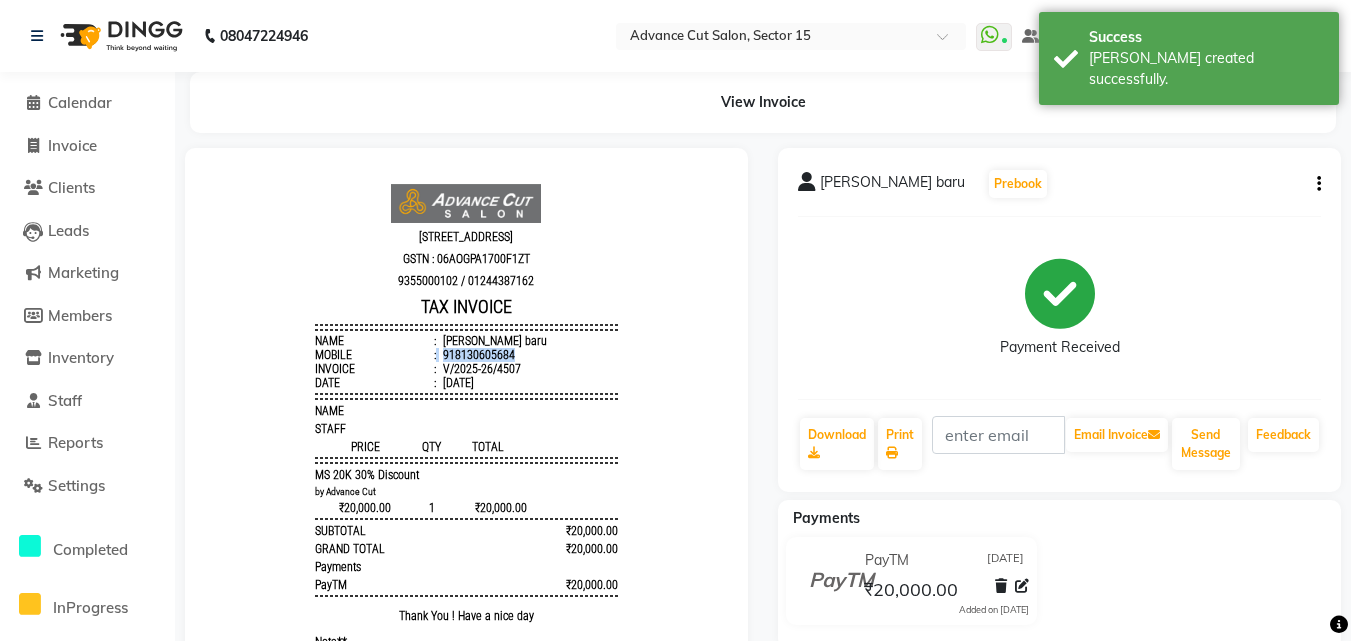 copy on "918130605684" 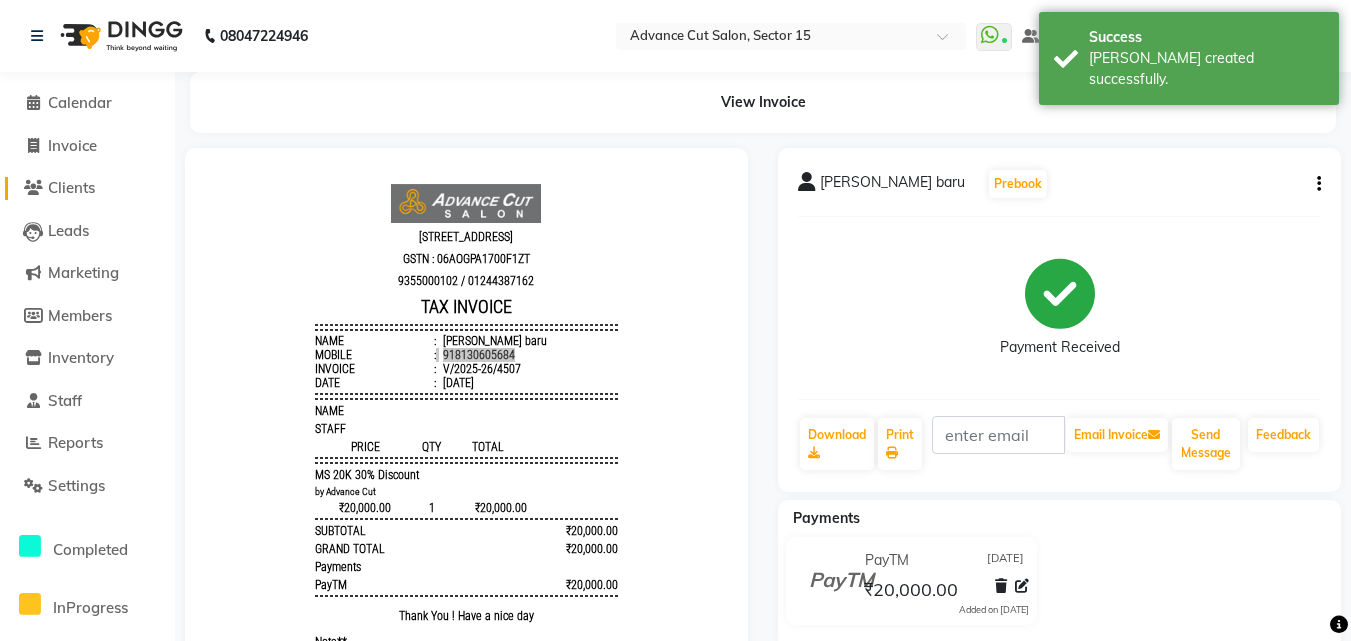 click on "Clients" 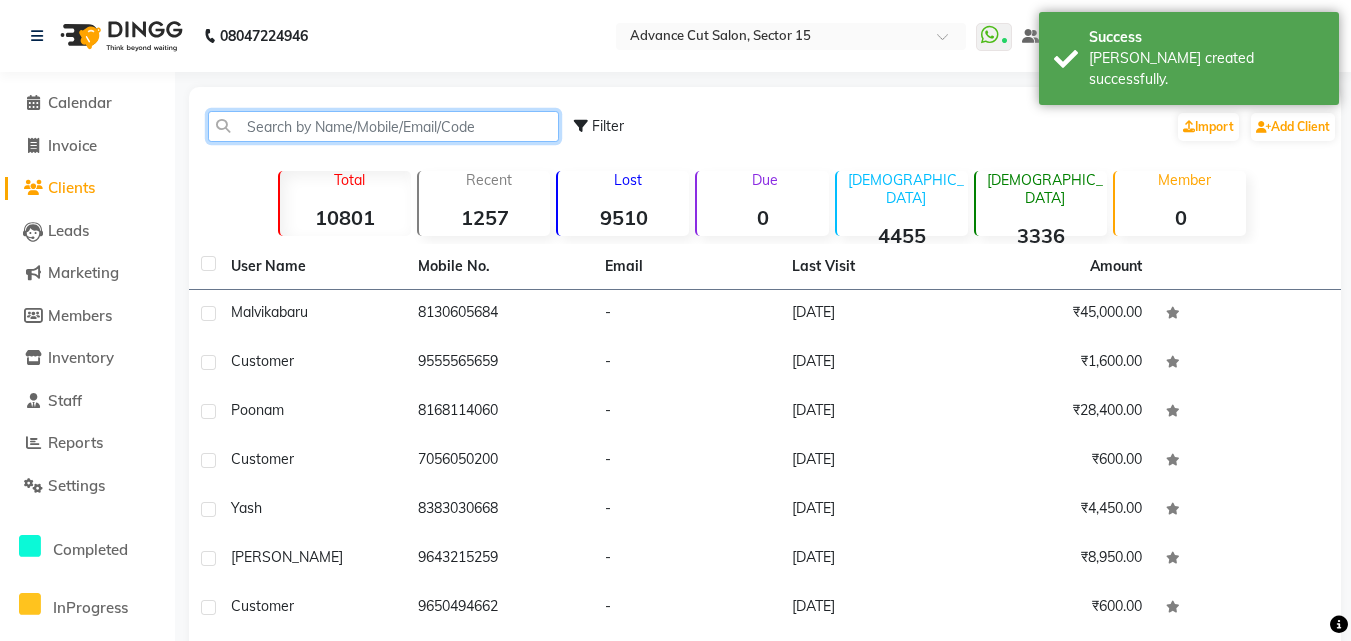click 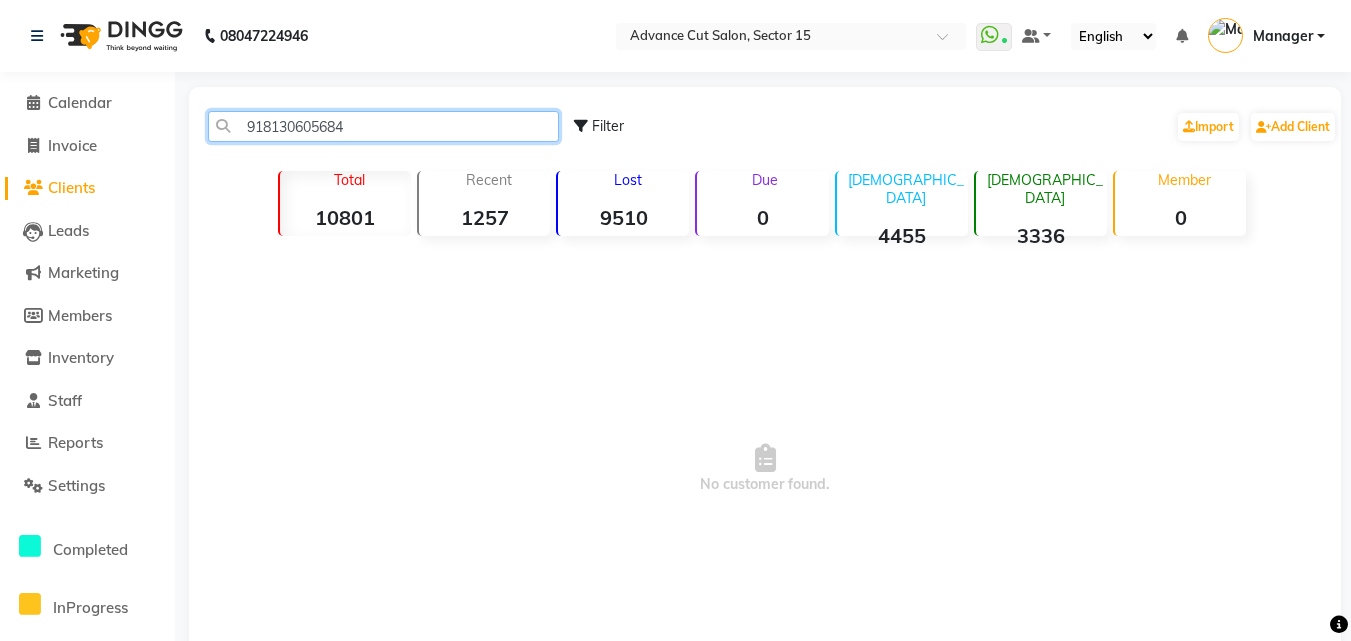click on "918130605684" 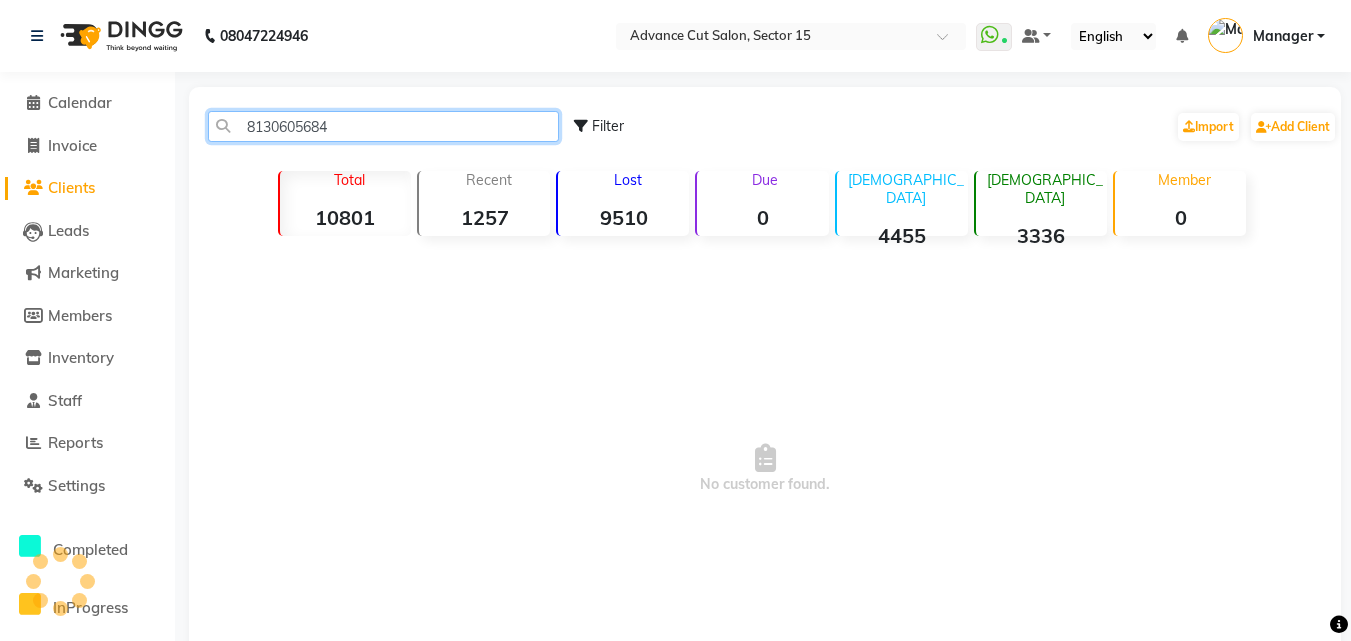 type on "8130605684" 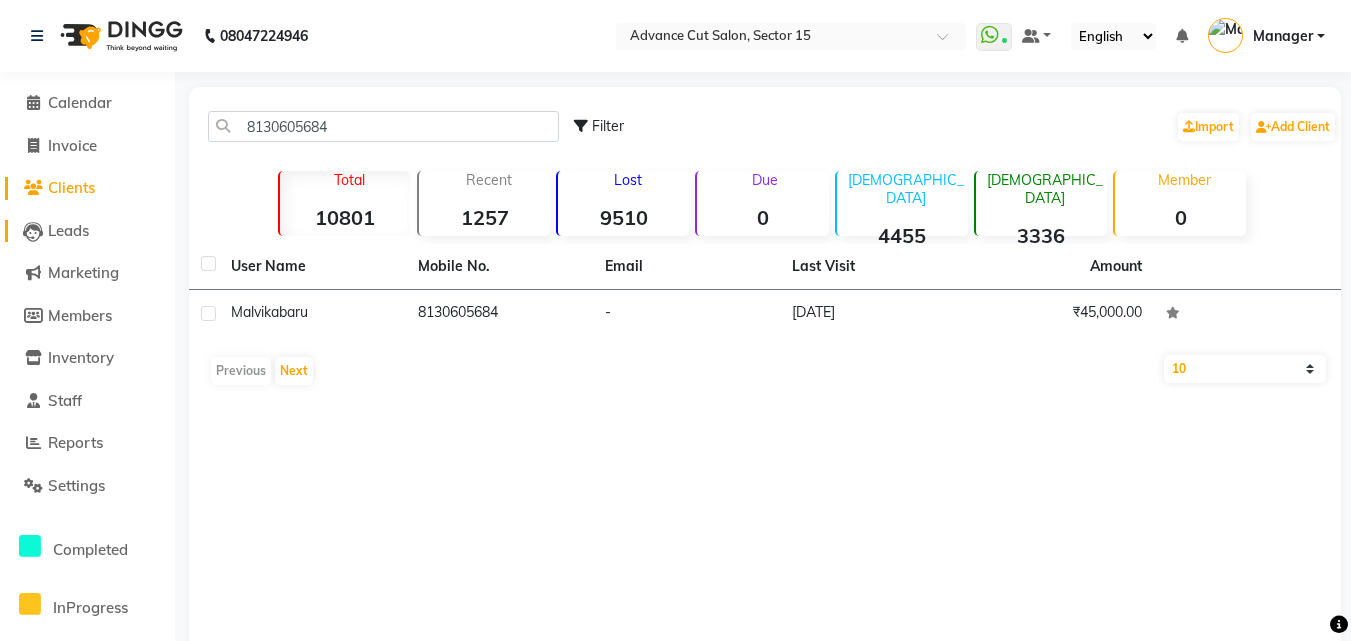click on "Leads" 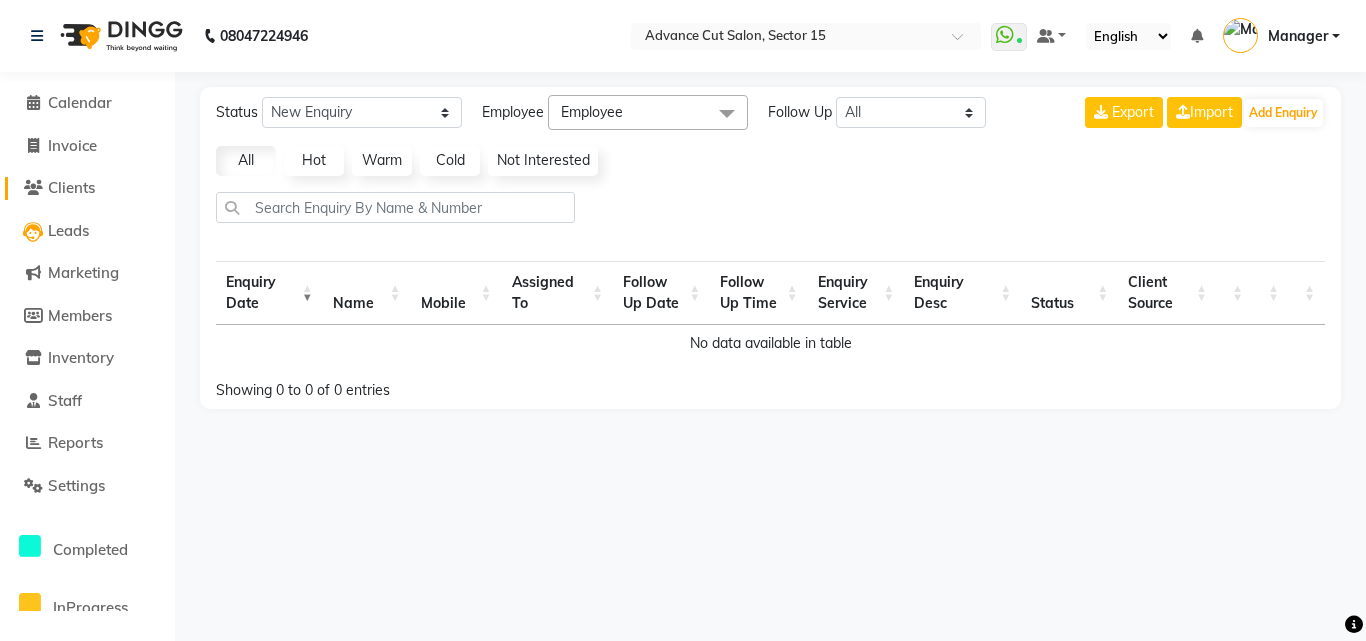 click on "Clients" 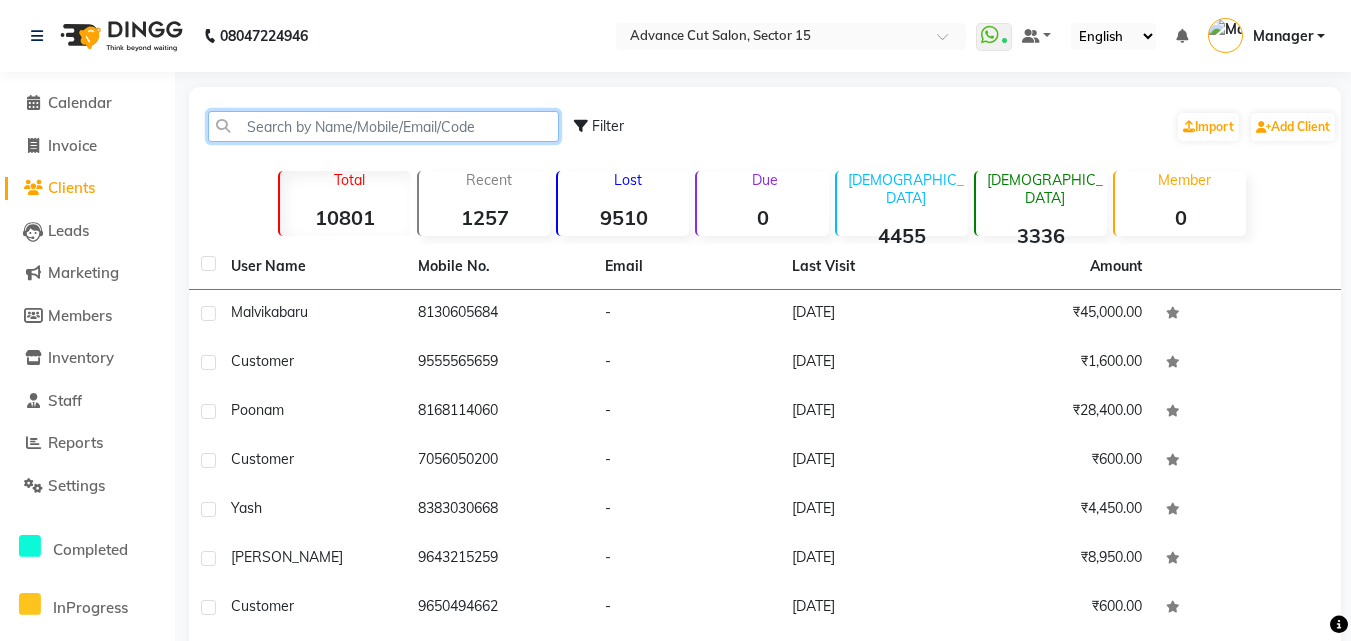 click 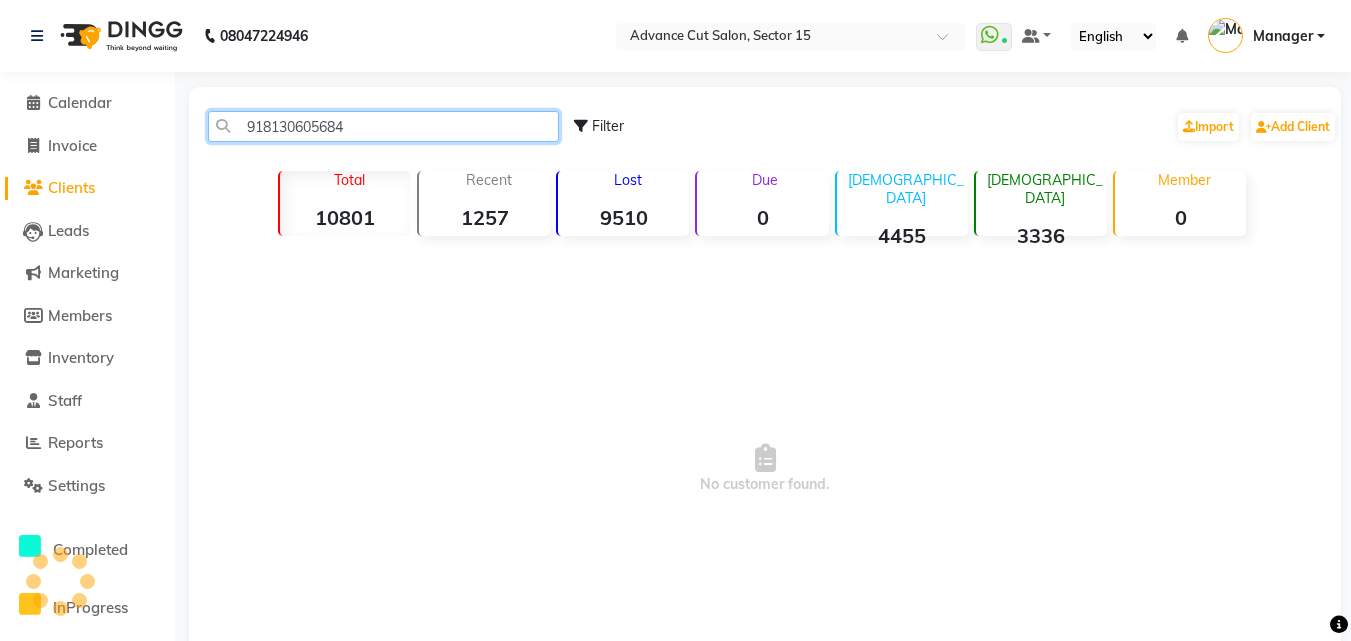 click on "918130605684" 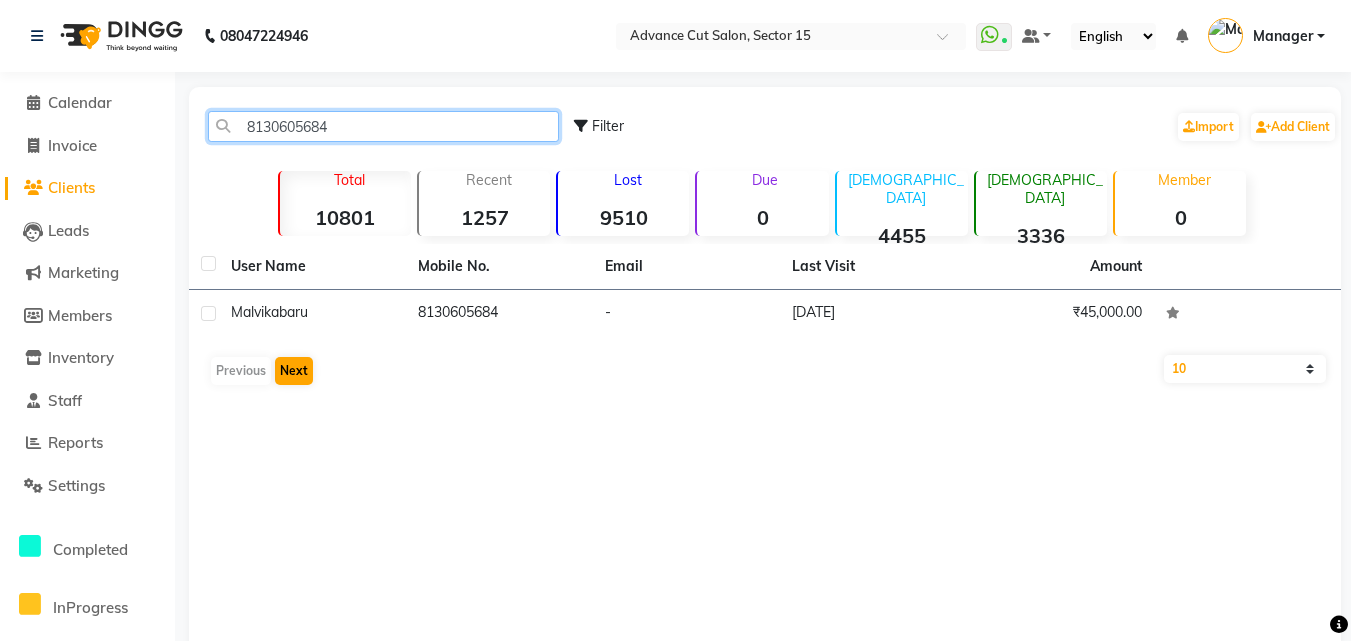 type on "8130605684" 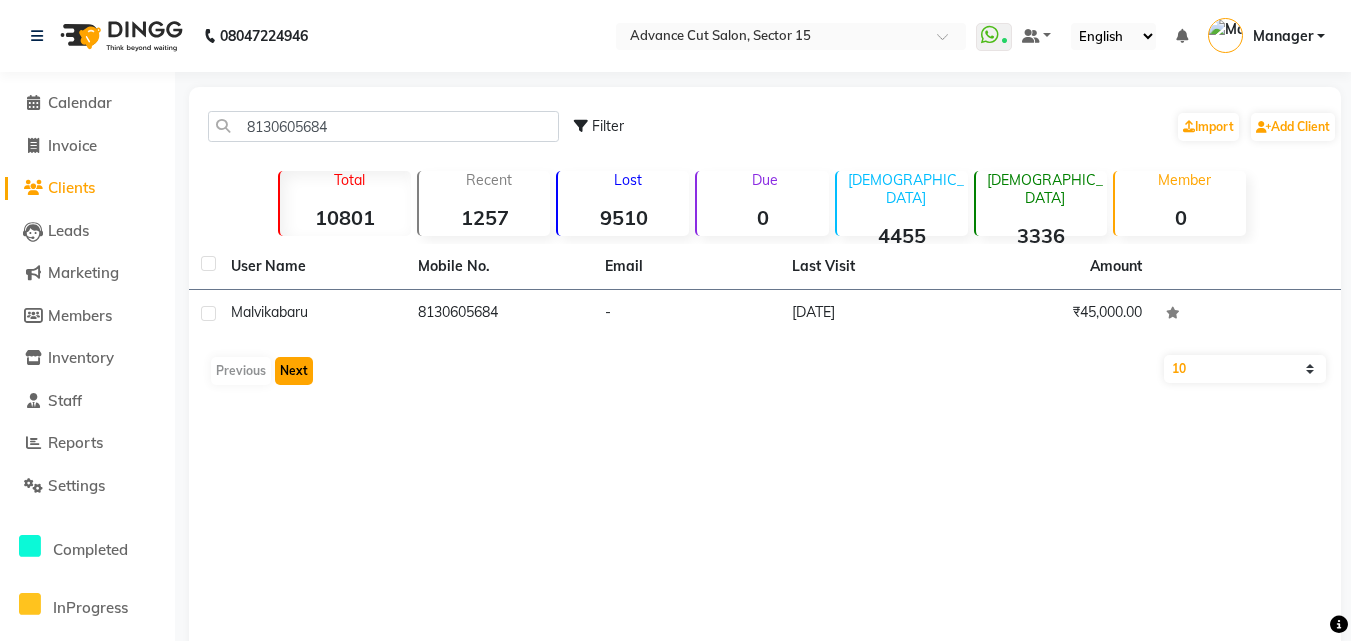click on "Next" 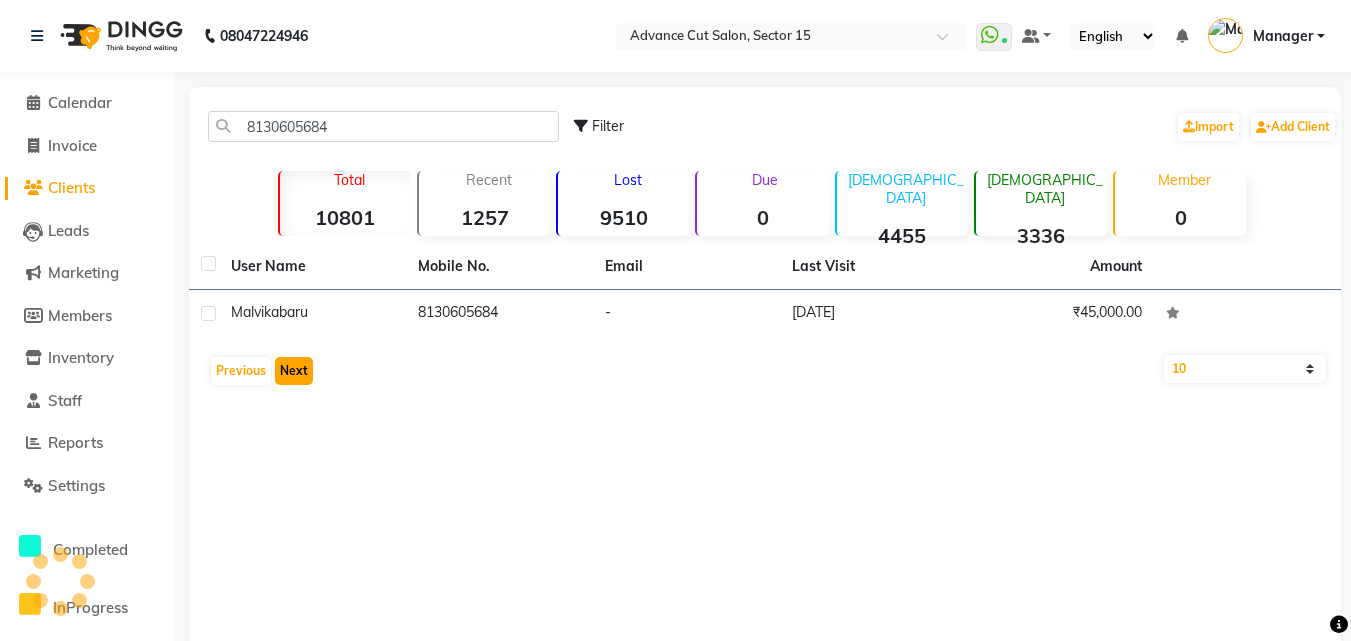 click on "Next" 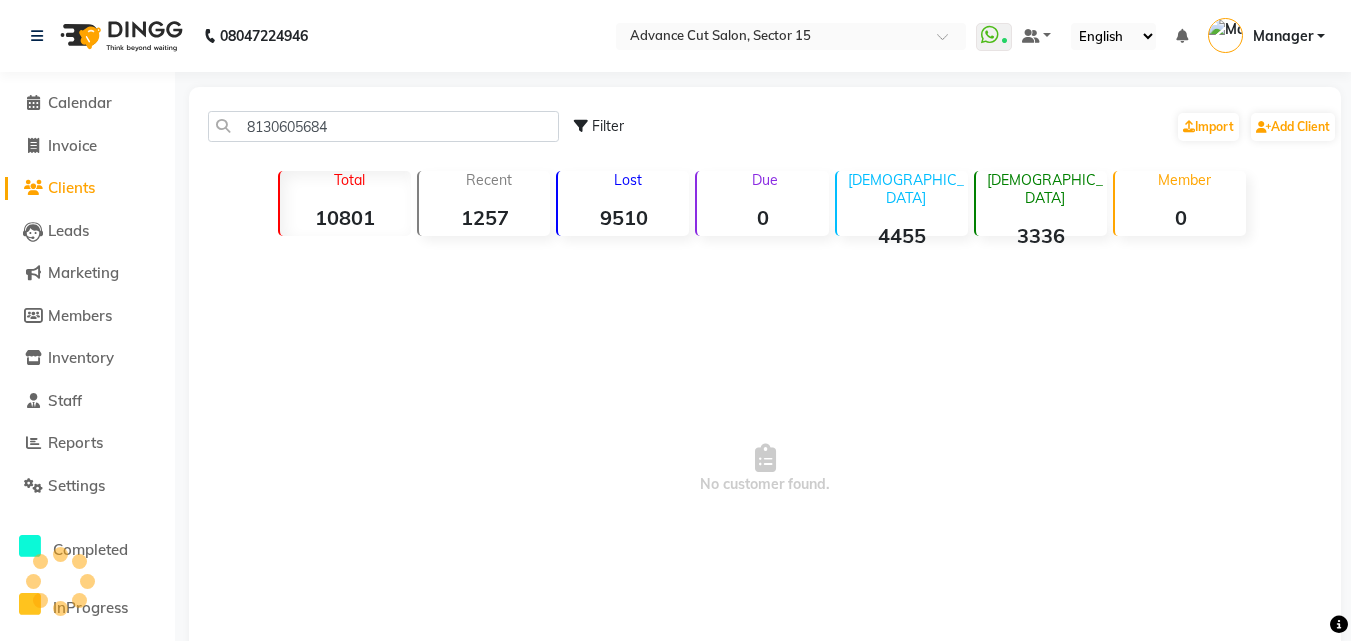 click on "Filter" 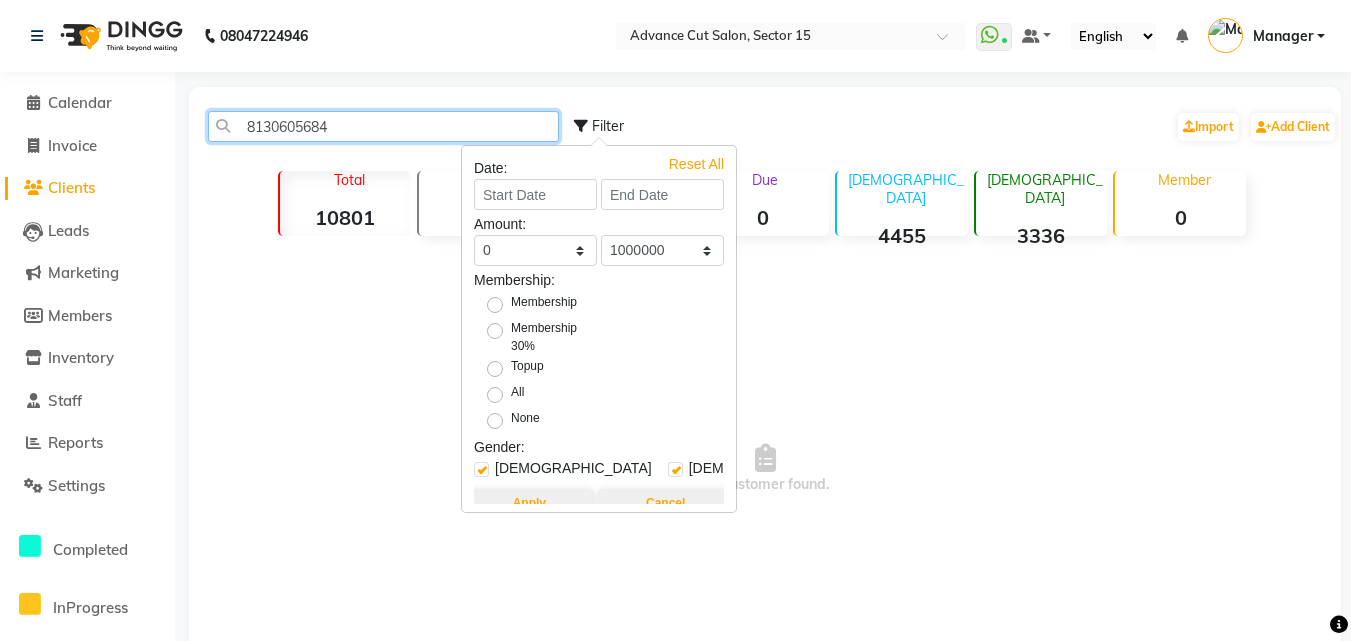 click on "8130605684" 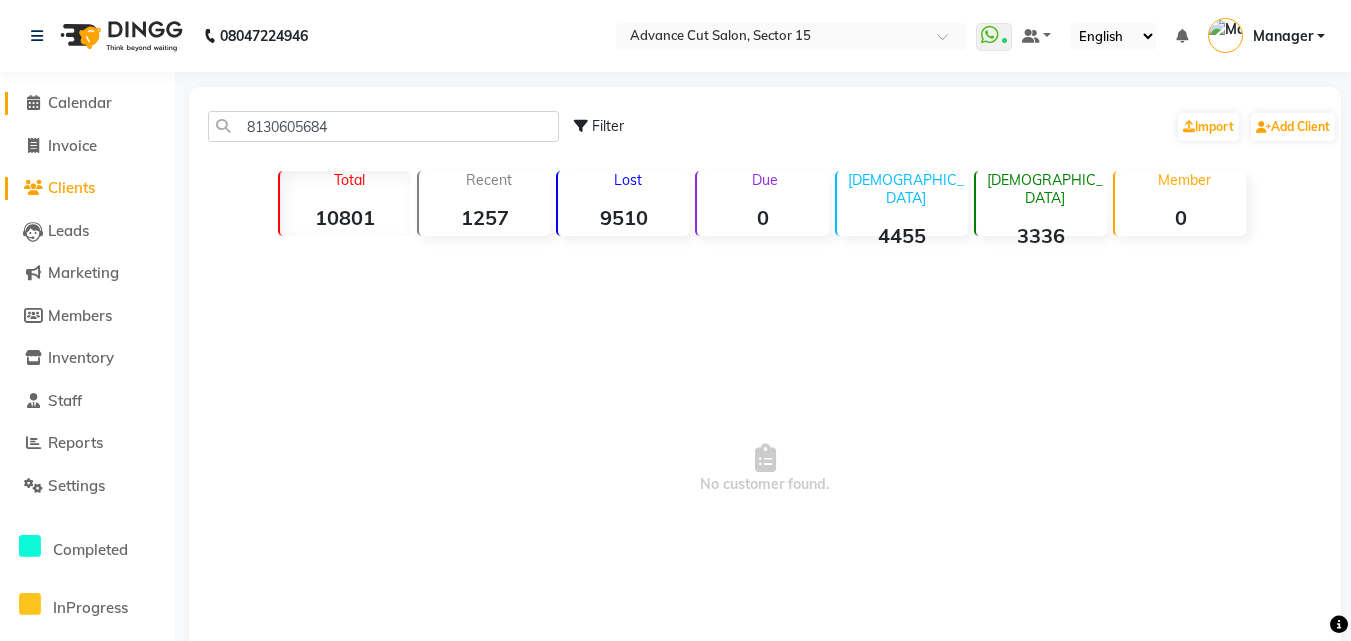 drag, startPoint x: 83, startPoint y: 100, endPoint x: 145, endPoint y: 158, distance: 84.89994 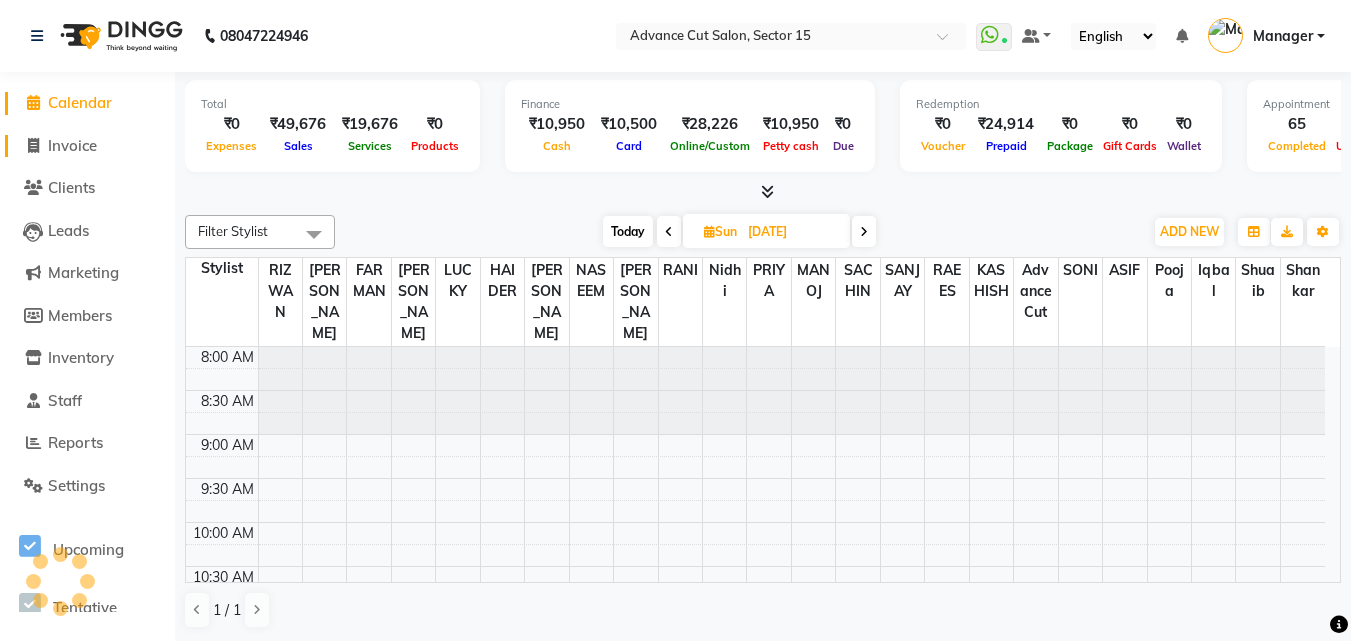 click on "Invoice" 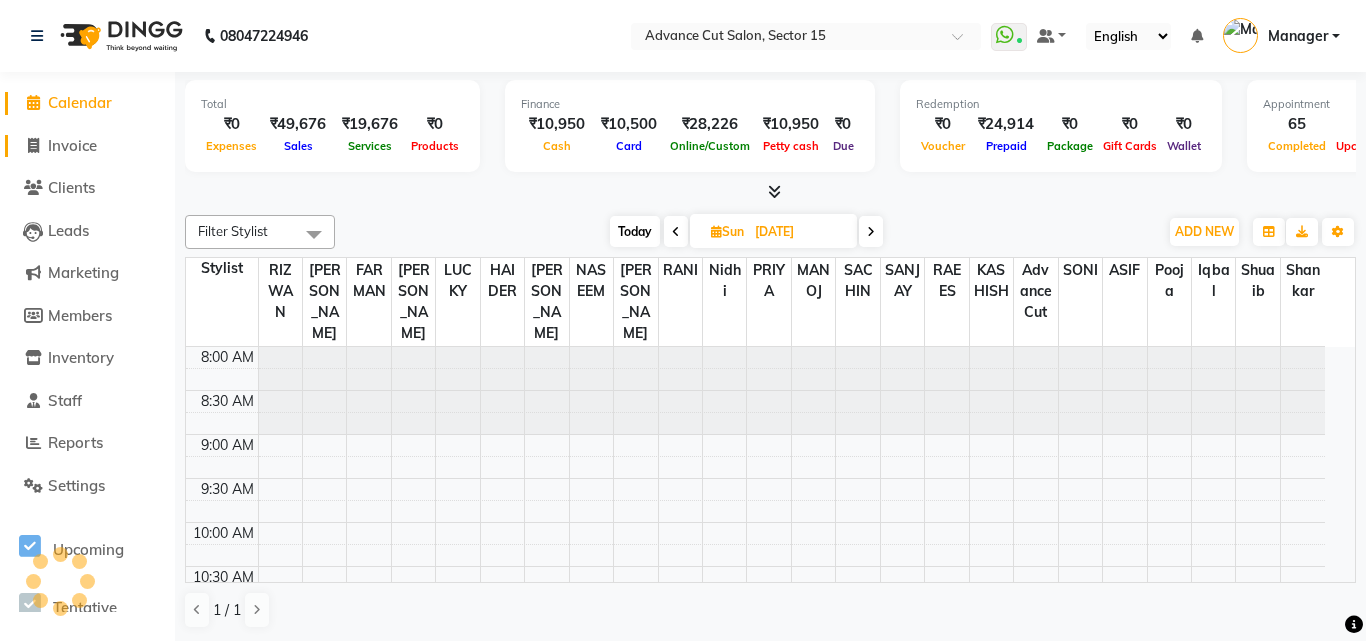 select on "service" 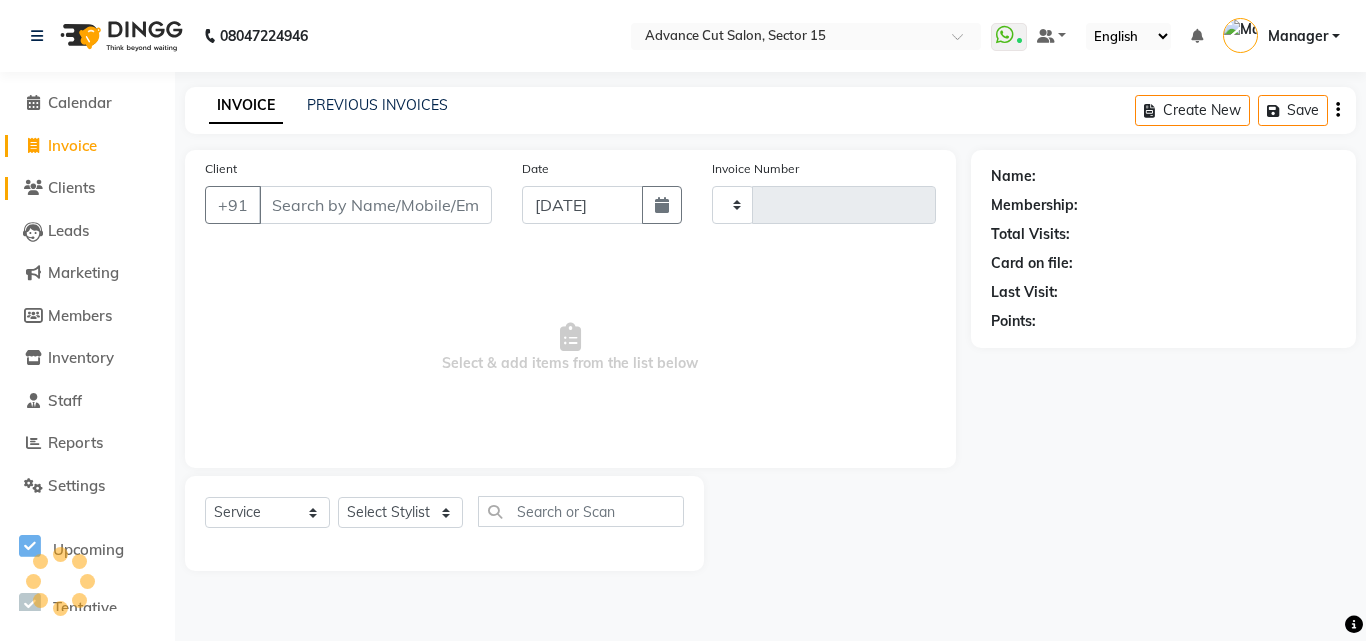 type on "4508" 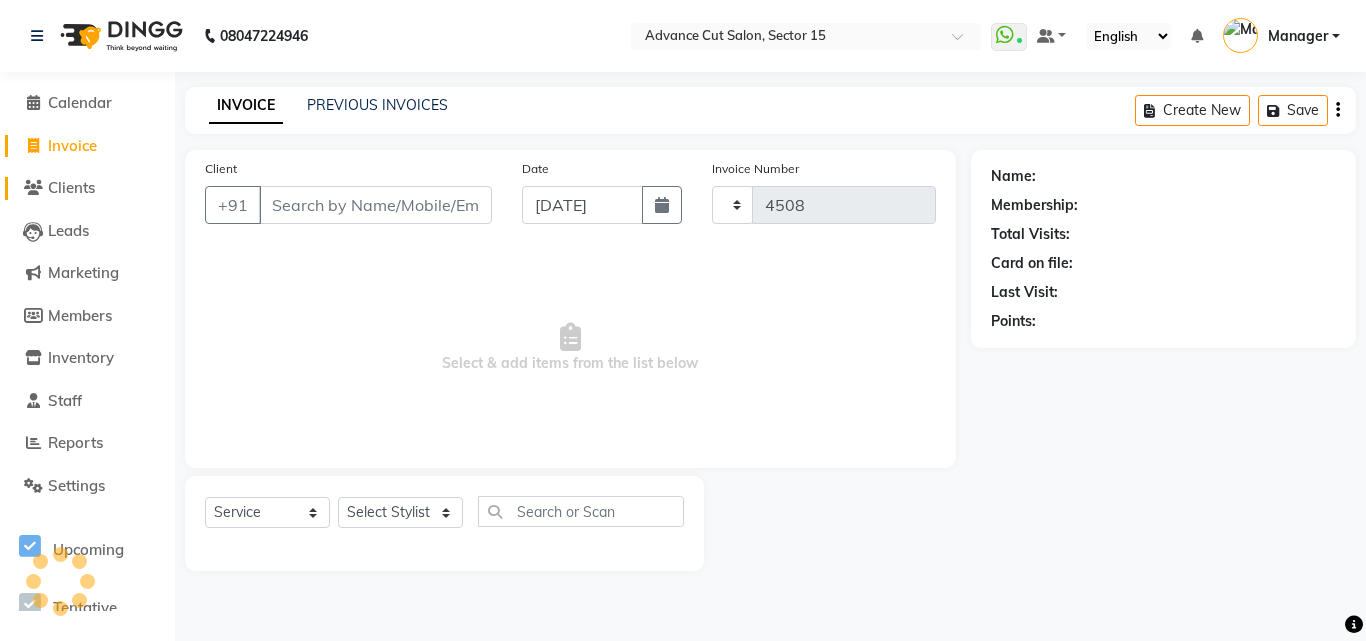 select on "6255" 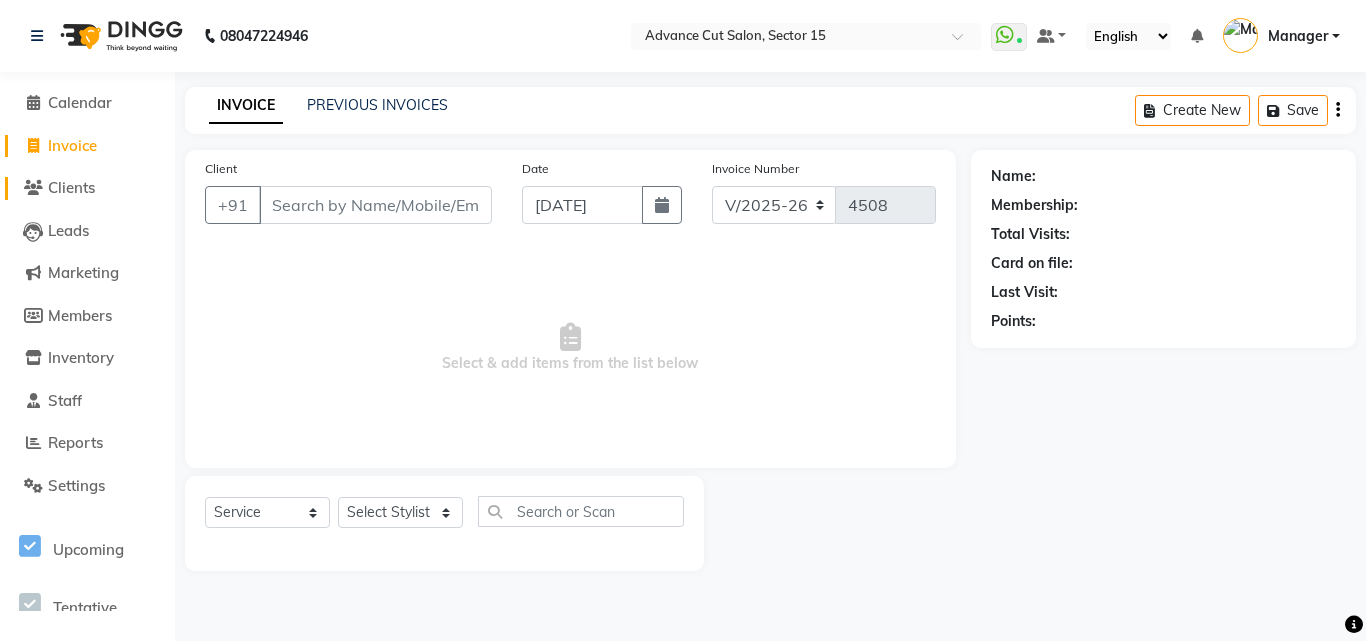 click on "Clients" 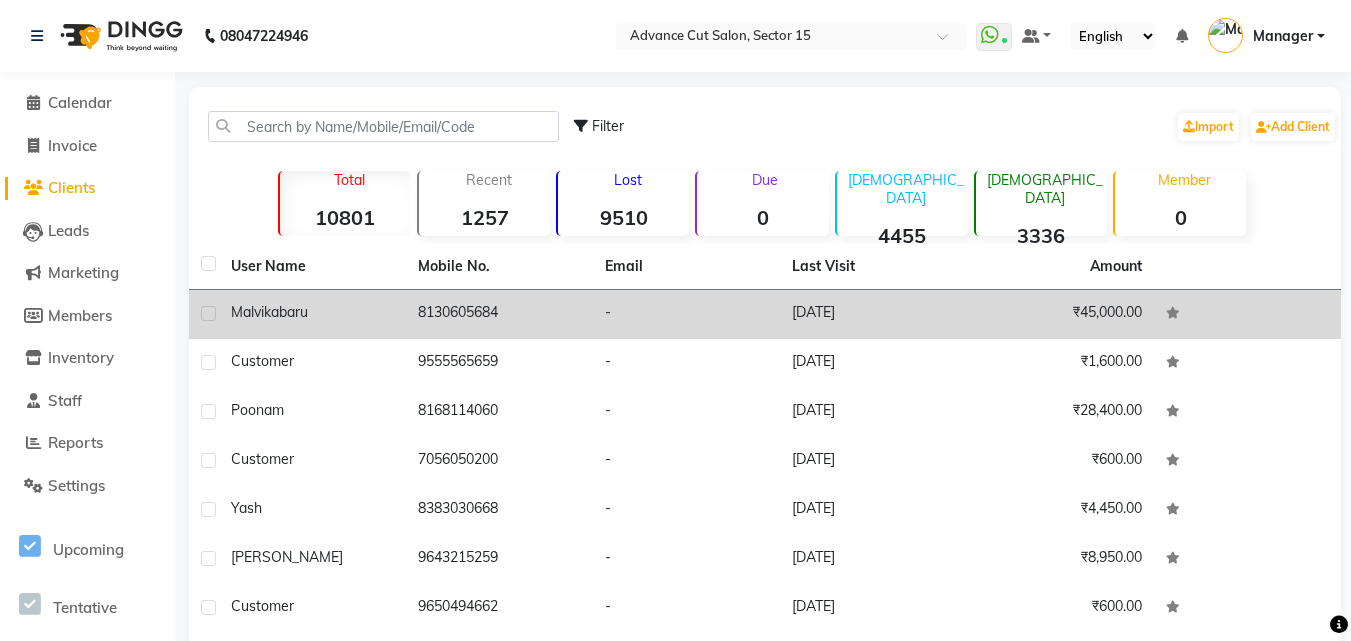 click on "₹45,000.00" 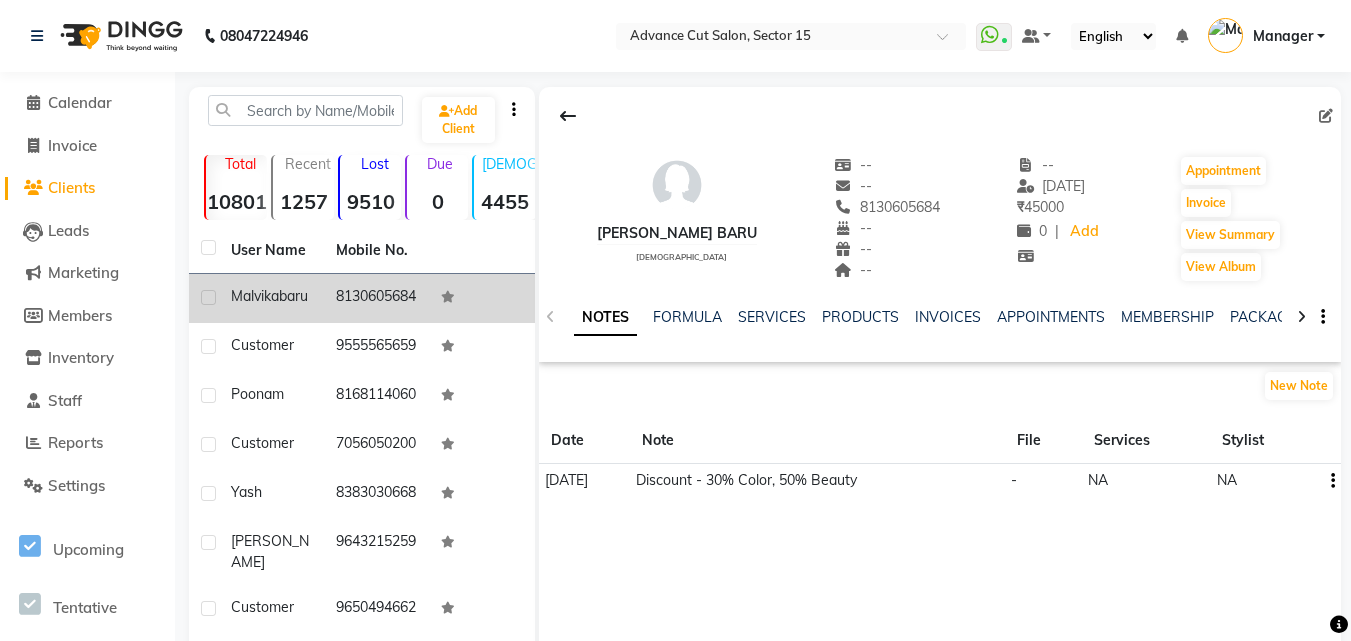 click 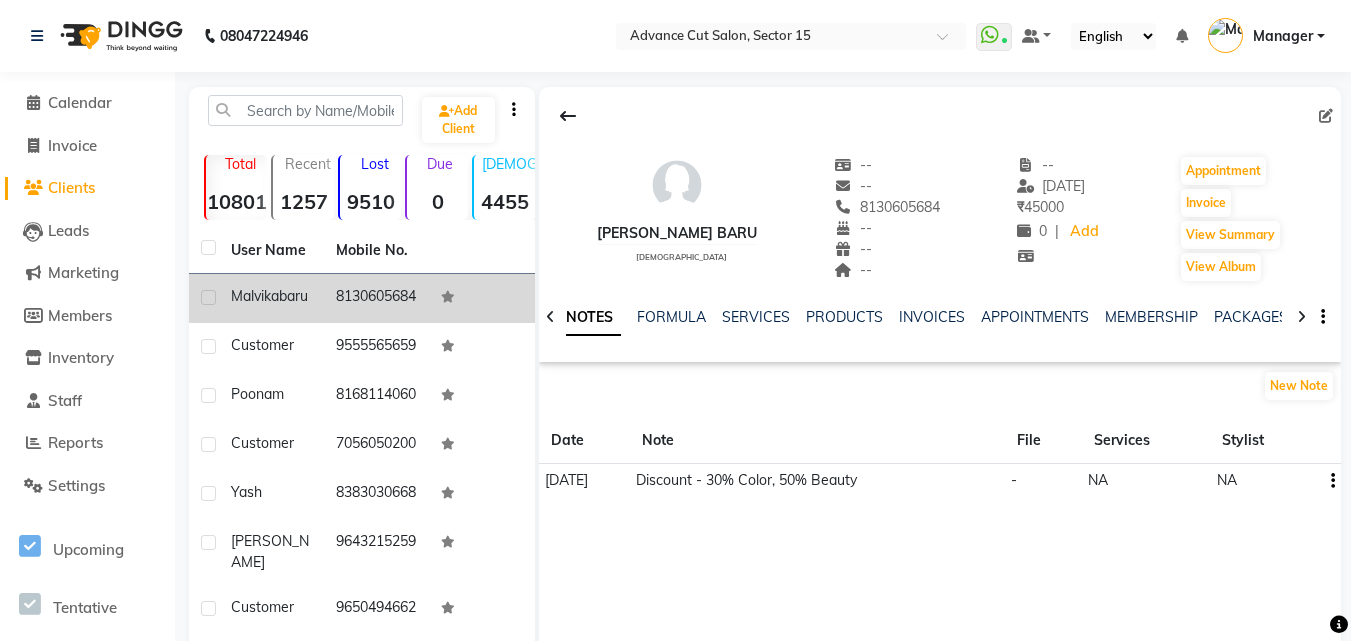 click 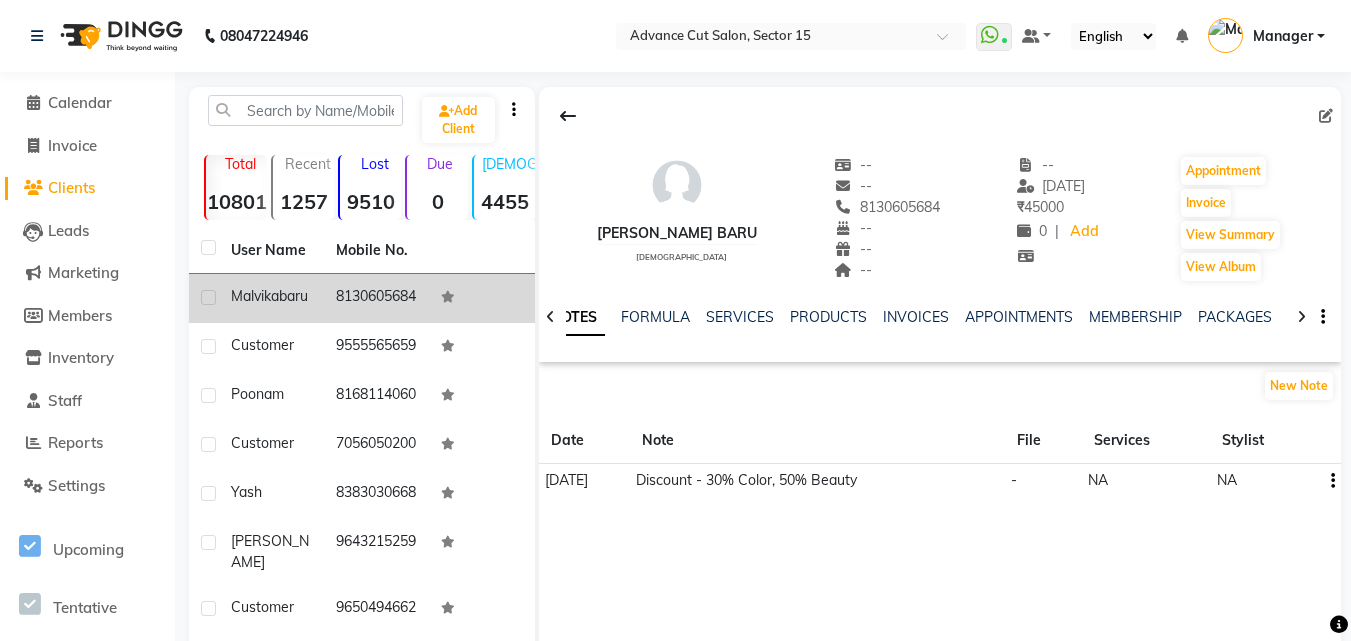 click 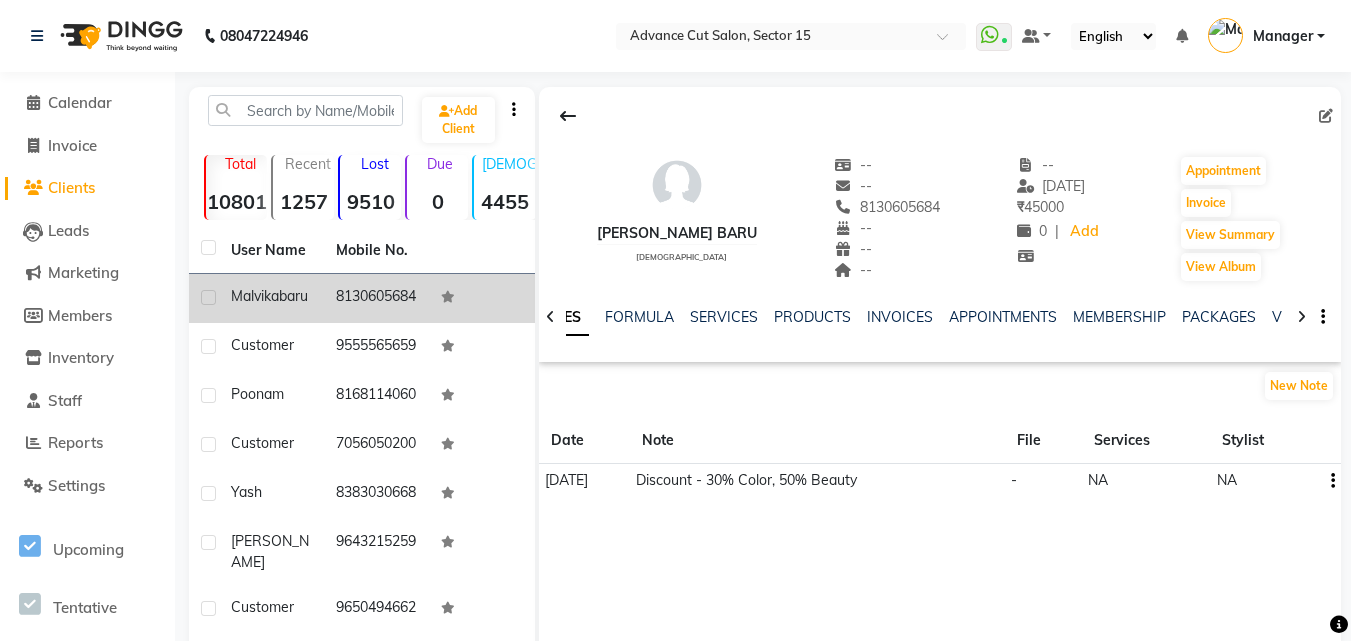click 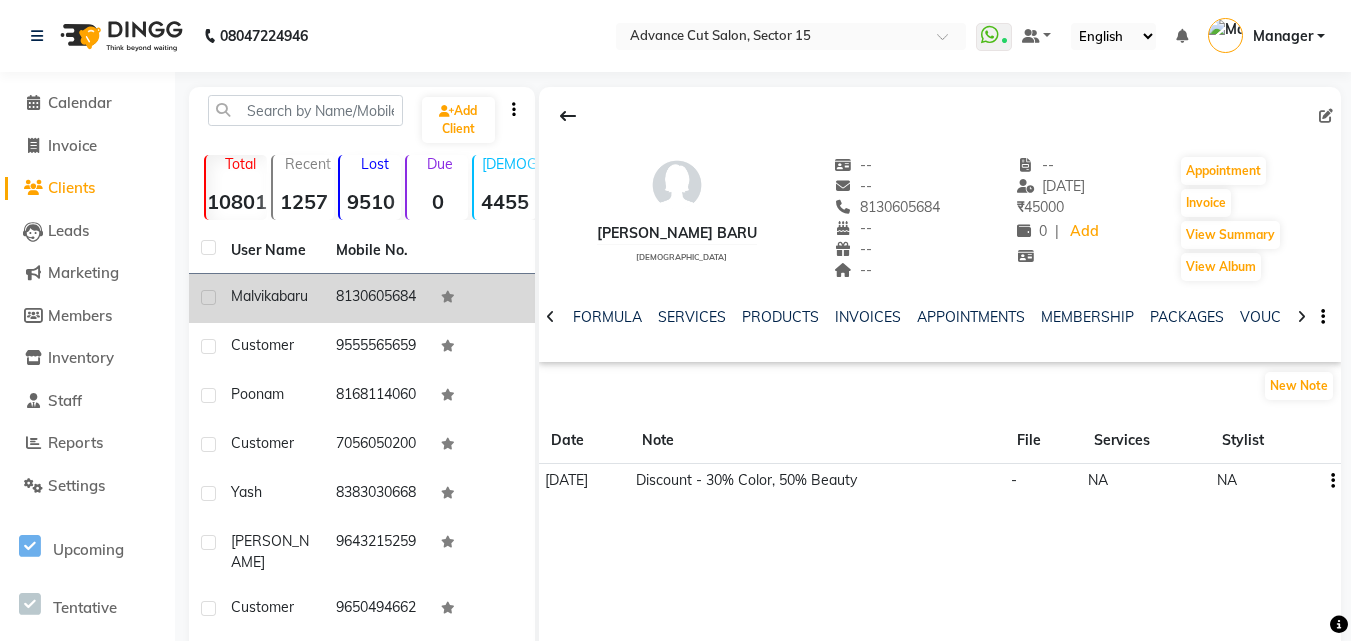 click 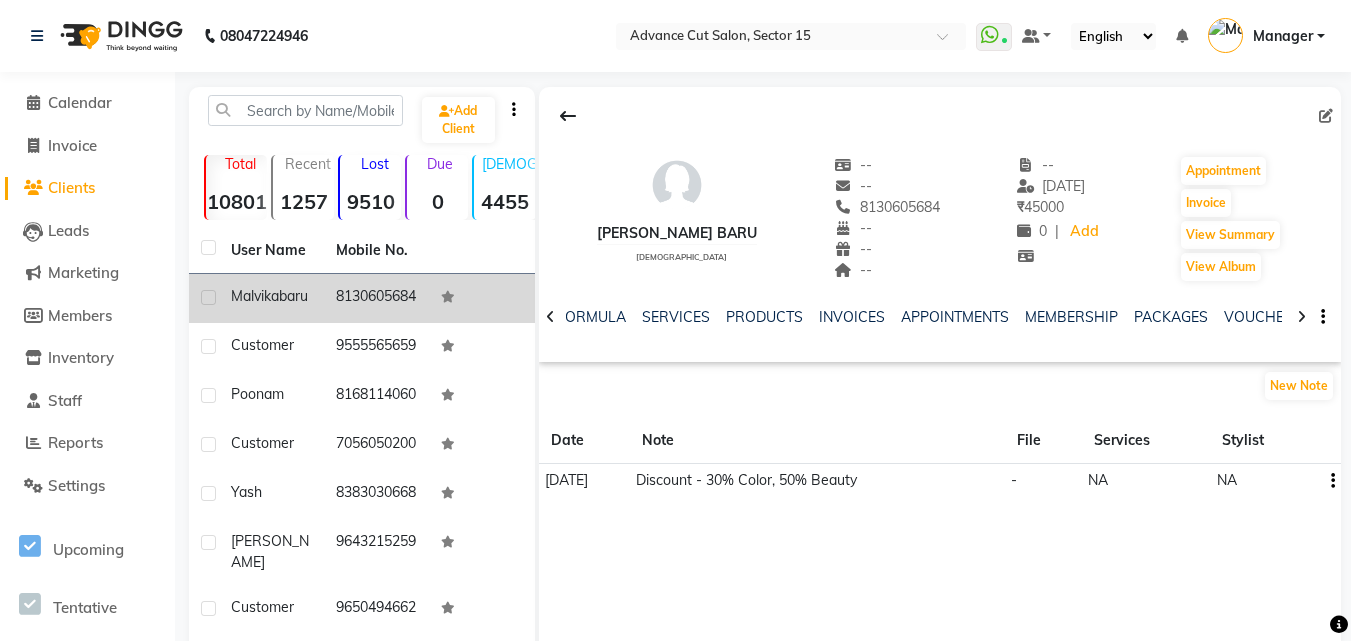 click 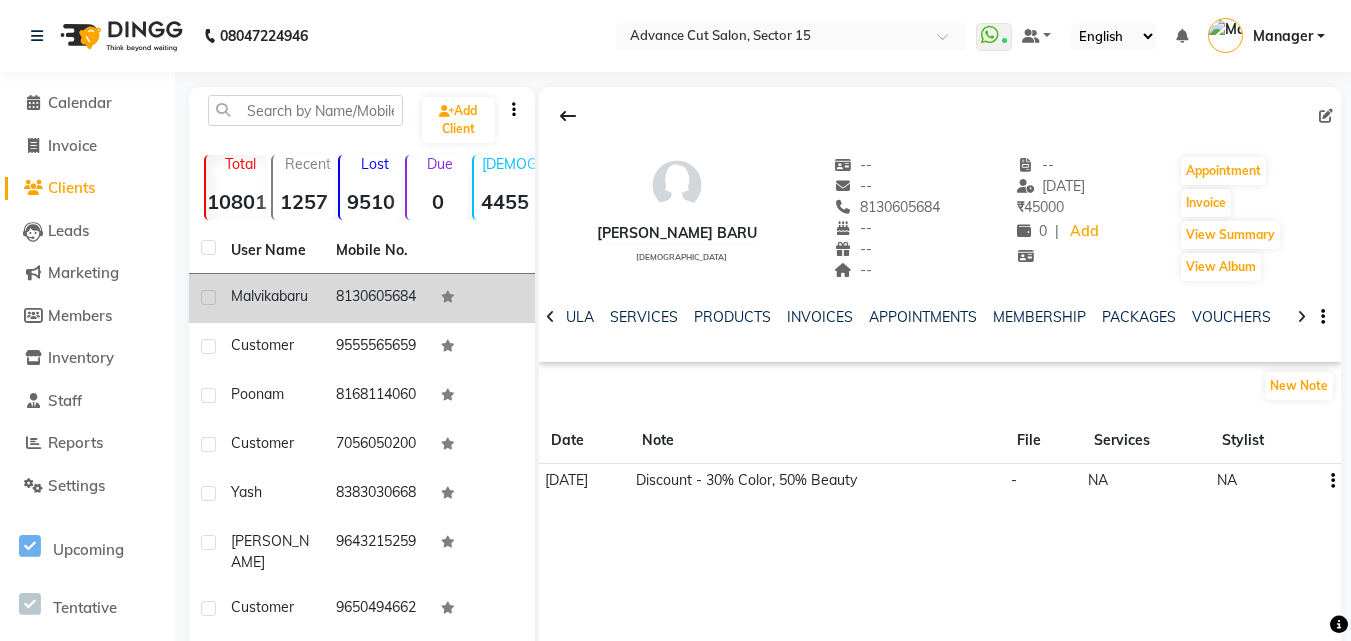 click 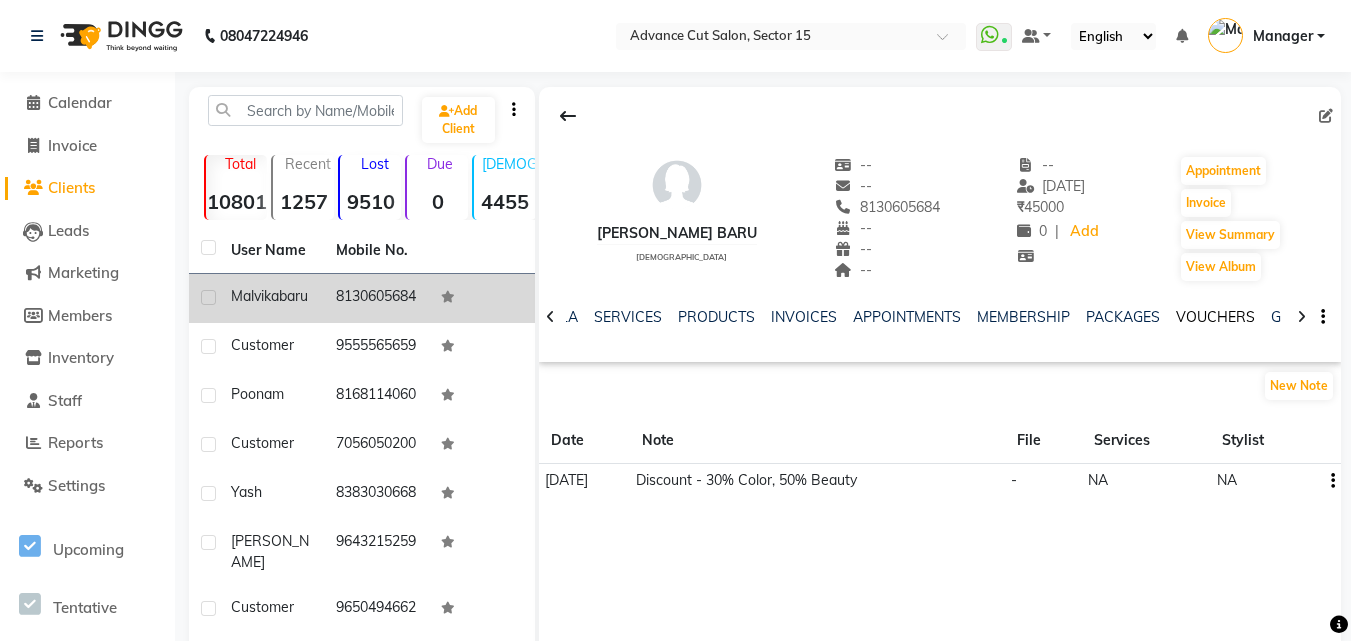 click on "VOUCHERS" 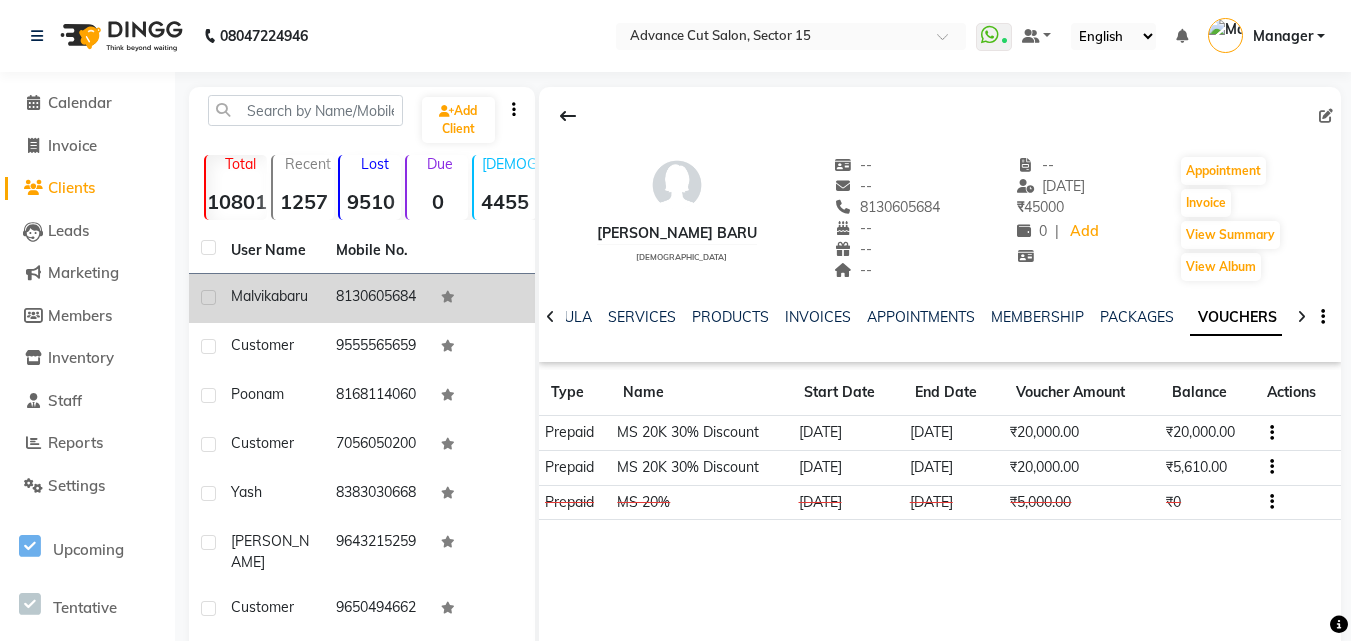 click 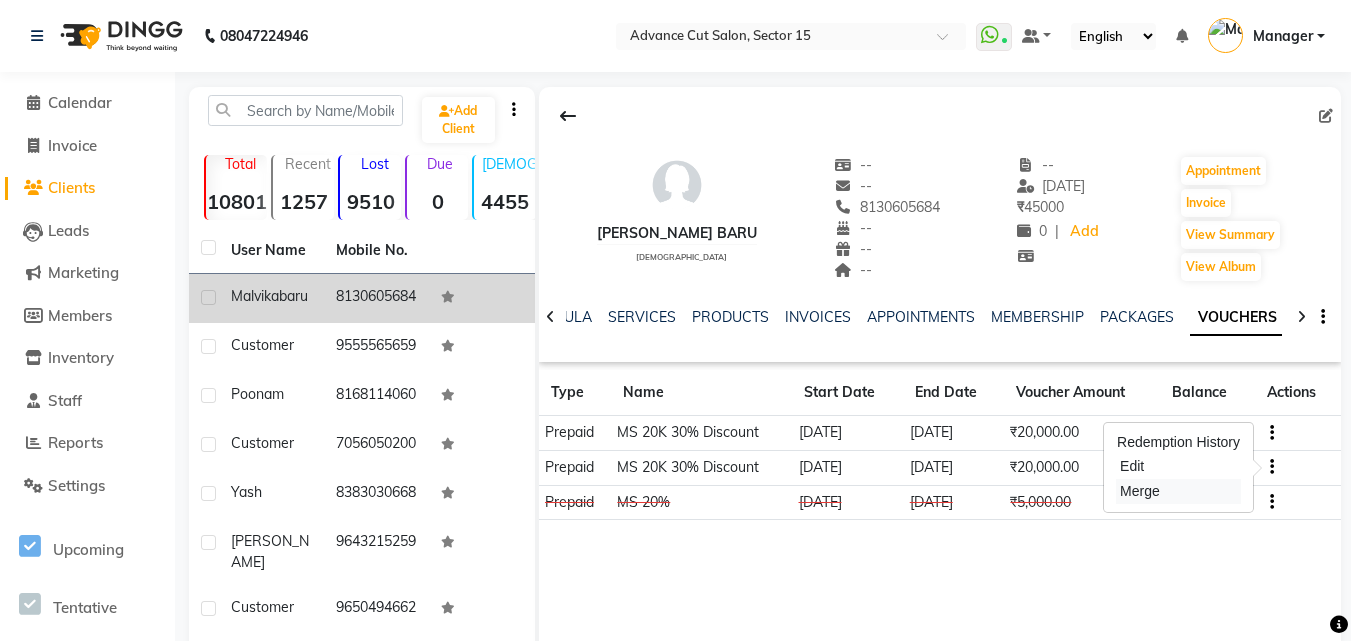 click on "Merge" at bounding box center (1178, 491) 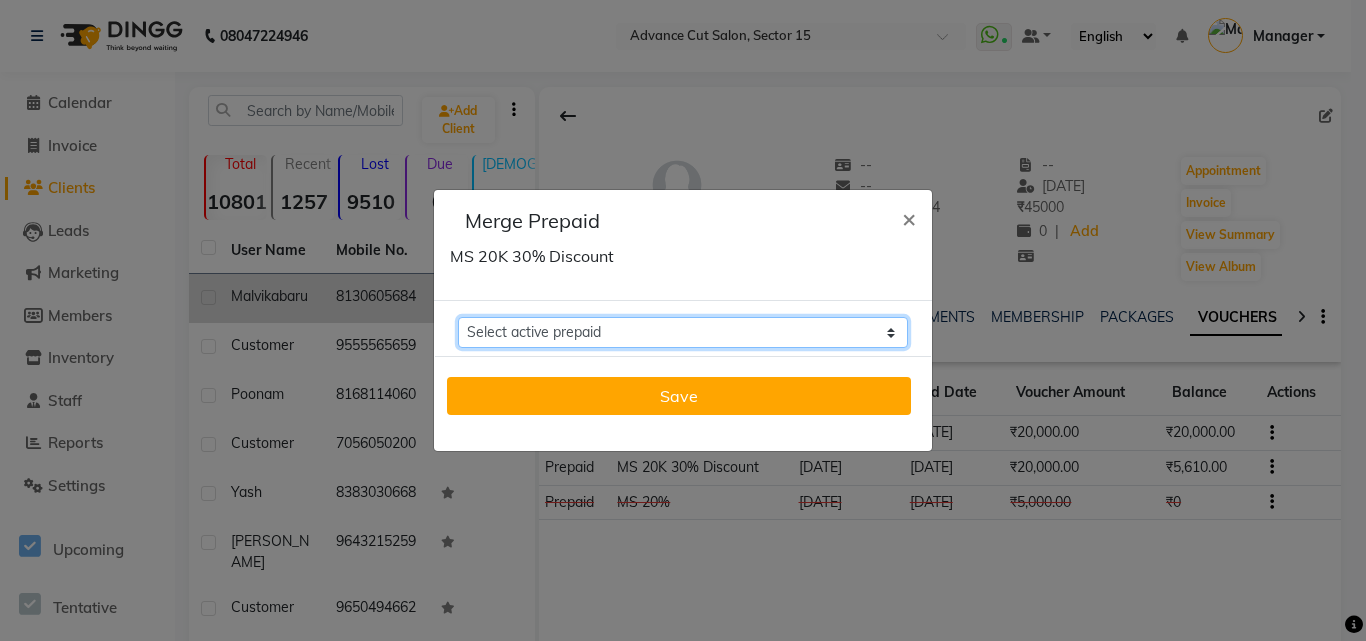 click on "Select active prepaid  MS 20K 30% Discount  Balance: 20000" 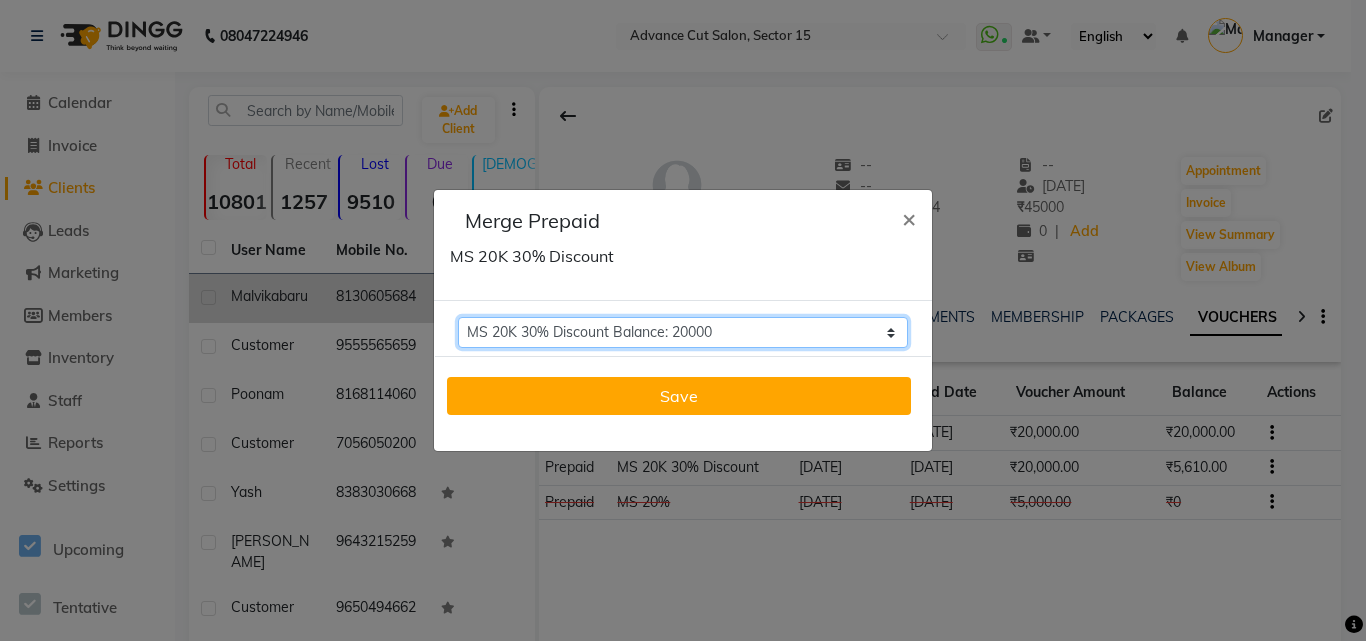 click on "Select active prepaid  MS 20K 30% Discount  Balance: 20000" 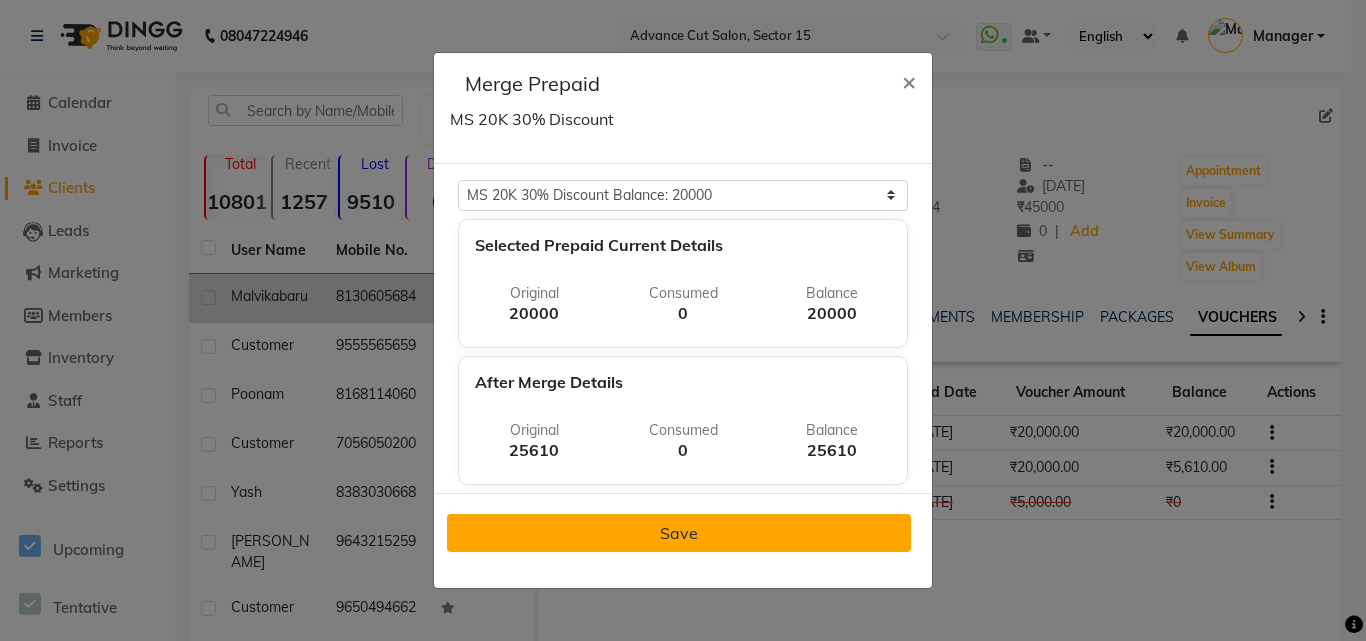 click on "Save" at bounding box center [679, 533] 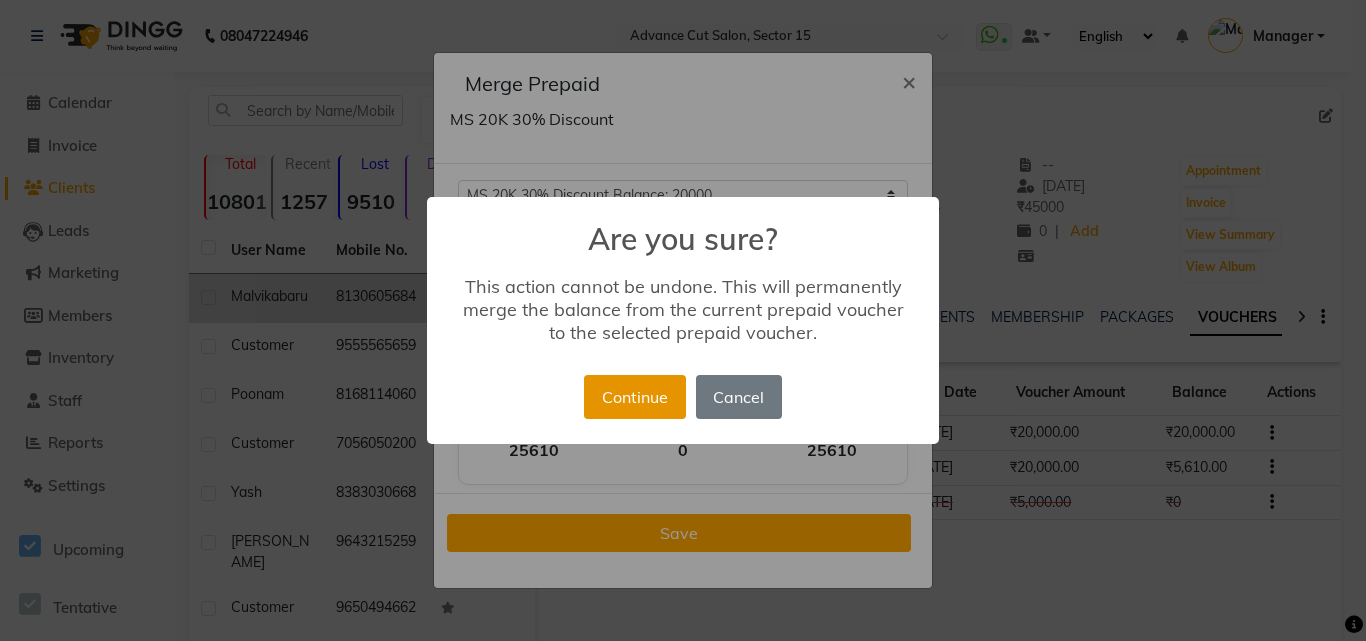click on "Continue" at bounding box center (634, 397) 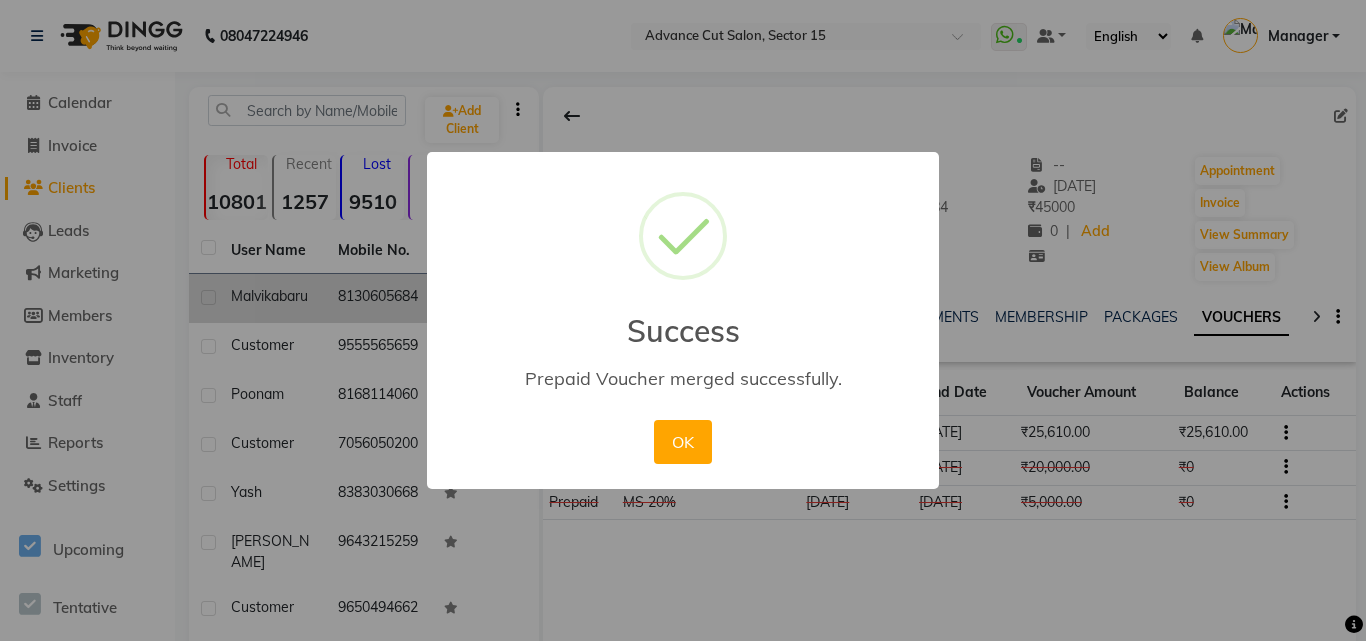 click on "OK" at bounding box center (682, 442) 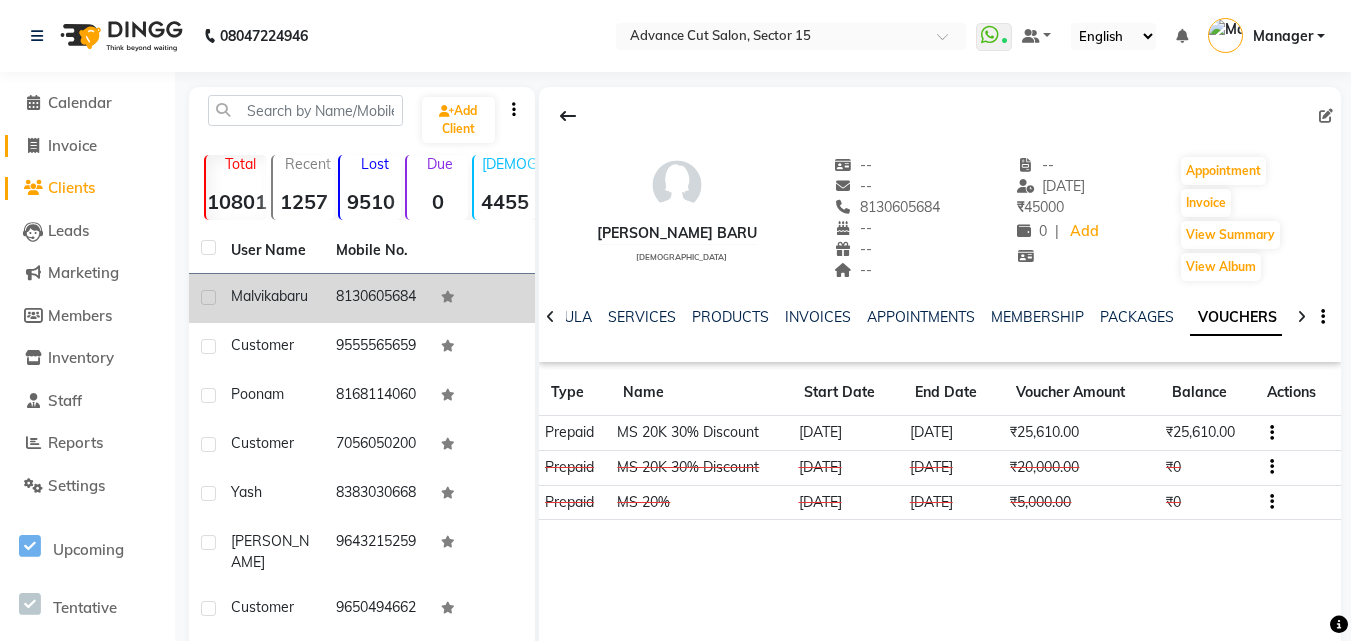 click on "Invoice" 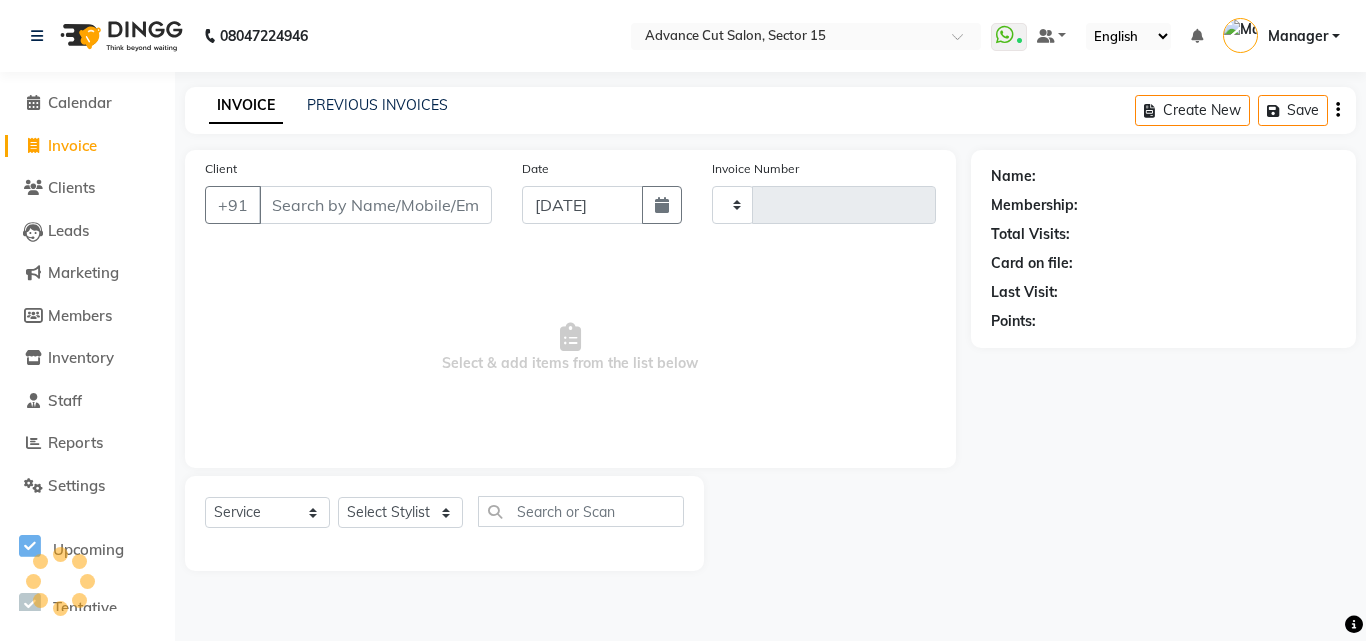 type on "4508" 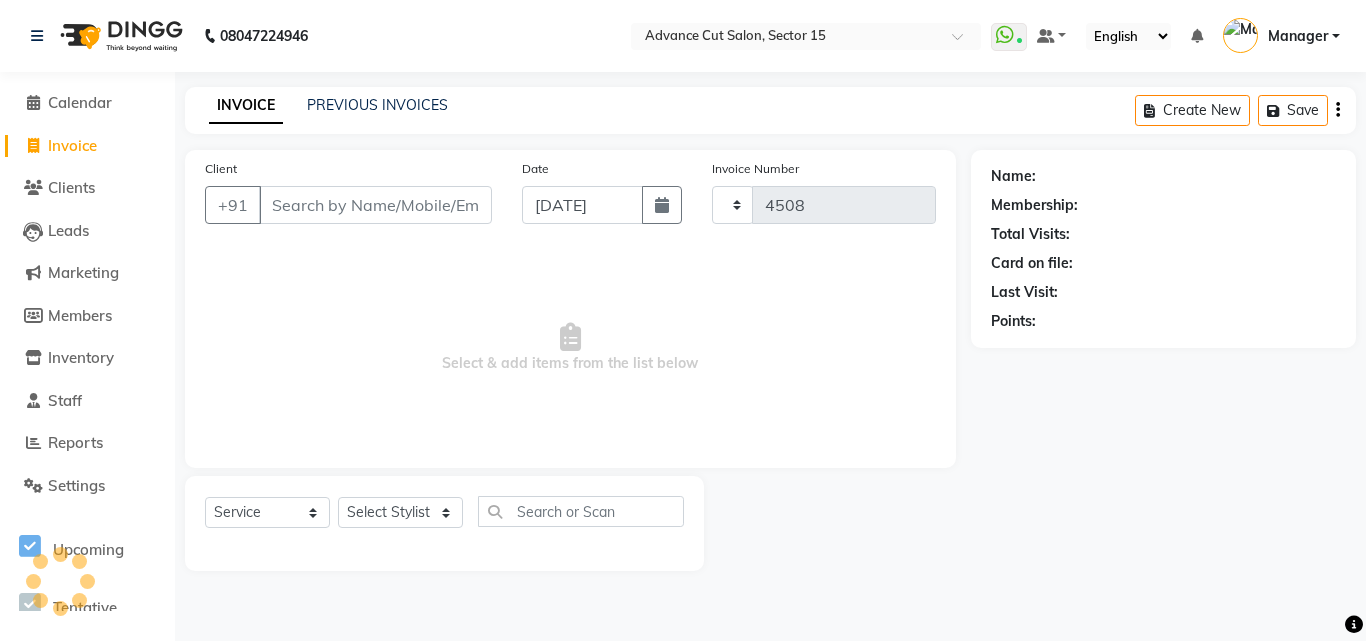 select on "6255" 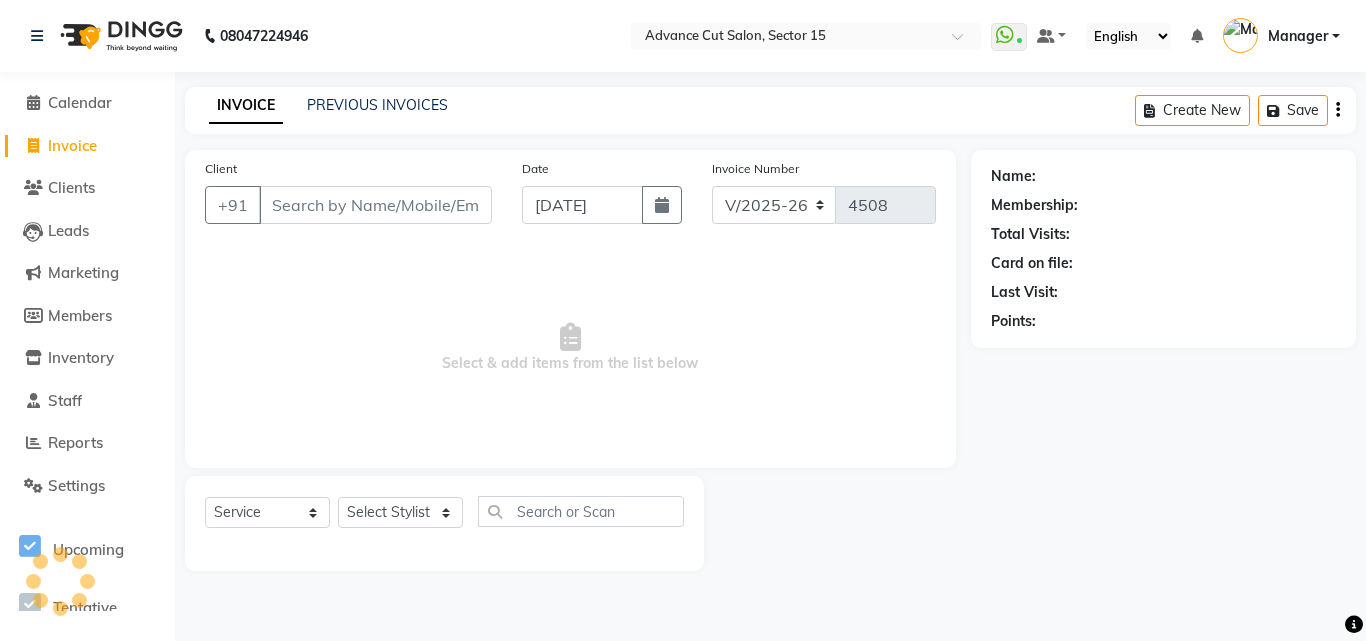 click on "Client" at bounding box center (375, 205) 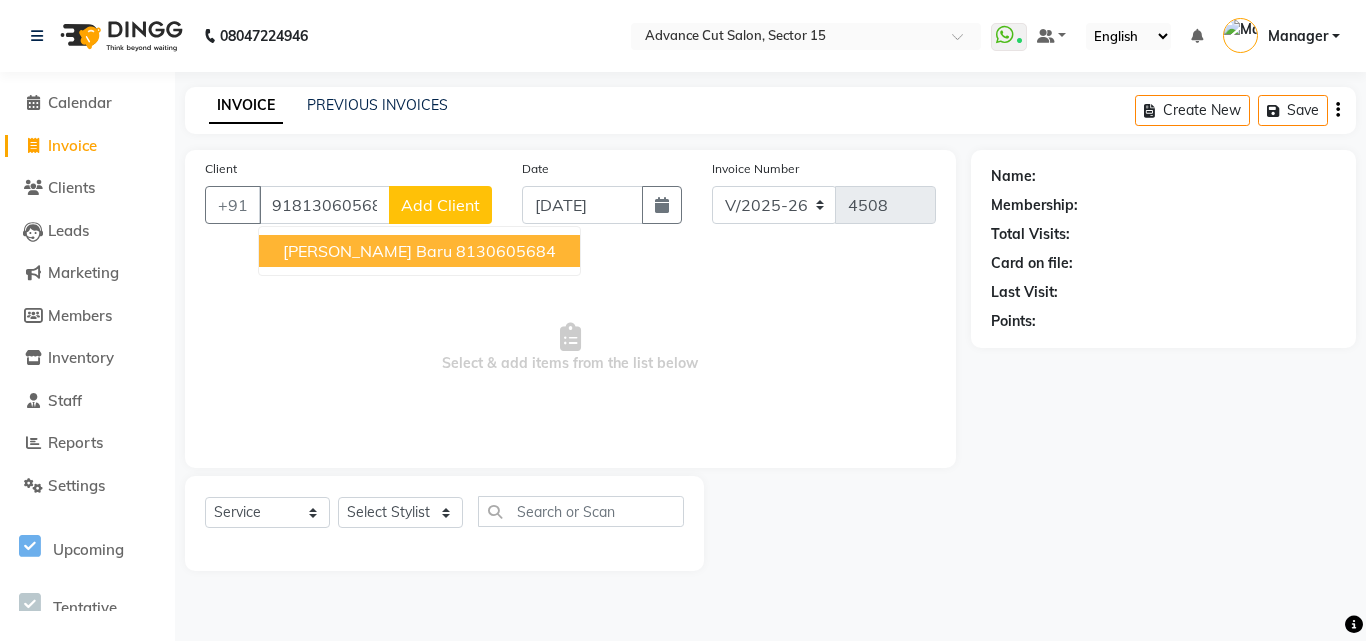 click on "[PERSON_NAME] baru" at bounding box center [367, 251] 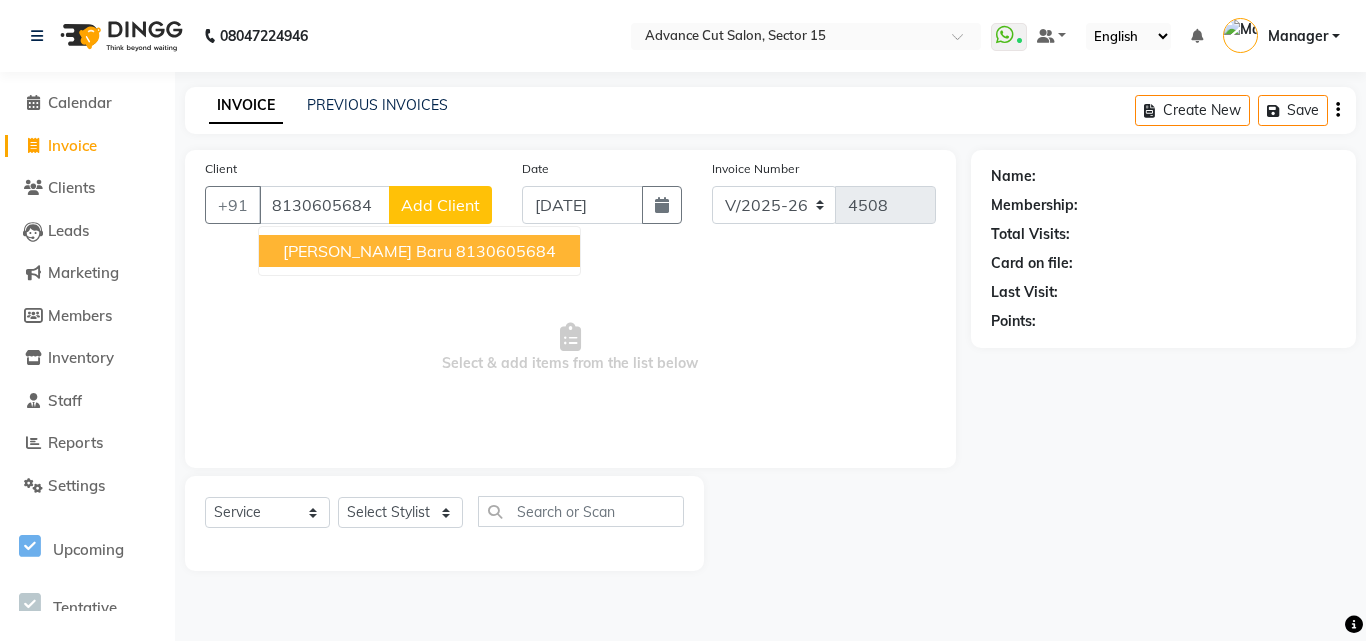 type on "8130605684" 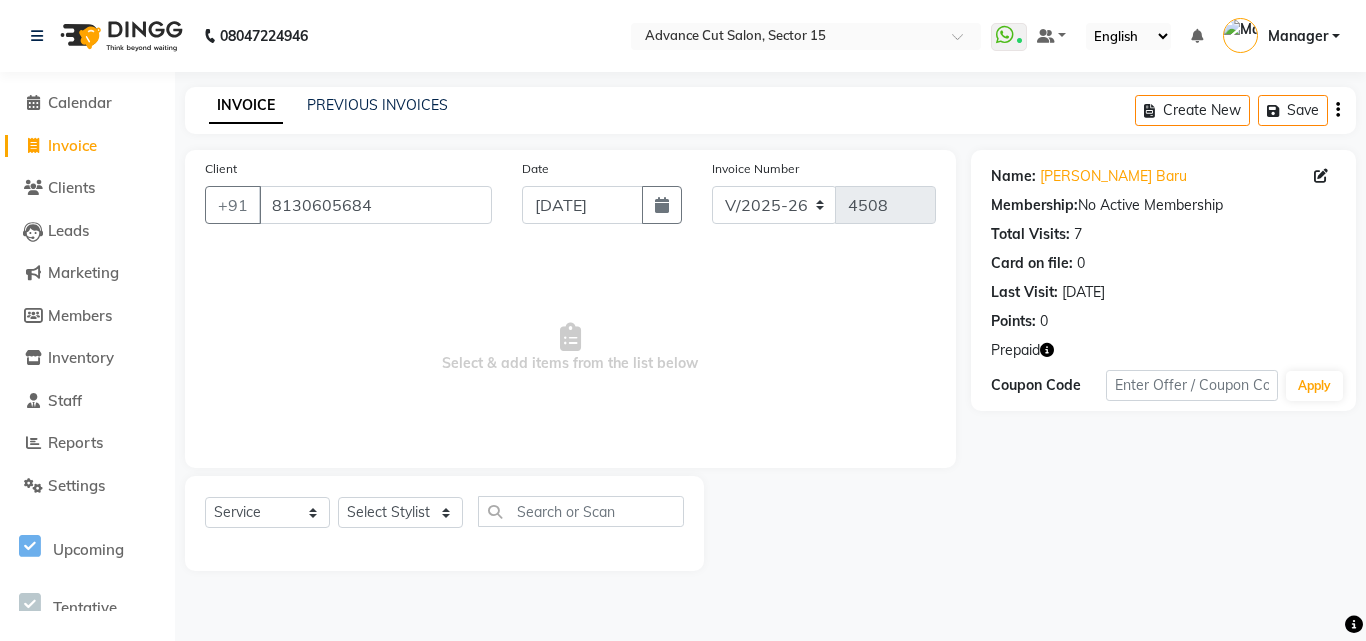 click 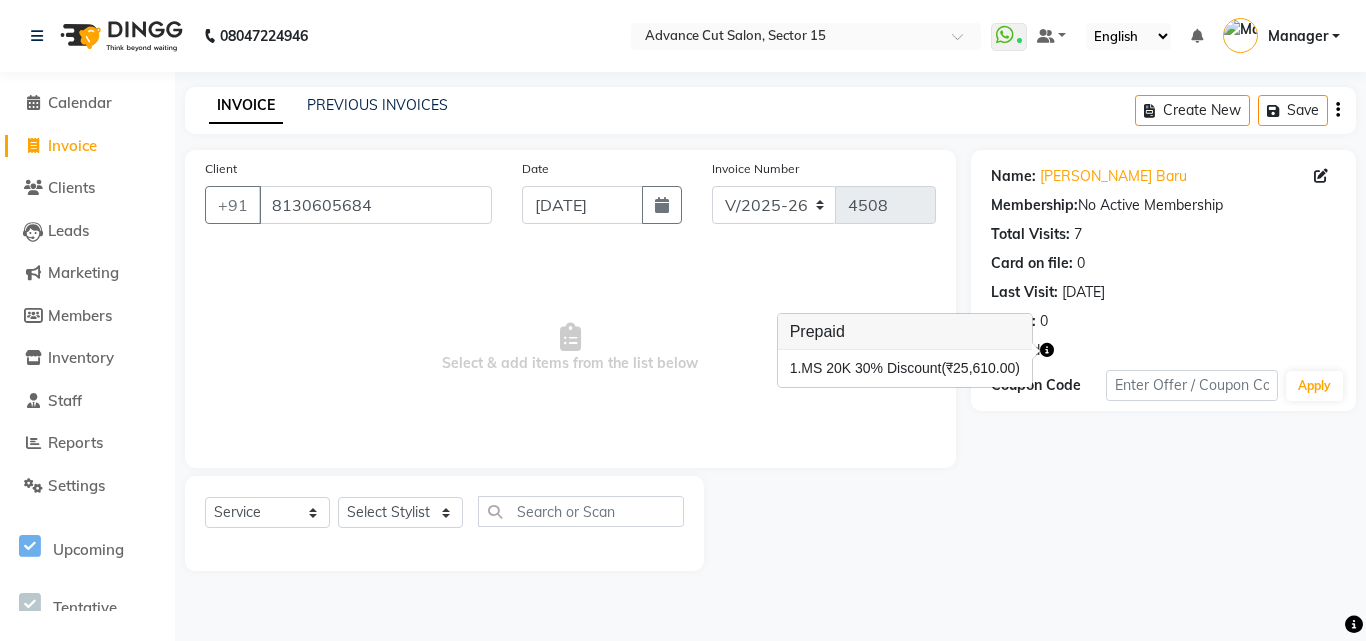 click 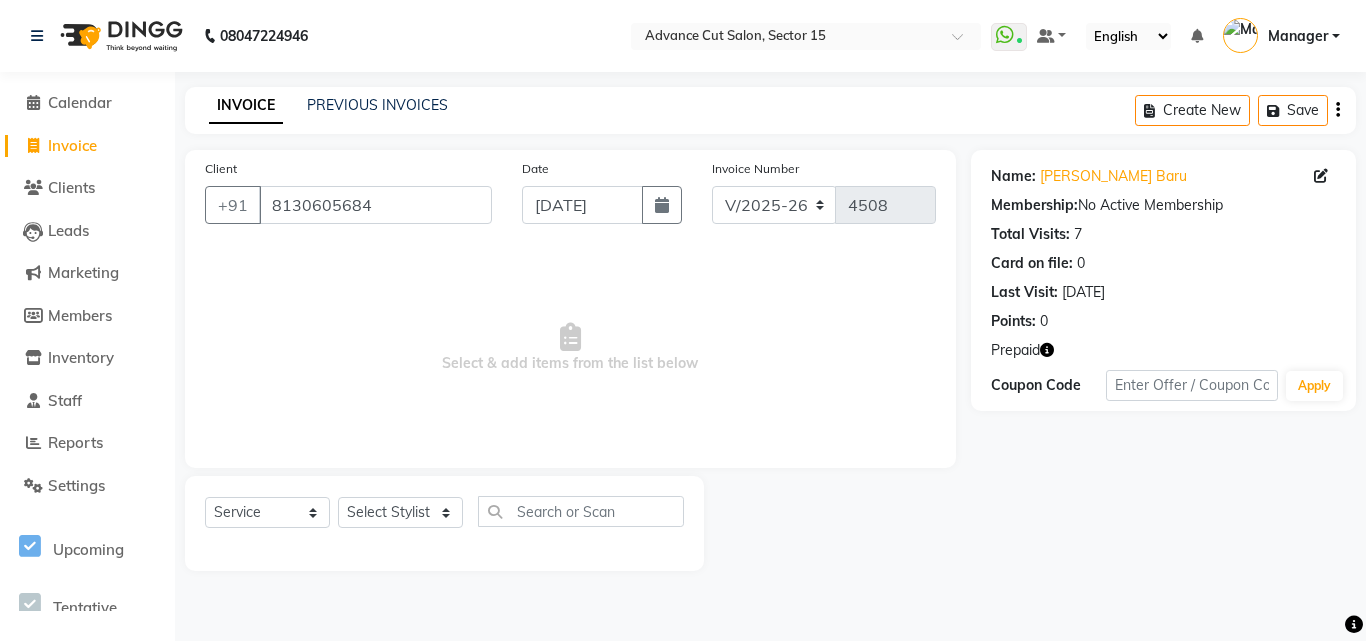 click 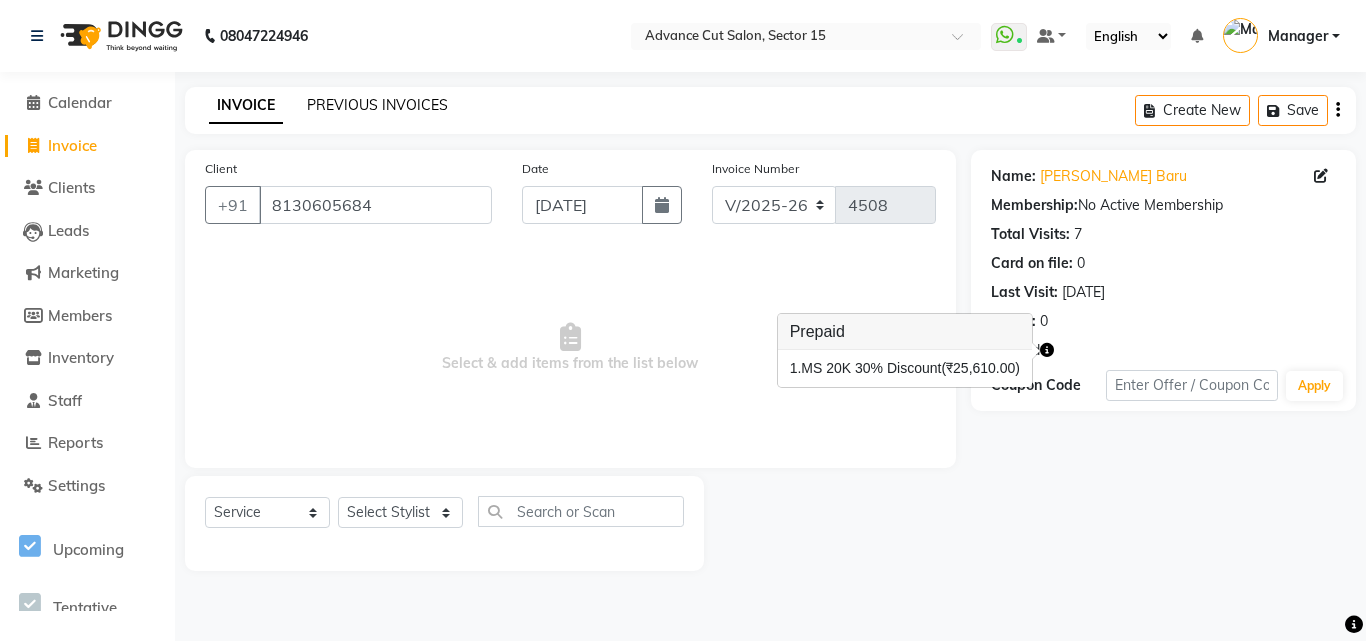 click on "PREVIOUS INVOICES" 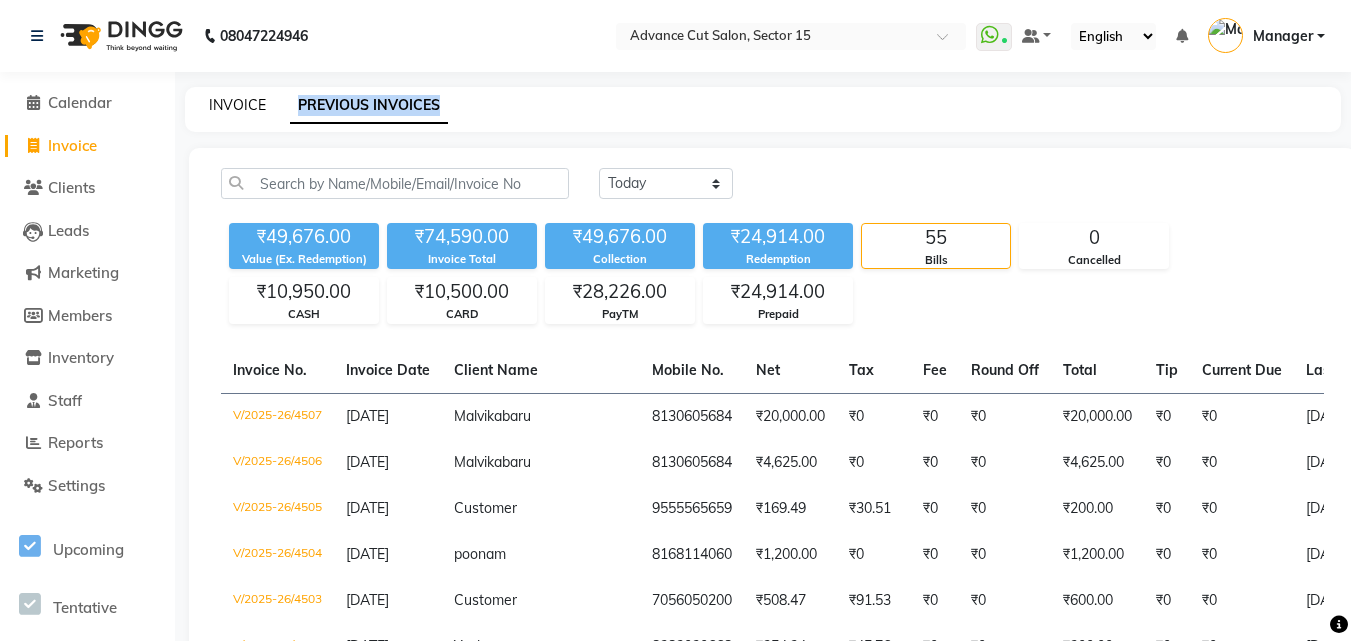 click on "INVOICE" 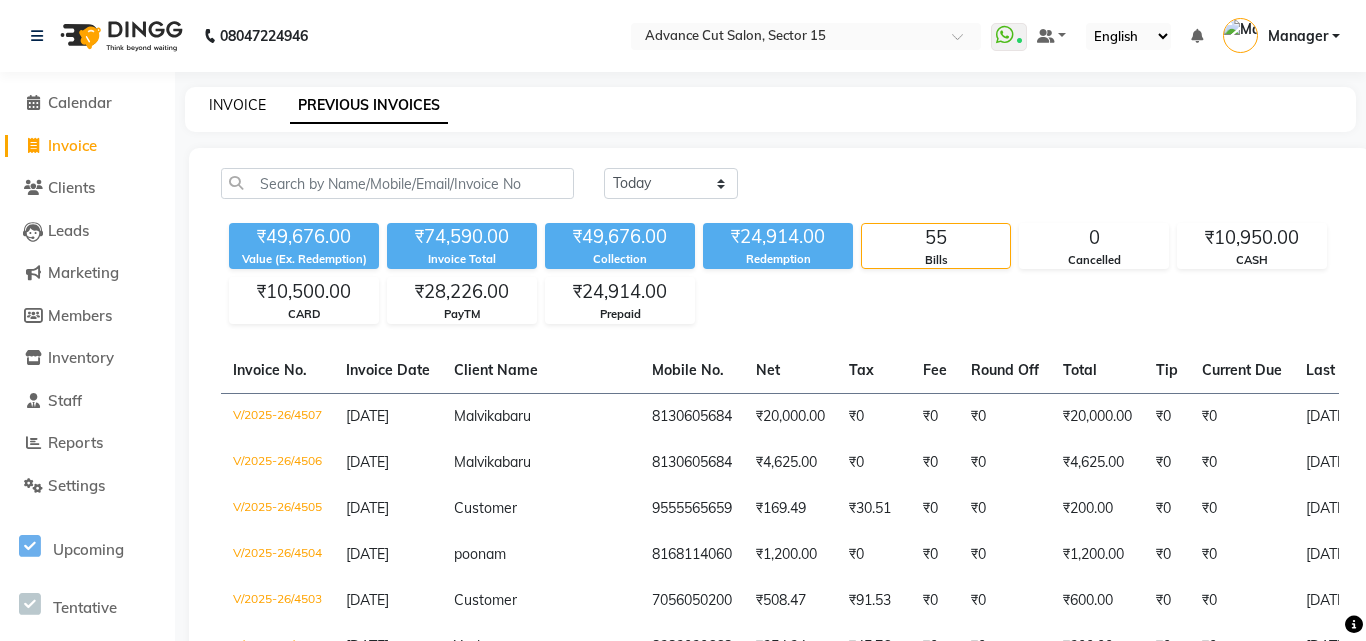 select on "service" 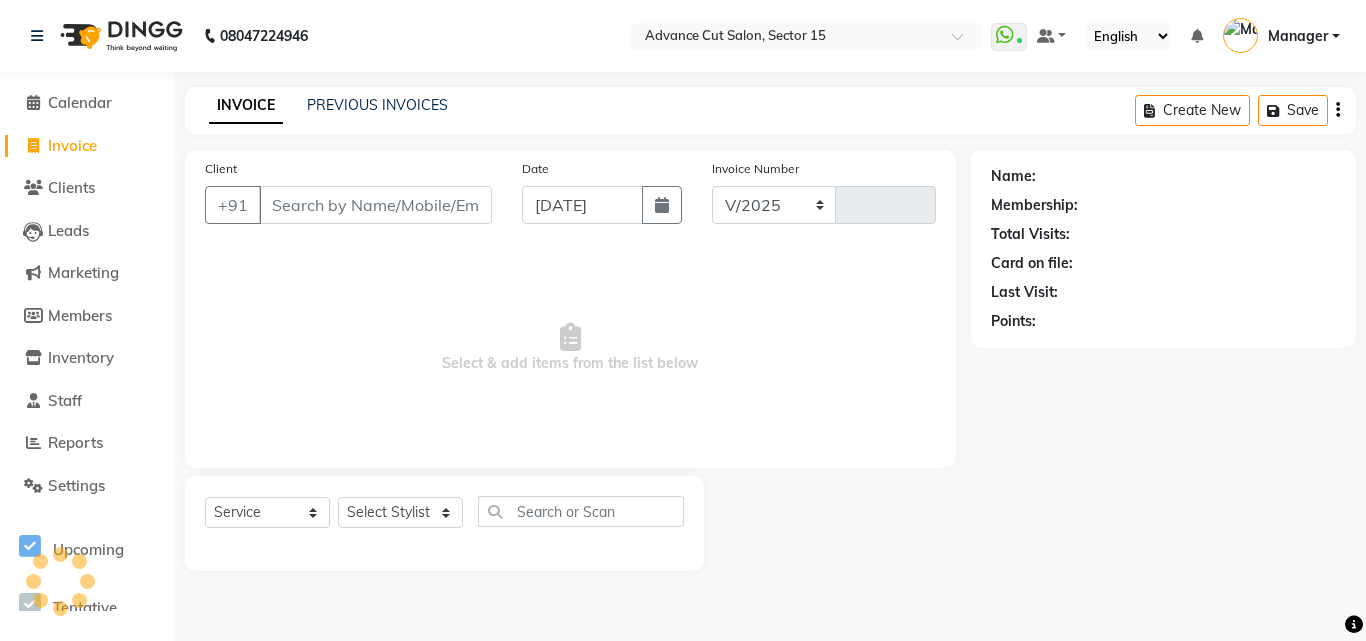 select on "6255" 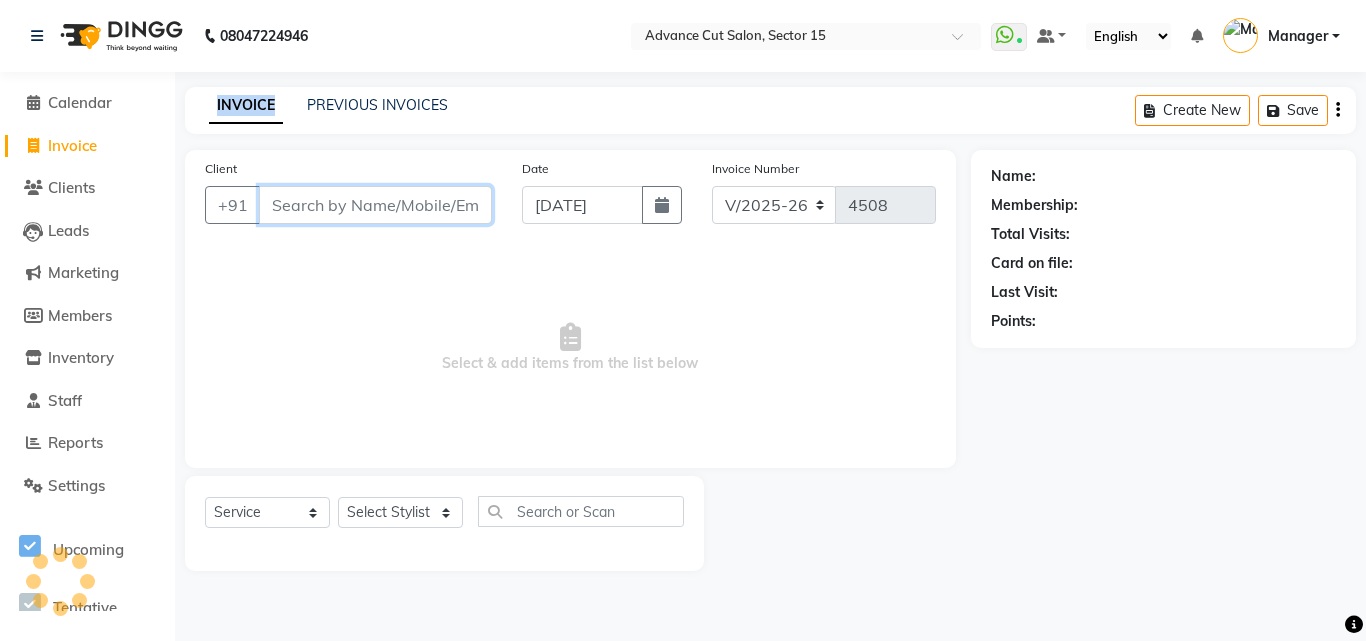 click on "Client" at bounding box center [375, 205] 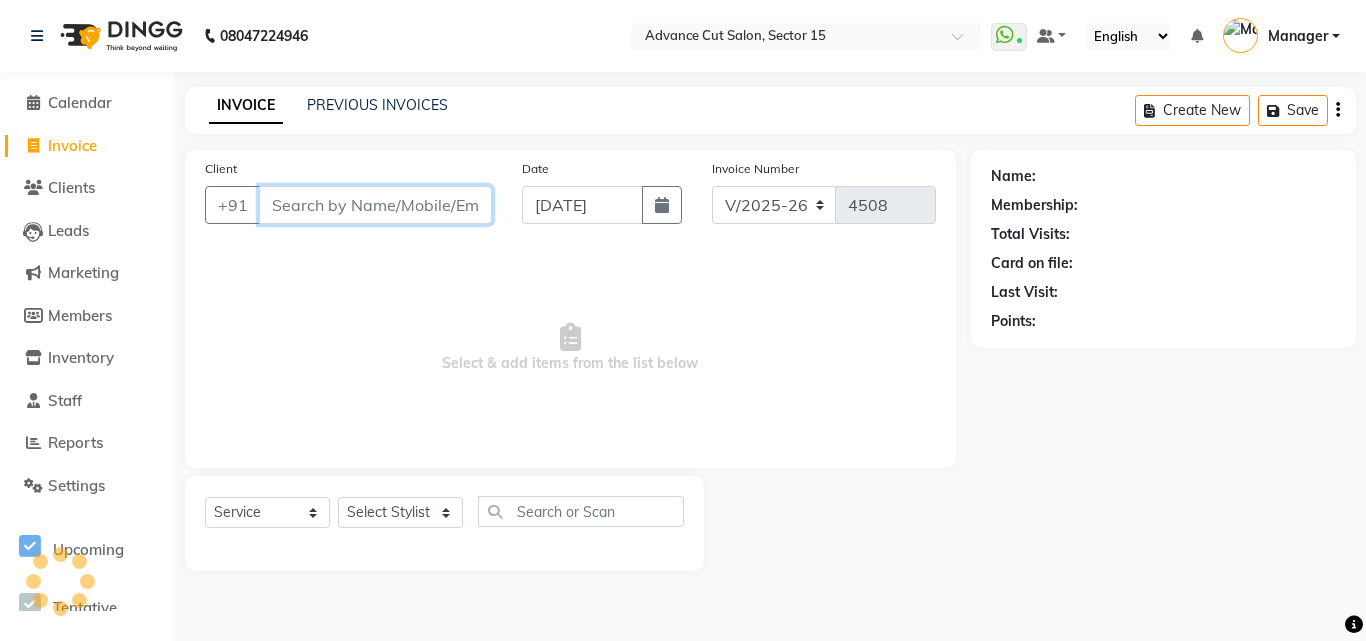 click on "Client" at bounding box center (375, 205) 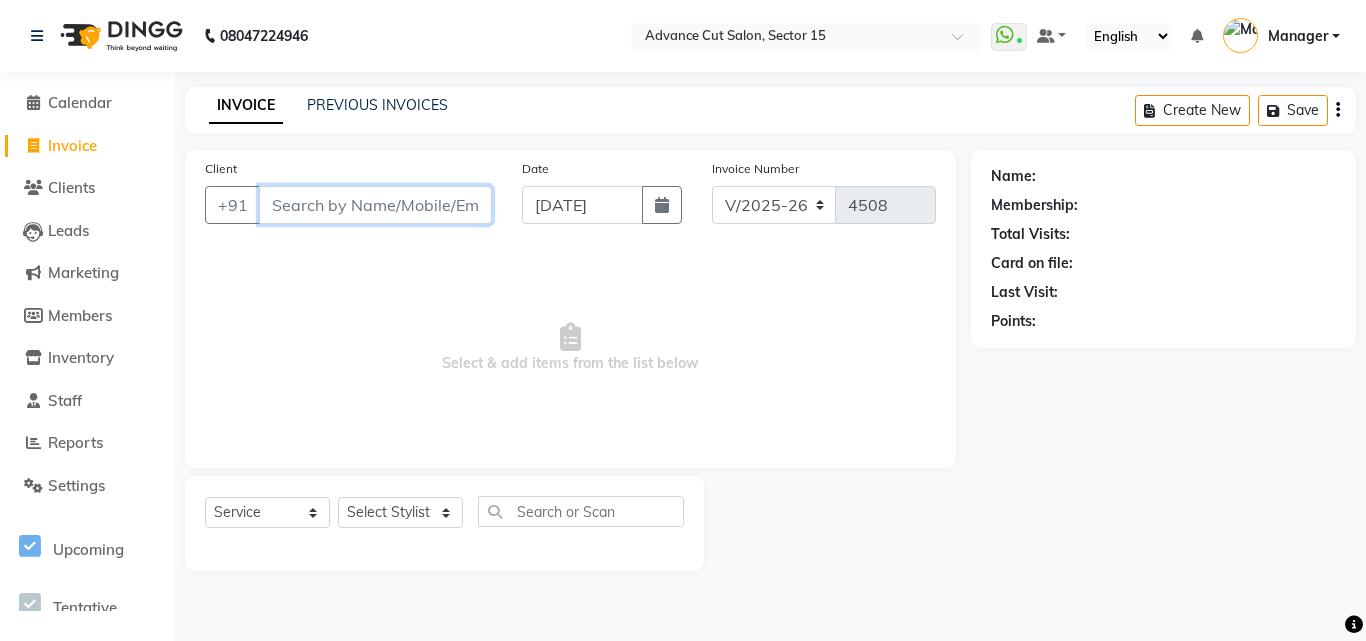paste on "918130605684" 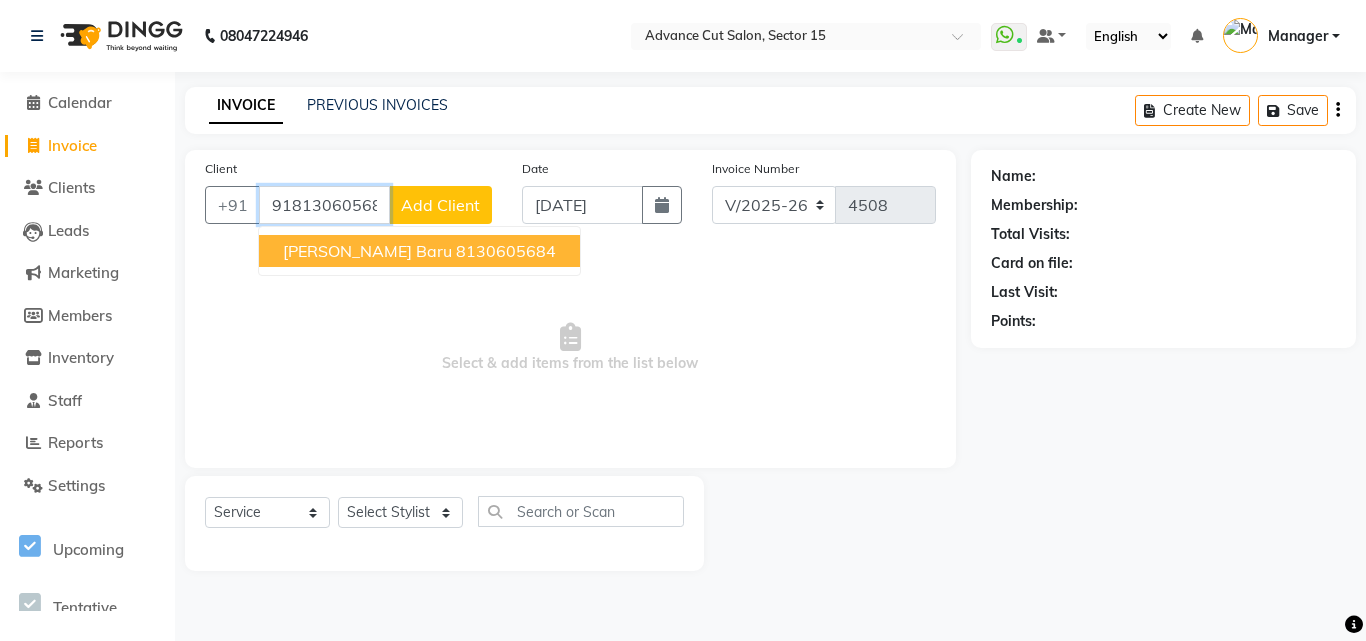 click on "[PERSON_NAME] baru" at bounding box center [367, 251] 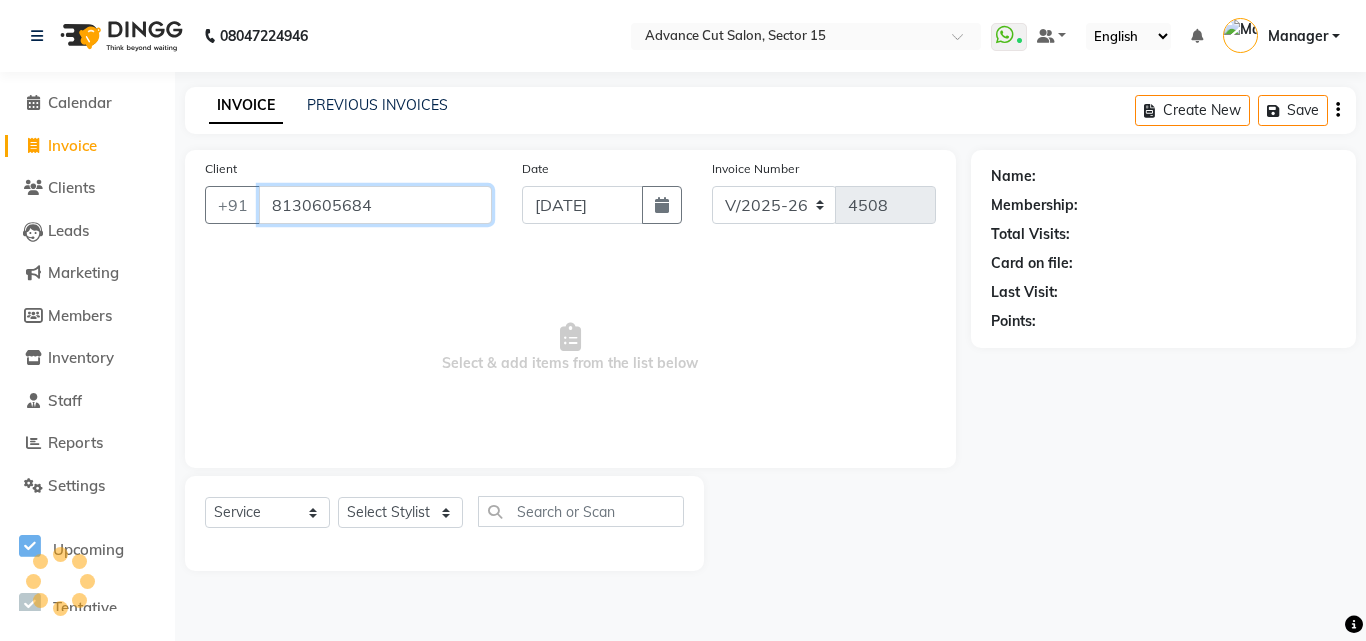 type on "8130605684" 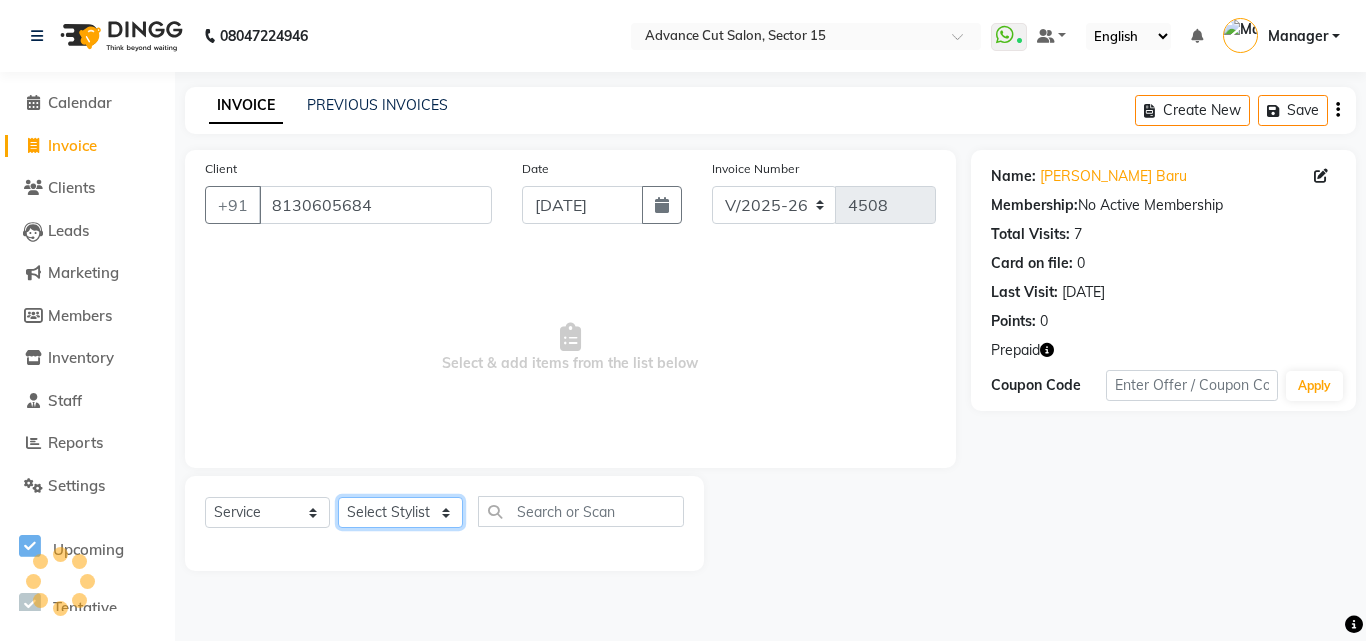click on "Select Stylist Advance Cut  [PERSON_NAME] [PERSON_NAME] [PERSON_NAME] LUCKY Manager [PERSON_NAME] [PERSON_NAME] Pooja  [PERSON_NAME] RANI [PERSON_NAME] [PERSON_NAME] [PERSON_NAME] [PERSON_NAME] [PERSON_NAME]" 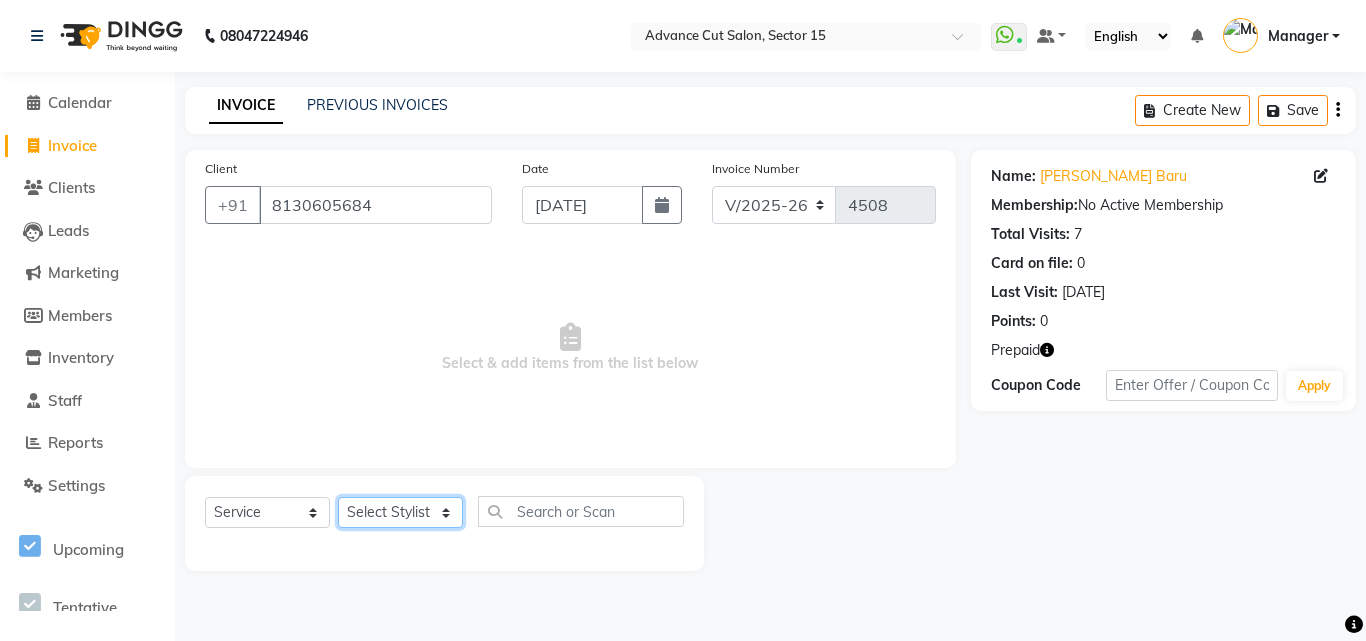 select on "46505" 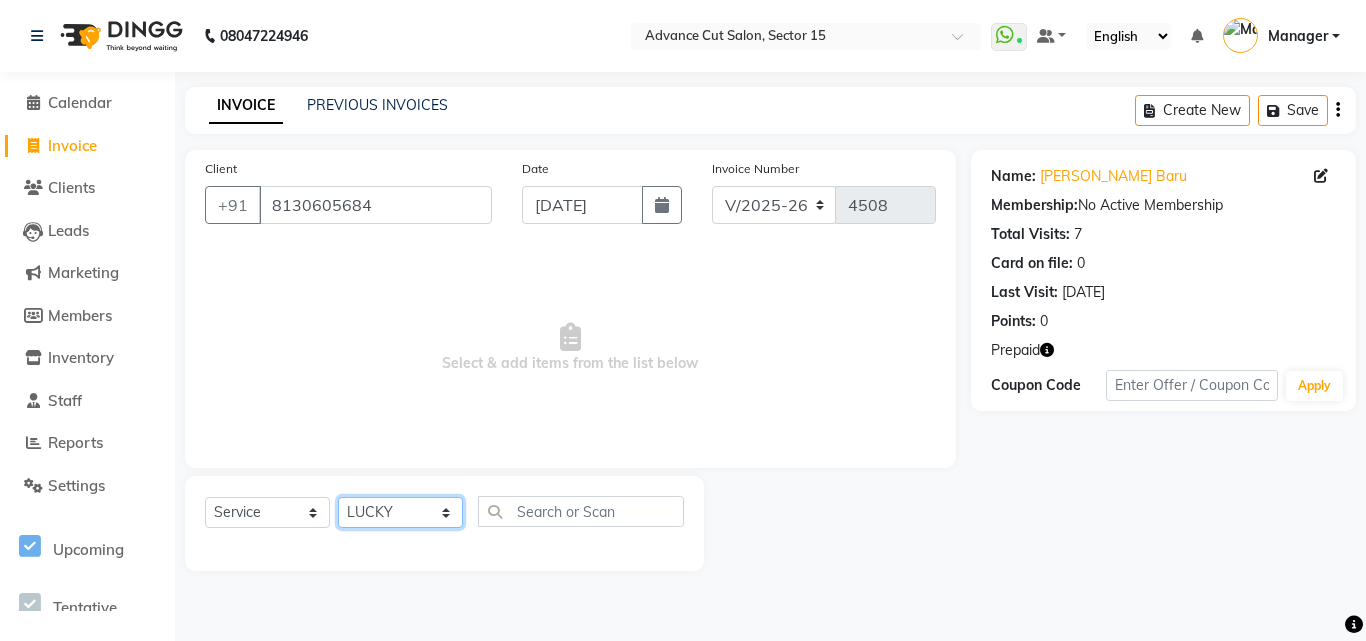 click on "Select Stylist Advance Cut  [PERSON_NAME] [PERSON_NAME] [PERSON_NAME] LUCKY Manager [PERSON_NAME] [PERSON_NAME] Pooja  [PERSON_NAME] RANI [PERSON_NAME] [PERSON_NAME] [PERSON_NAME] [PERSON_NAME] [PERSON_NAME]" 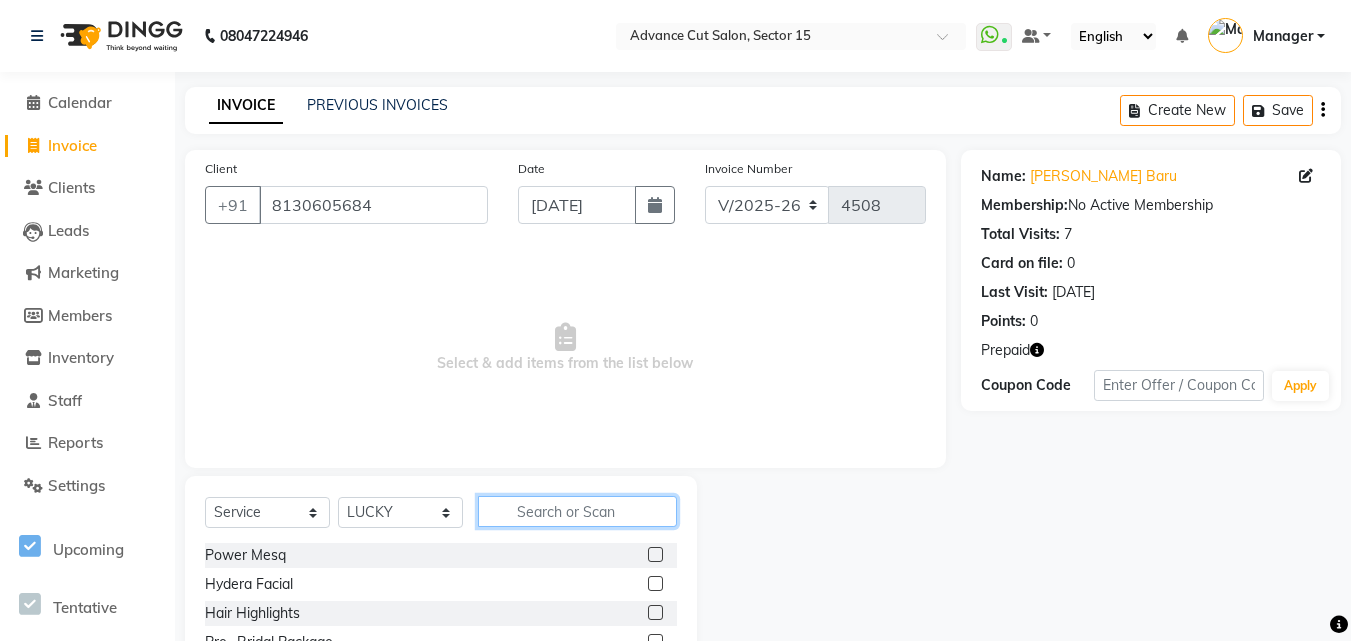 click 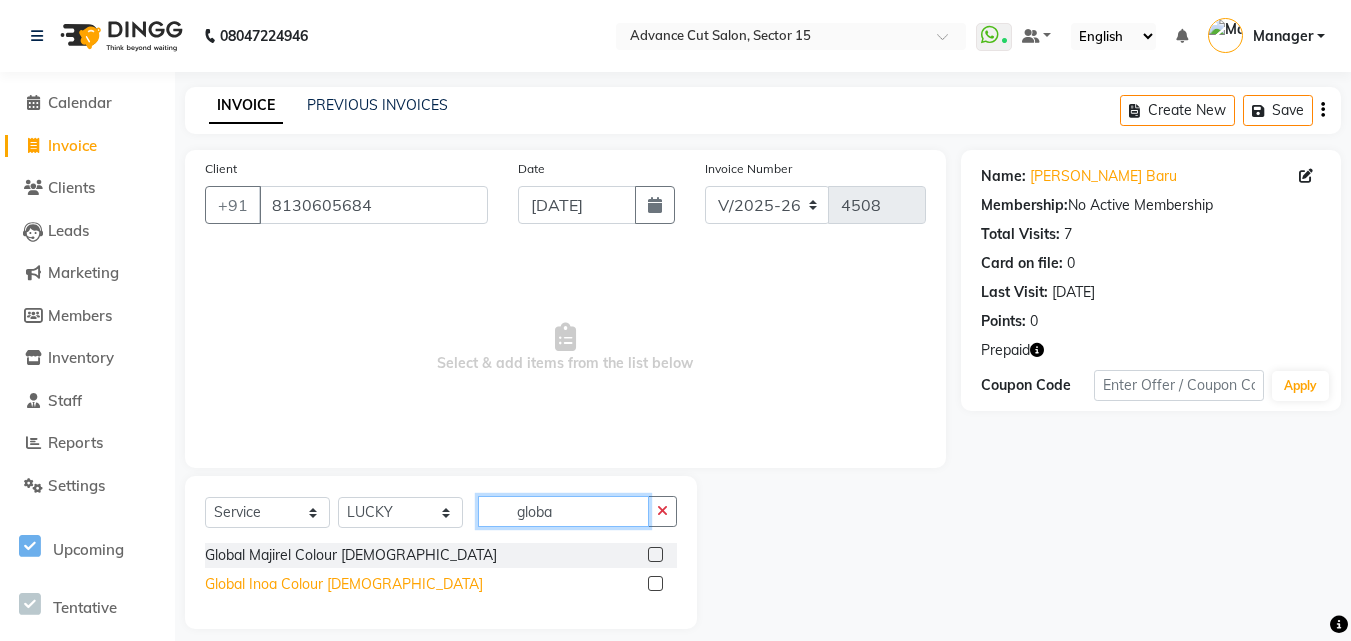 type on "globa" 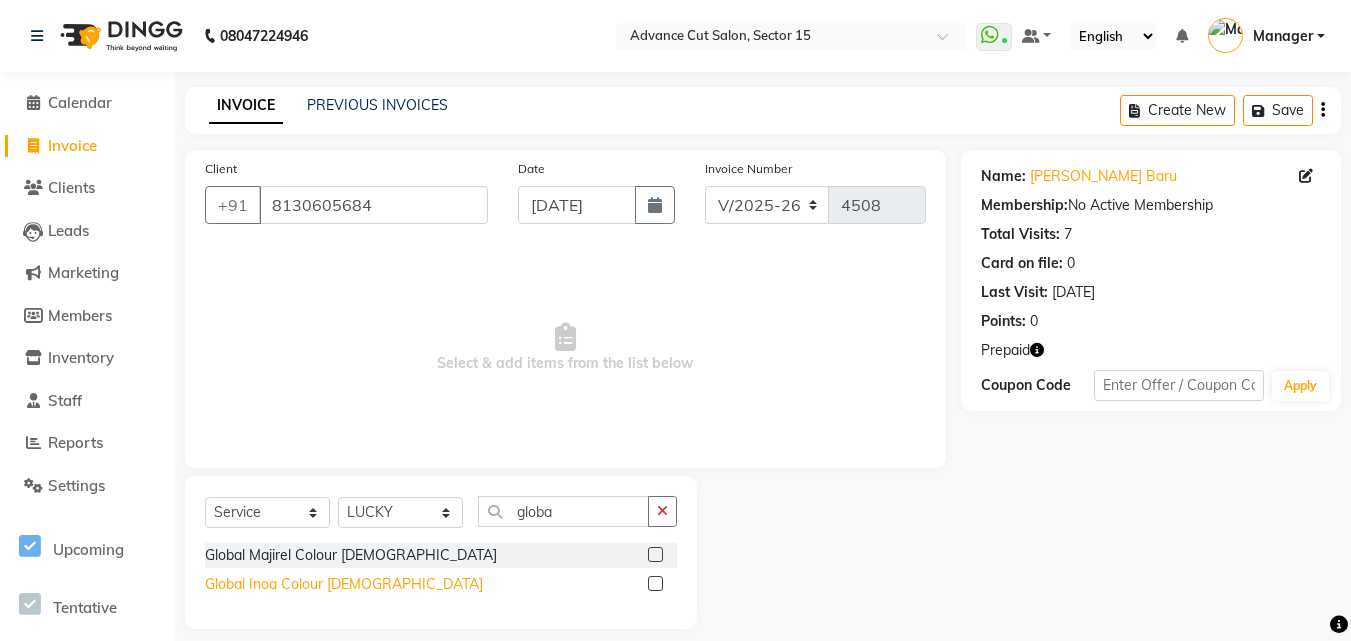 click on "Global Inoa Colour [DEMOGRAPHIC_DATA]" 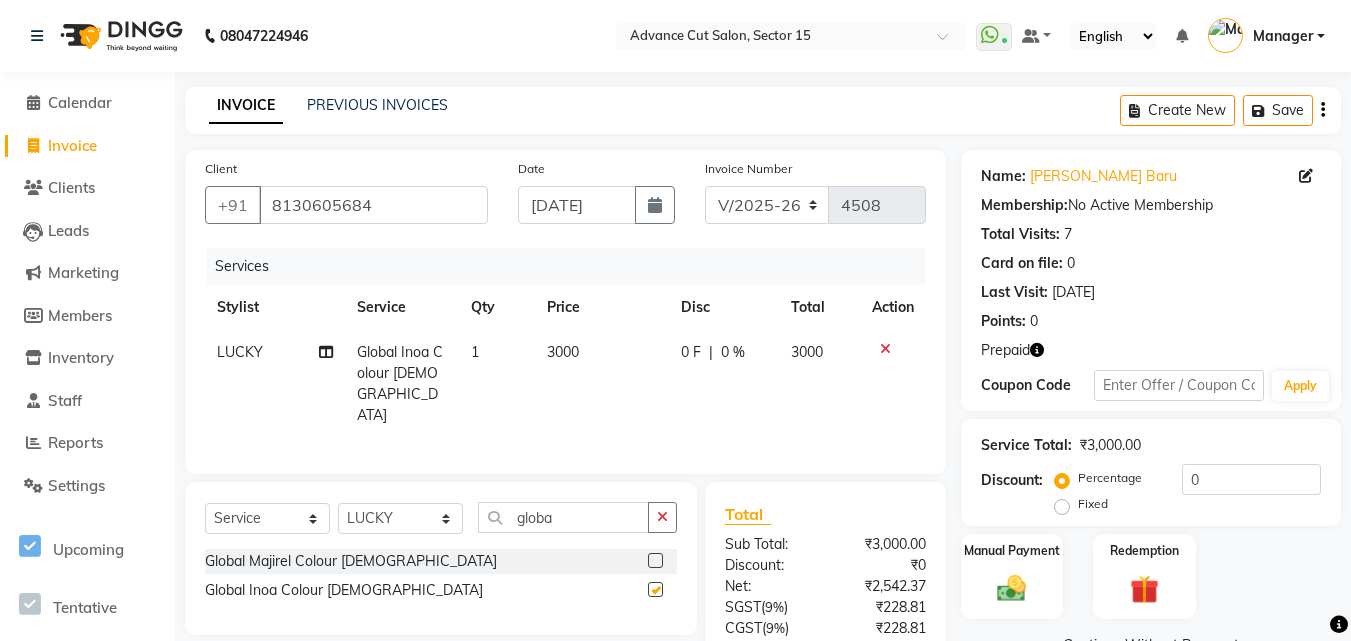 checkbox on "false" 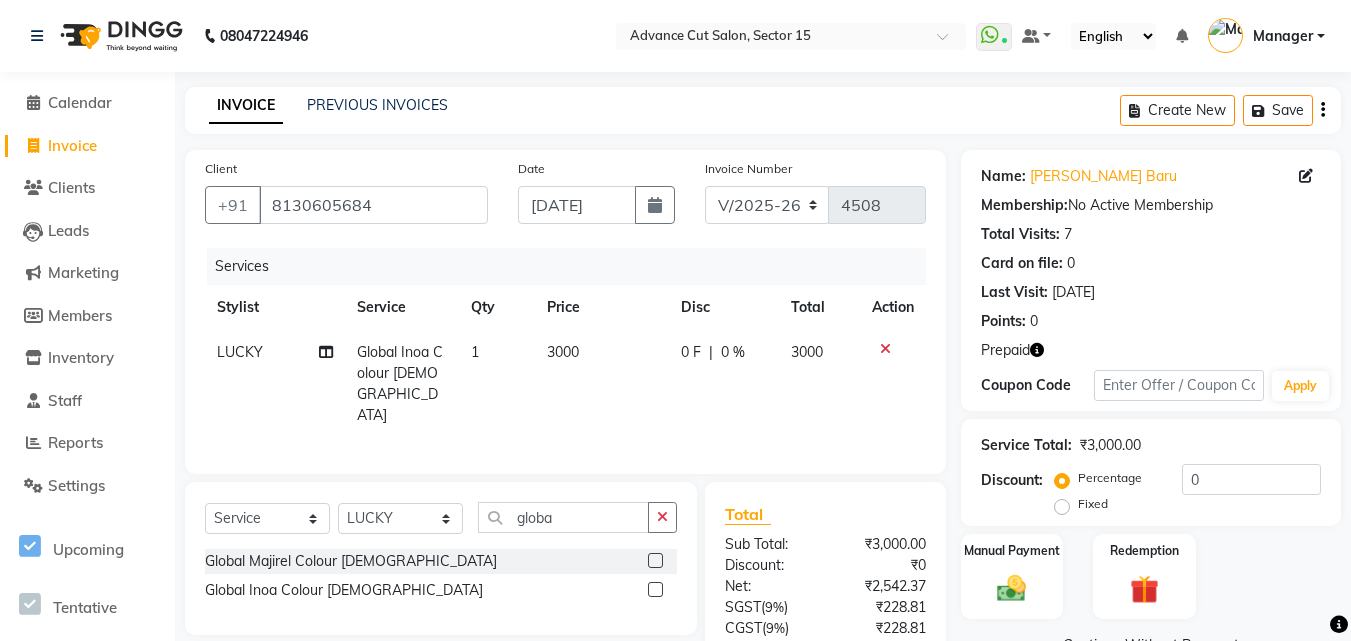 click on "3000" 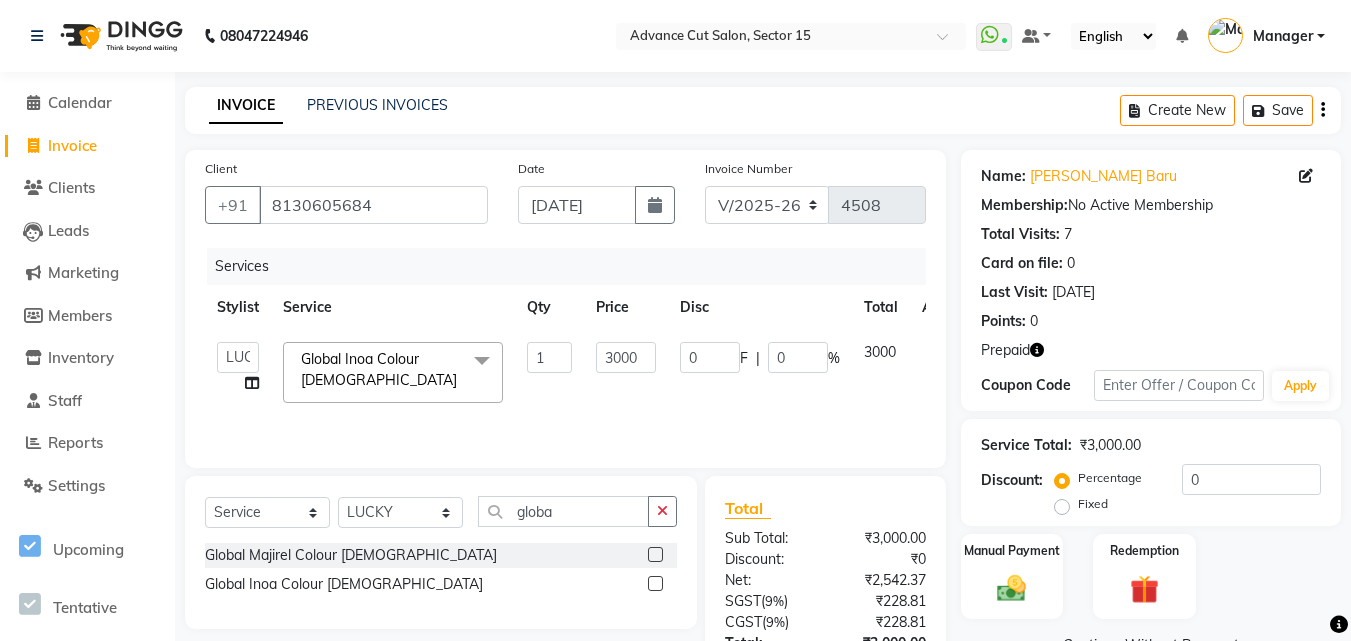 drag, startPoint x: 611, startPoint y: 356, endPoint x: 628, endPoint y: 388, distance: 36.23534 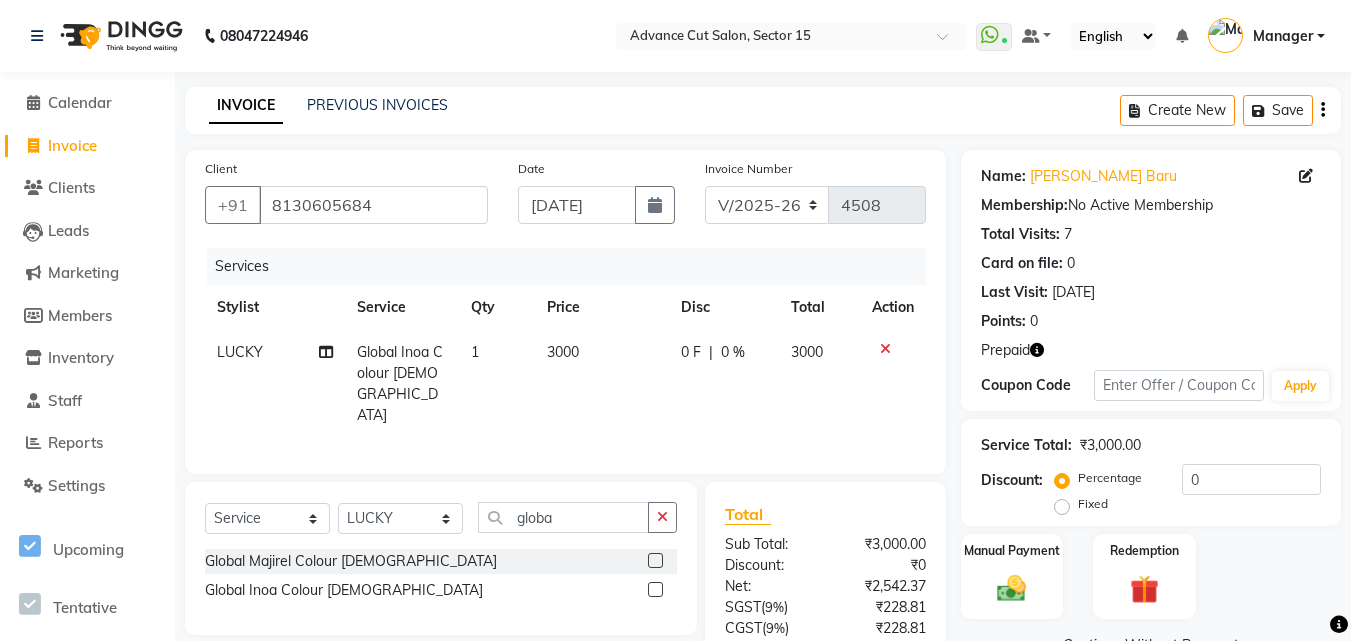 click on "3000" 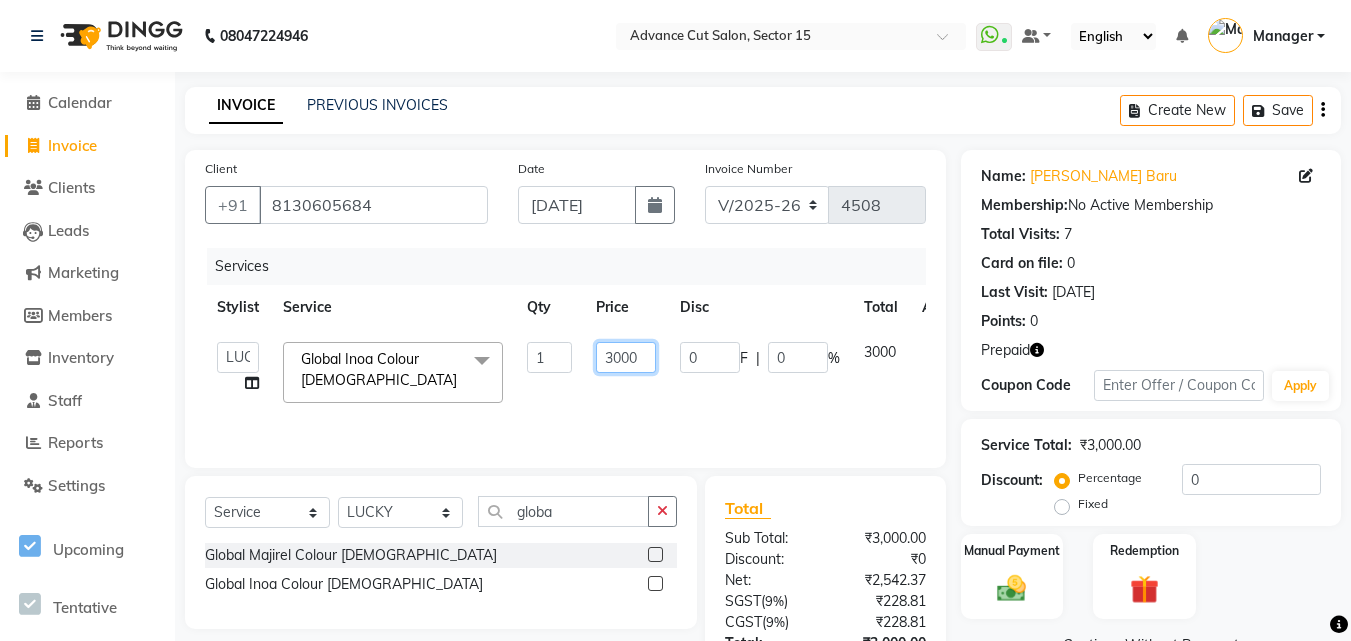 click on "3000" 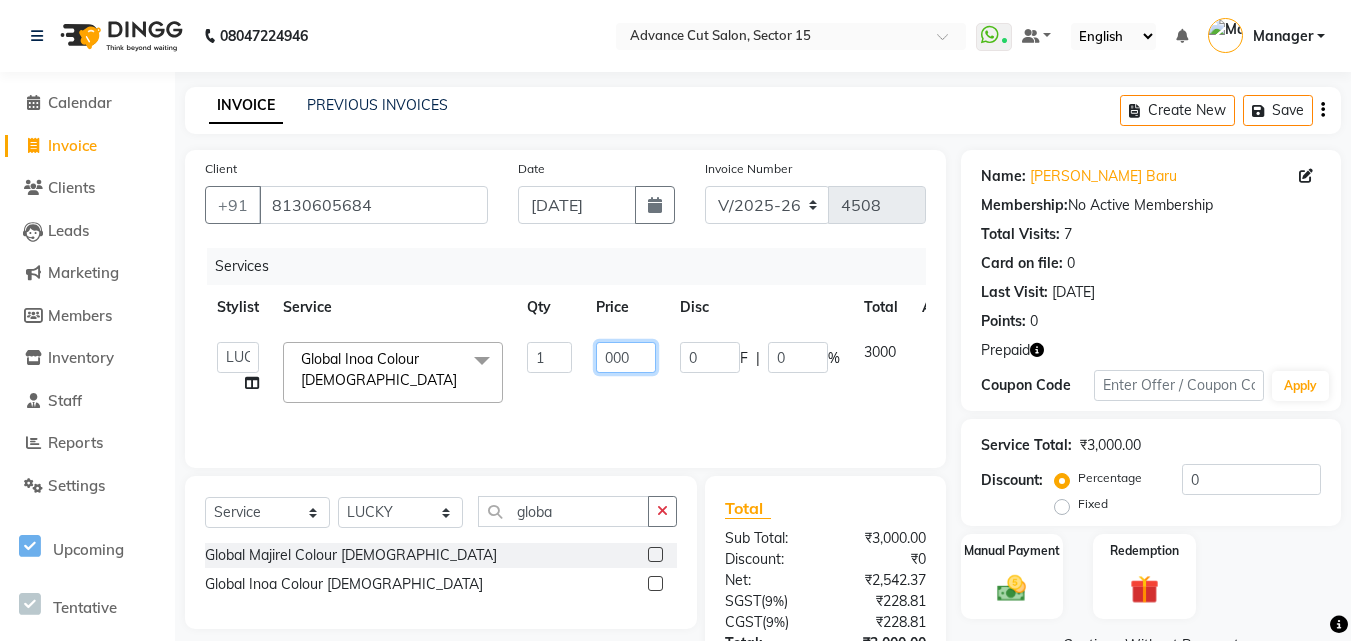type on "6000" 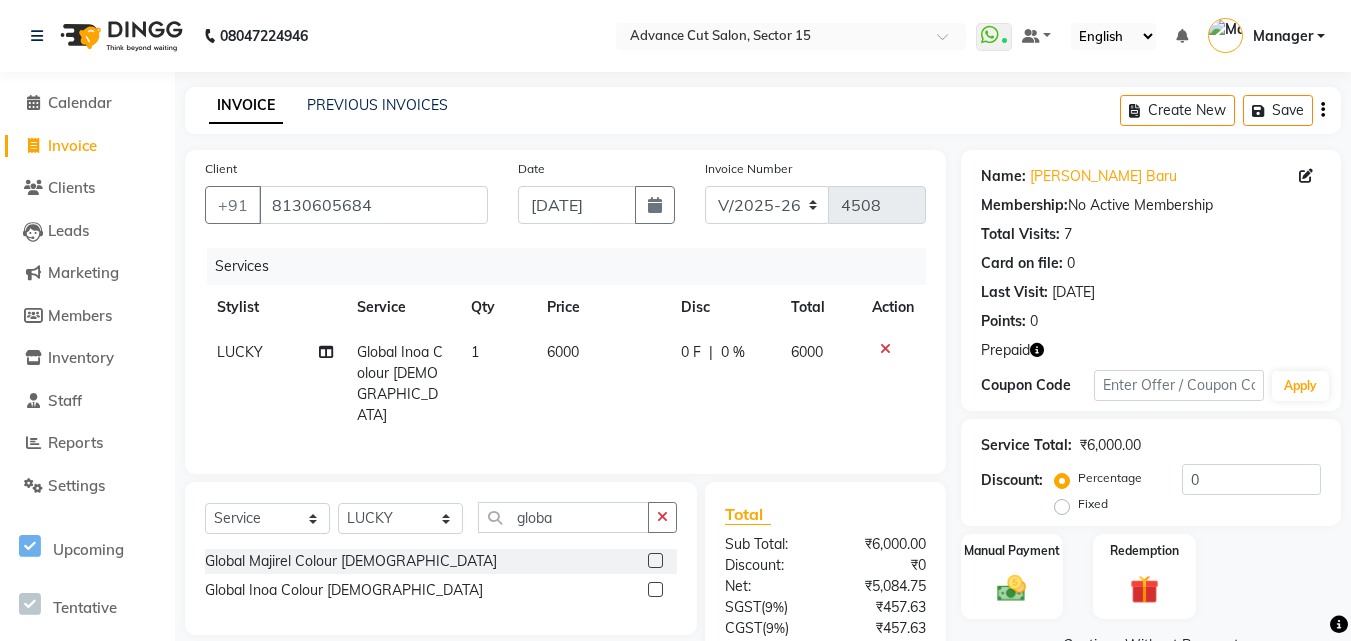 click on "Services" 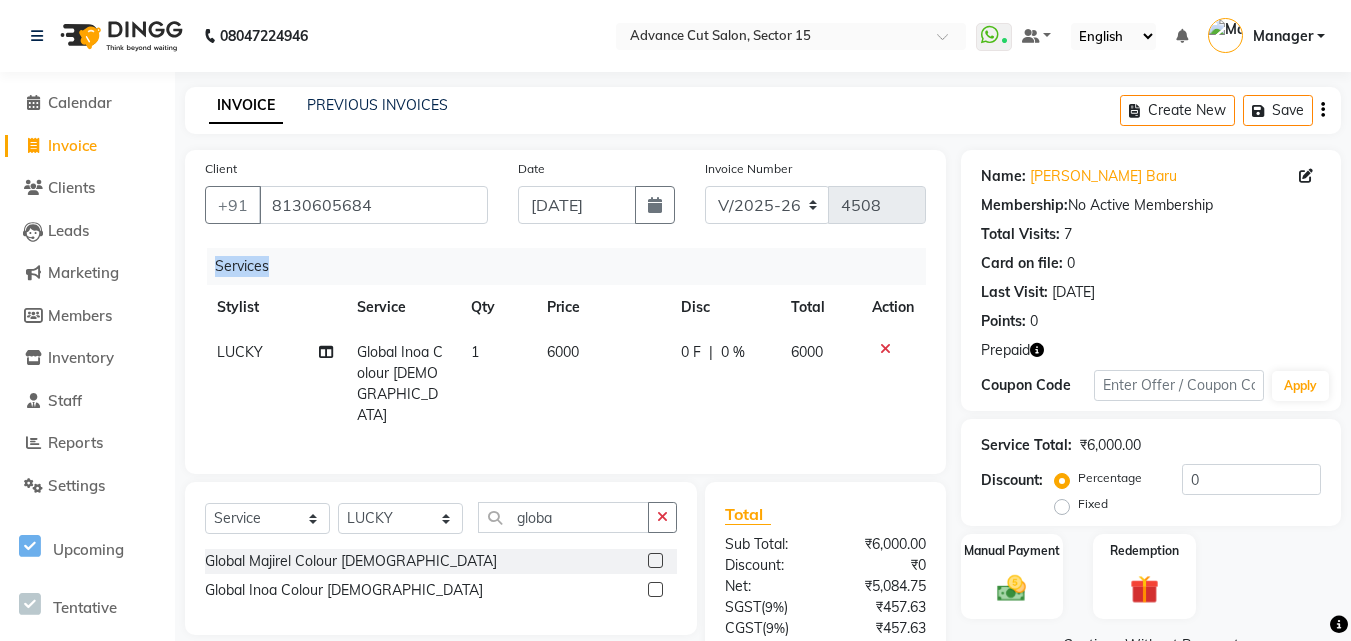 scroll, scrollTop: 159, scrollLeft: 0, axis: vertical 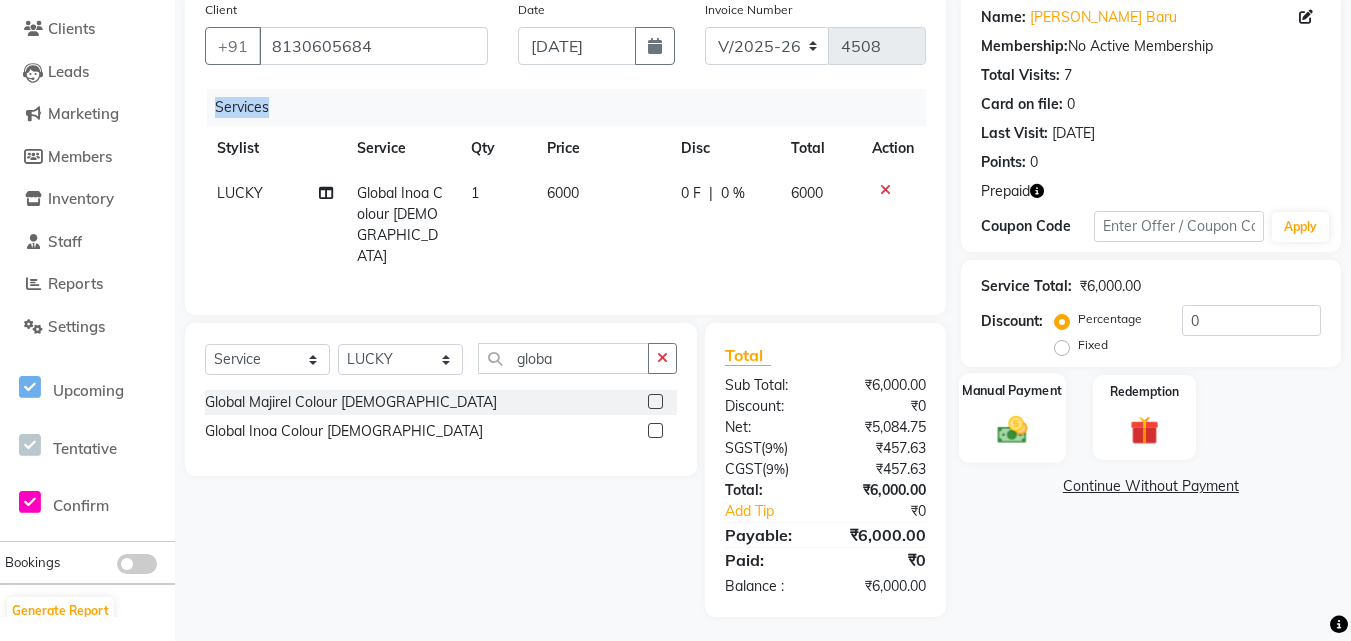 click 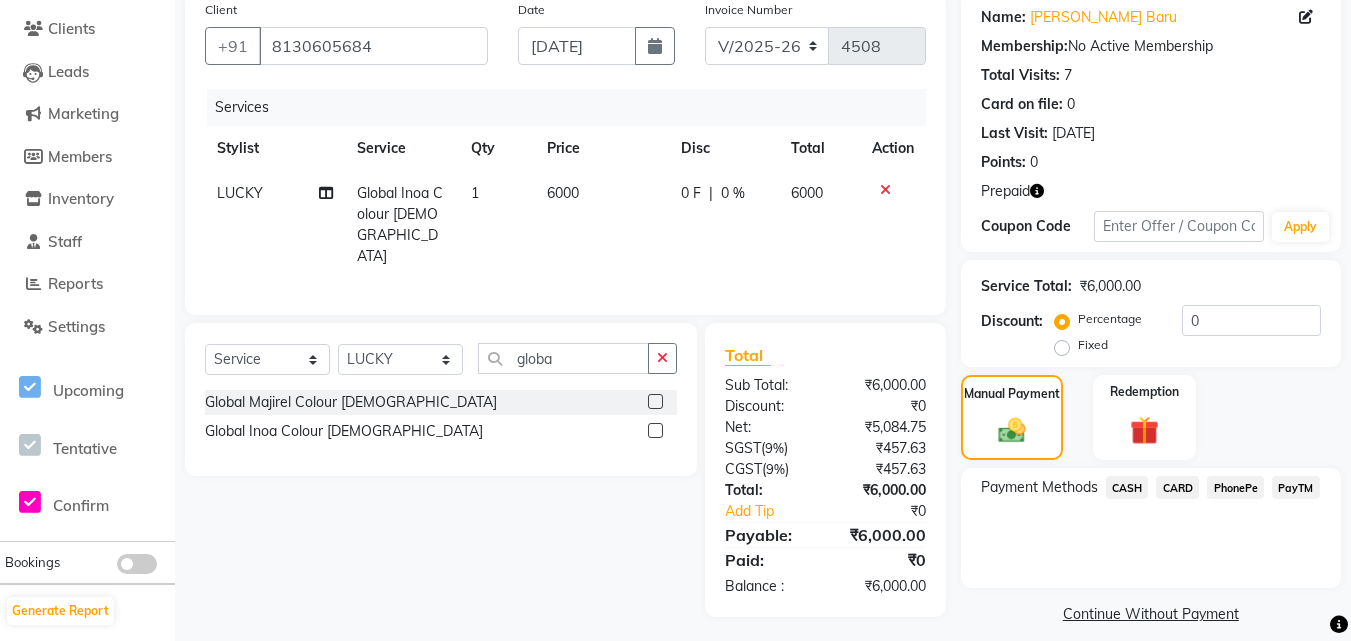 click on "PayTM" 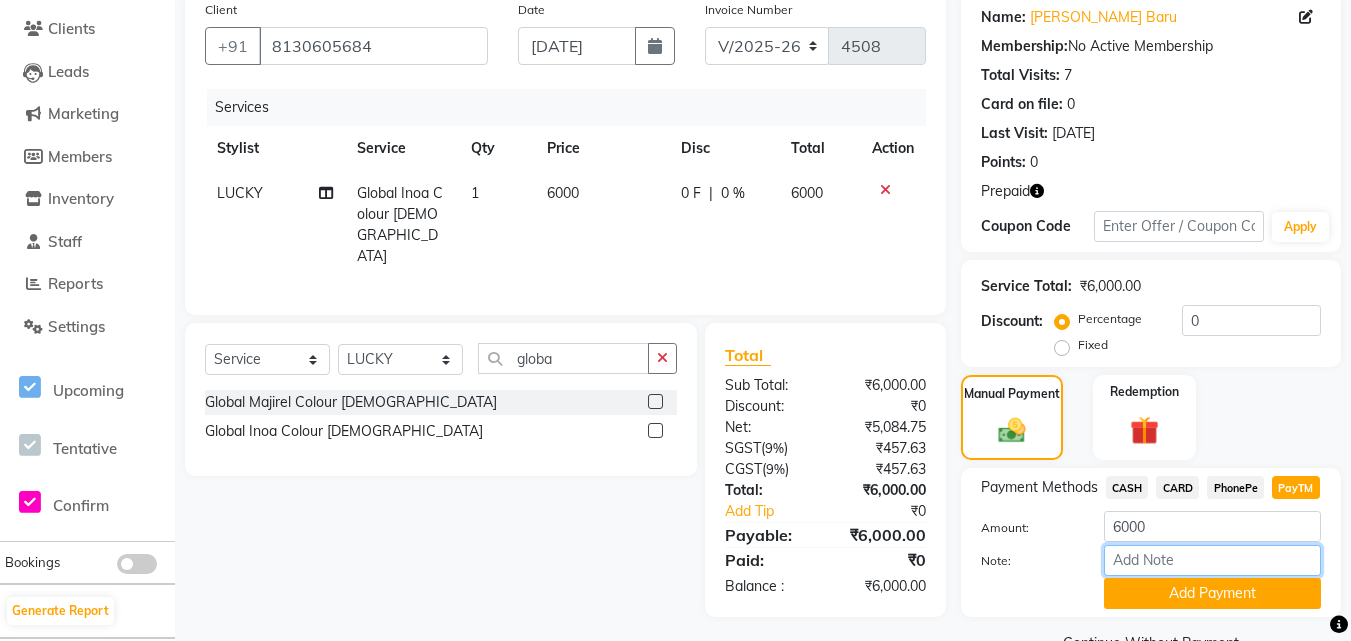 click on "Note:" at bounding box center [1212, 560] 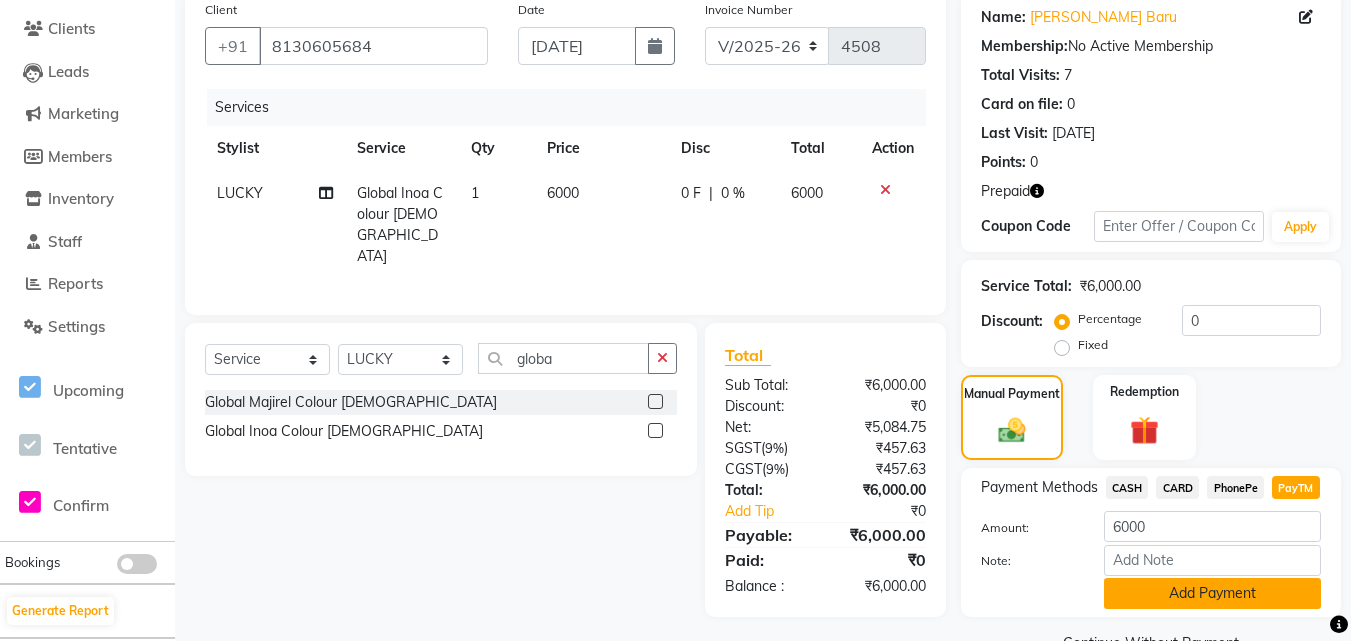 click on "Add Payment" 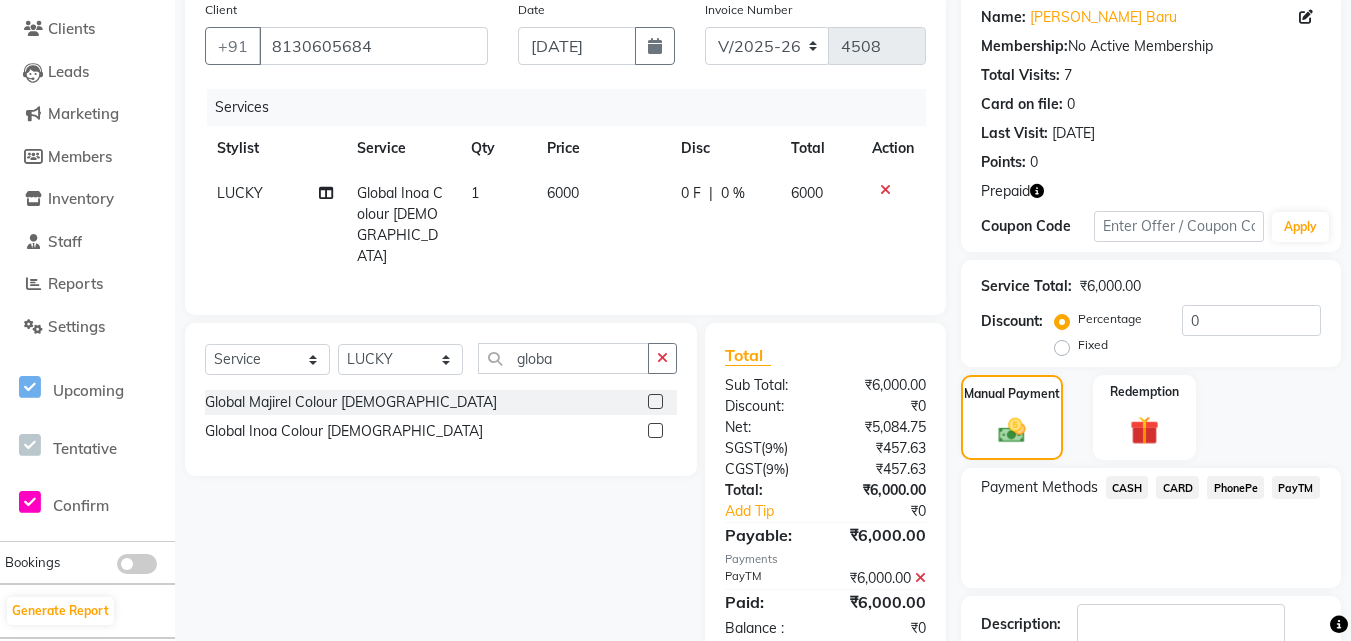 scroll, scrollTop: 290, scrollLeft: 0, axis: vertical 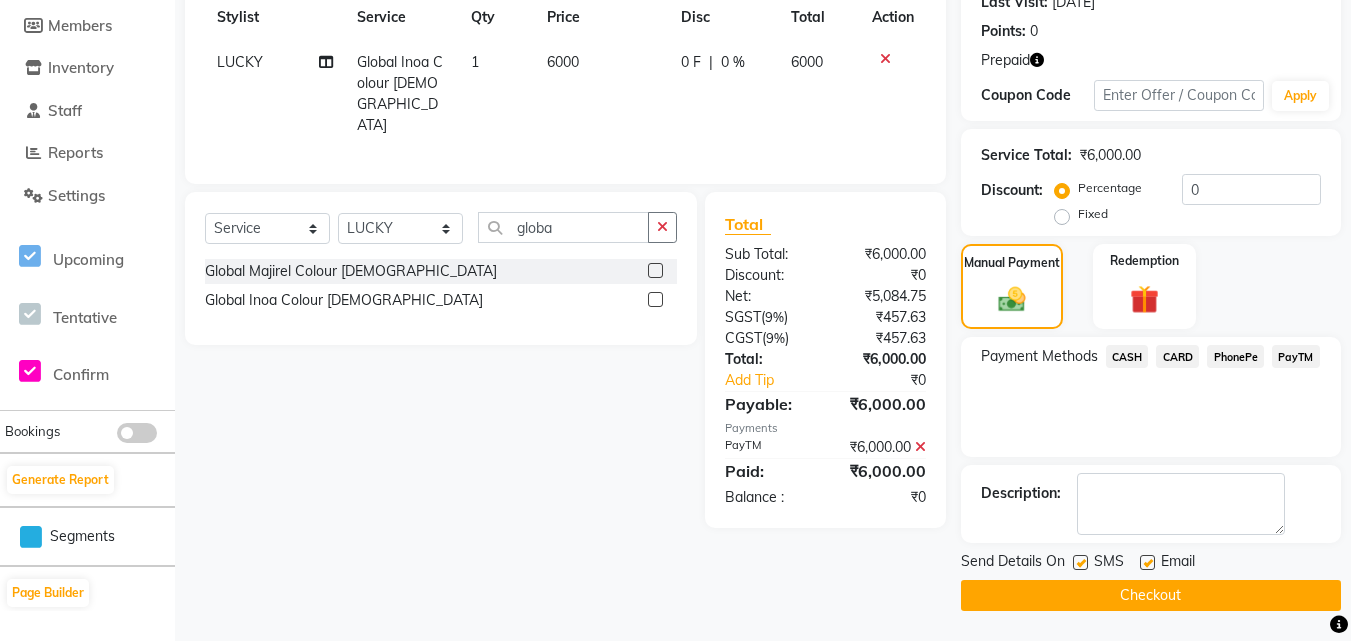 click on "Checkout" 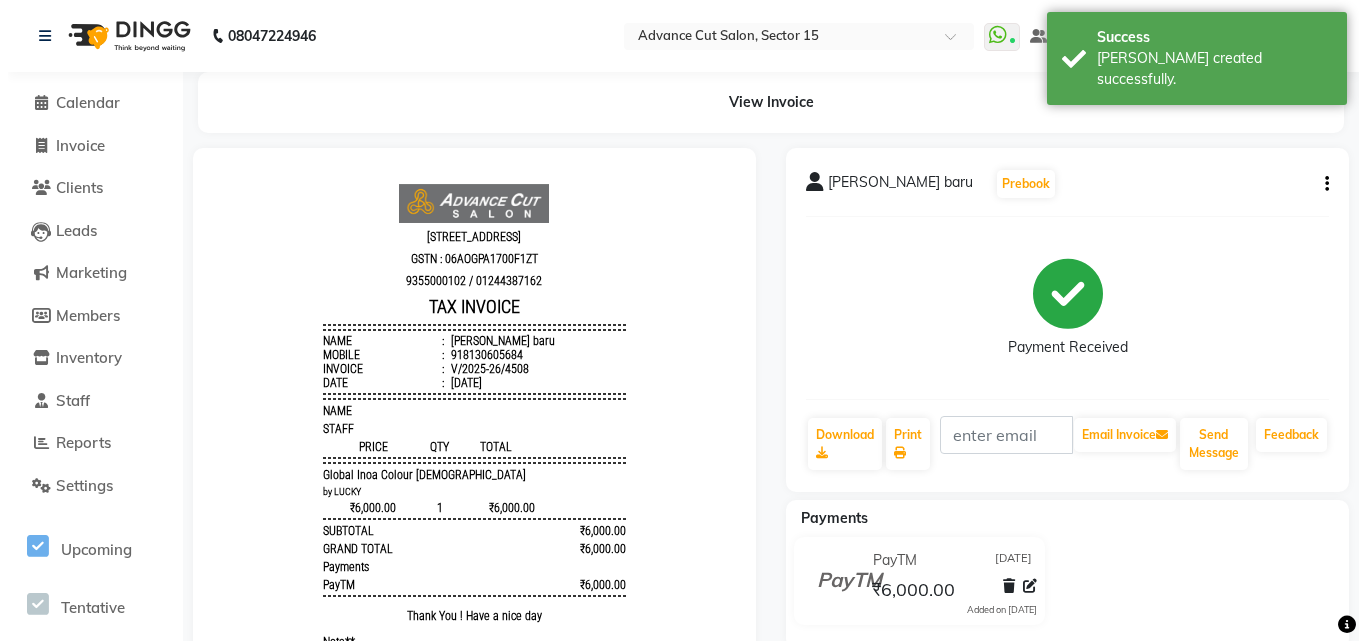 scroll, scrollTop: 0, scrollLeft: 0, axis: both 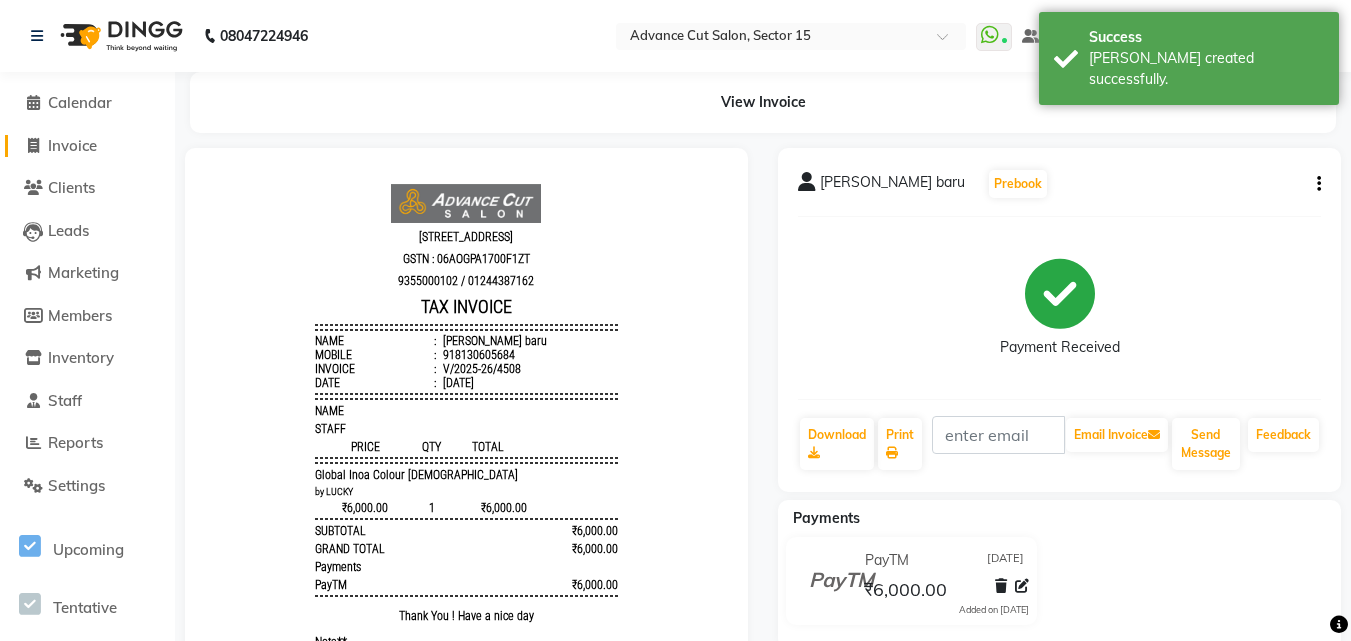 click on "Invoice" 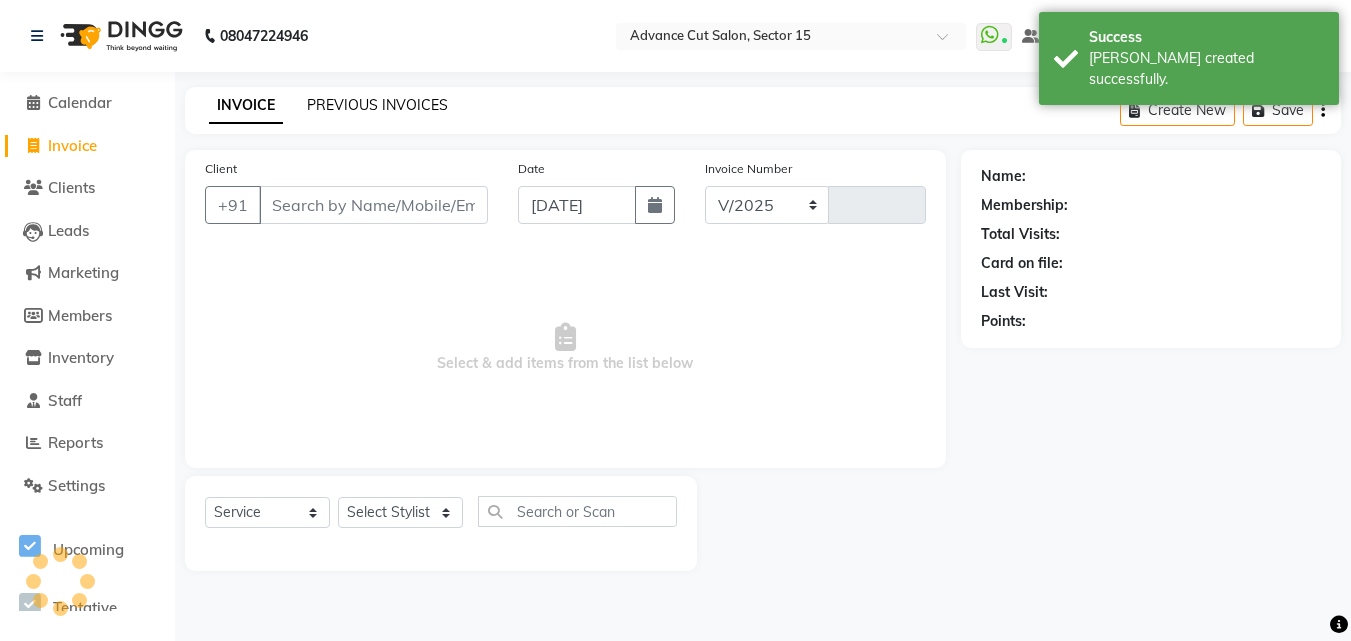 select on "6255" 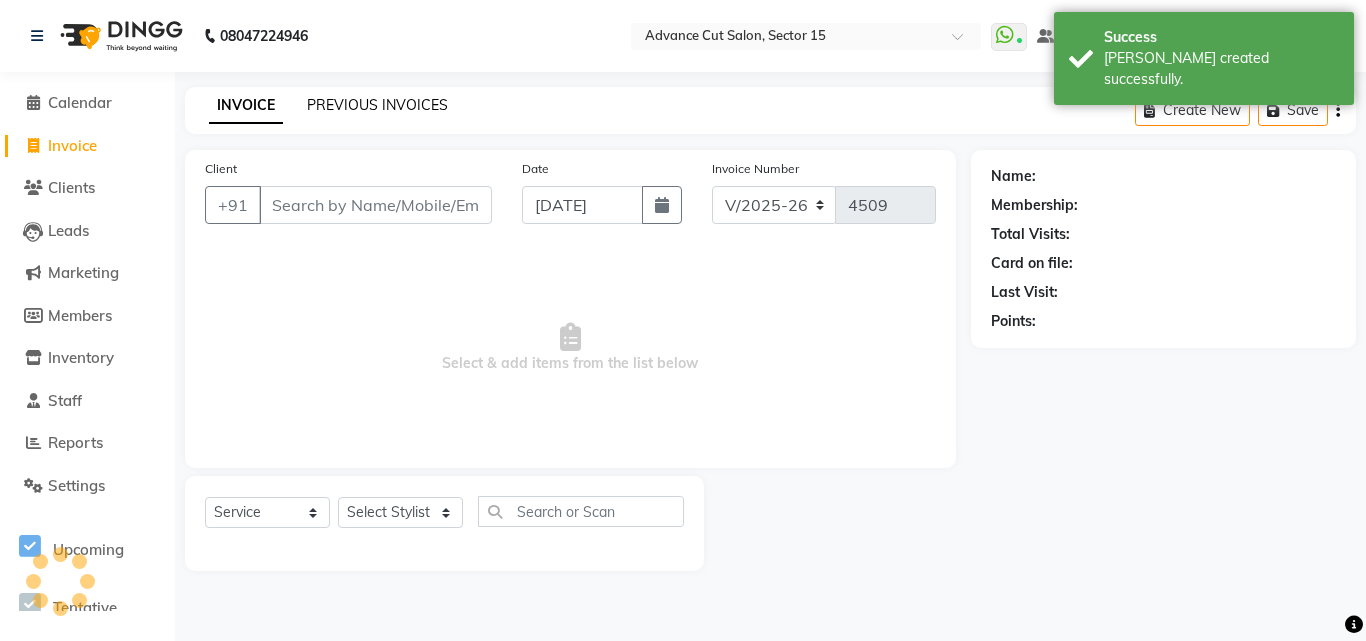 click on "PREVIOUS INVOICES" 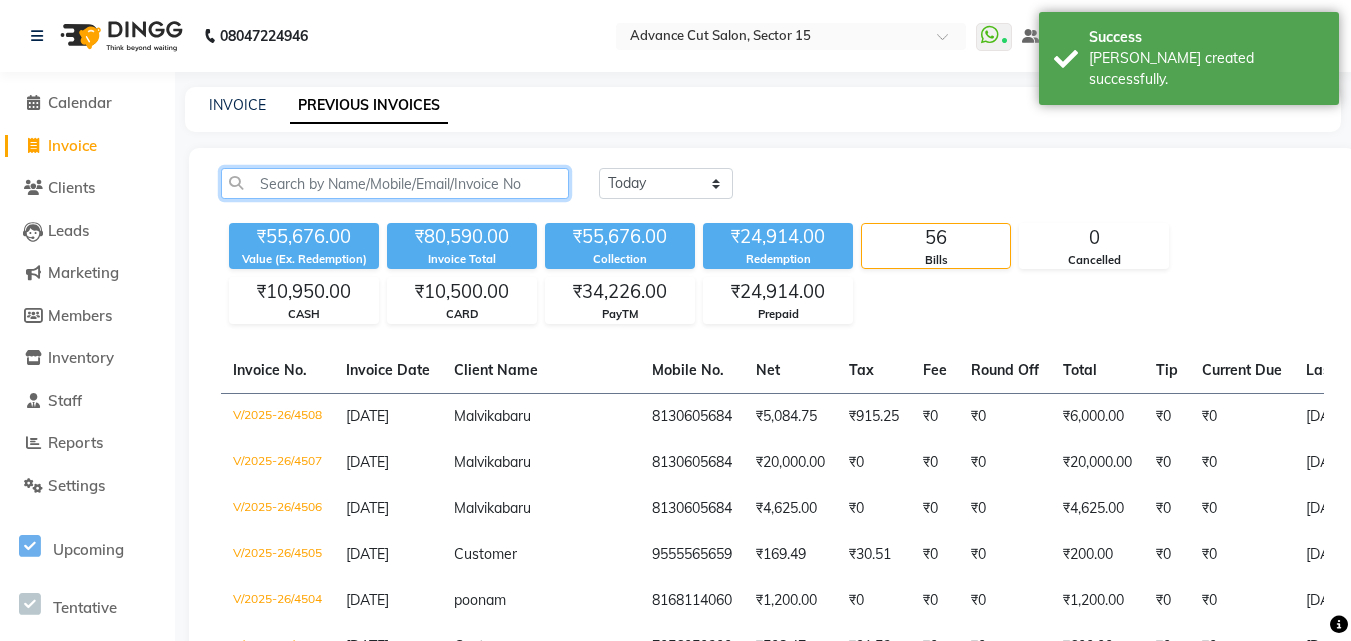click 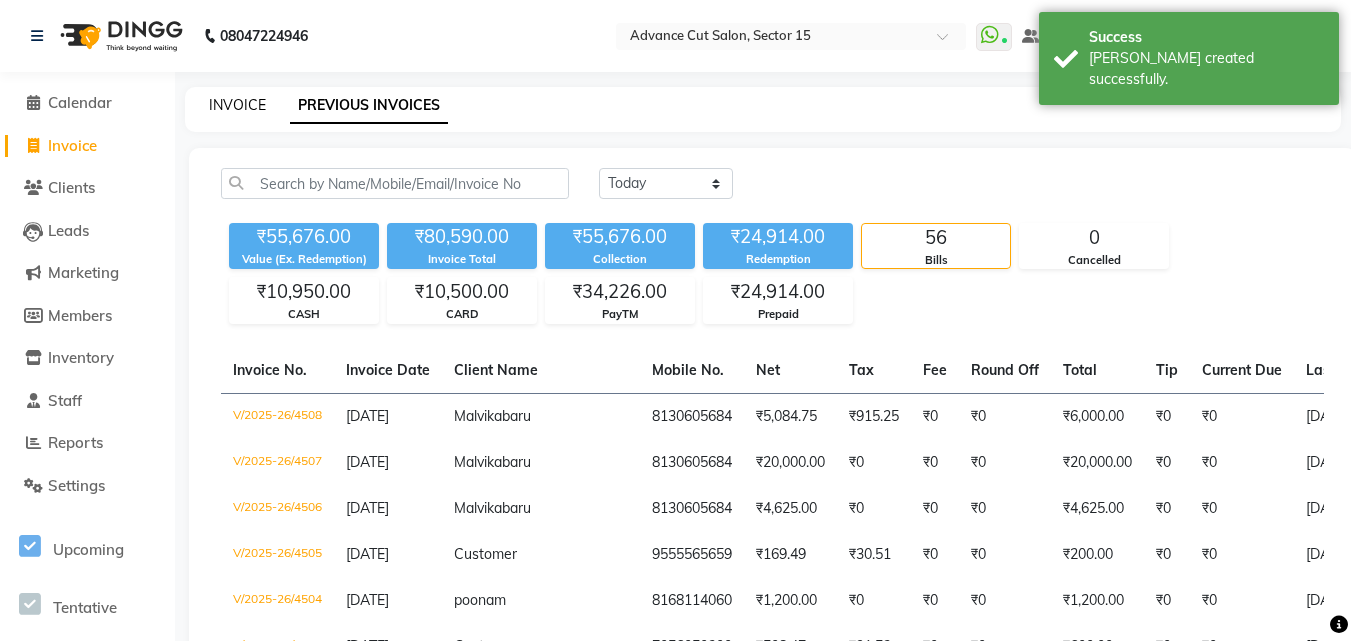click on "INVOICE" 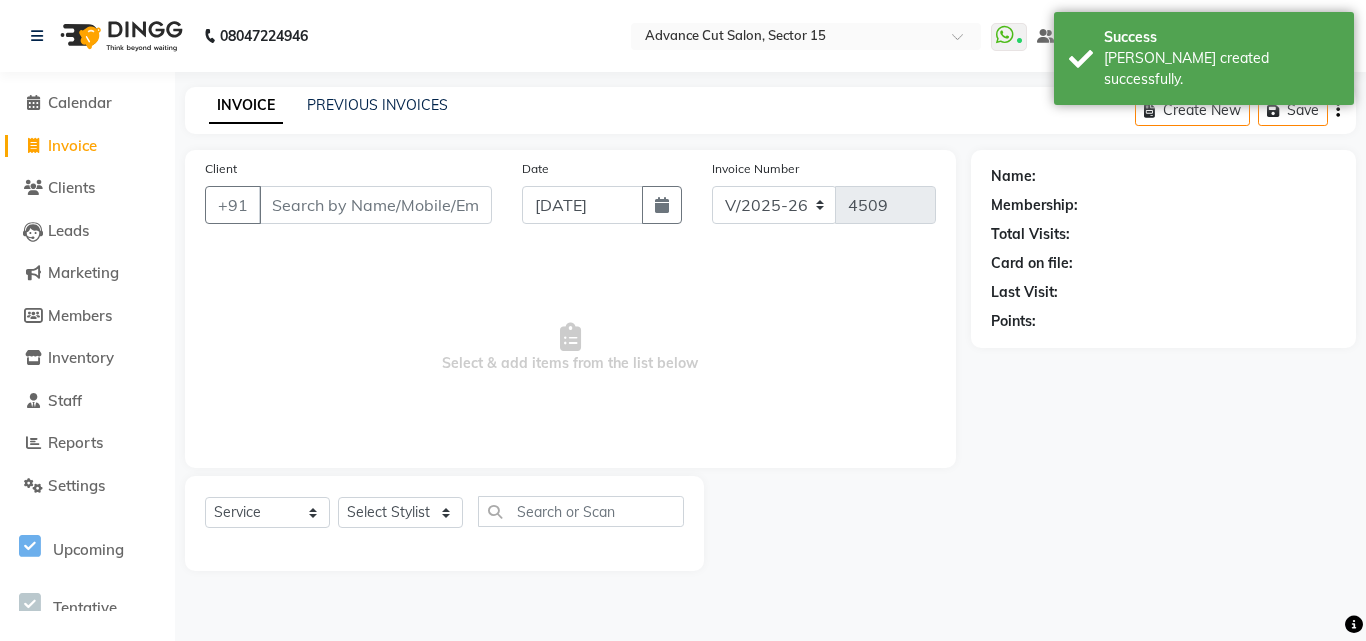 click on "08047224946 Select Location × Advance Cut Salon, Sector 15  WhatsApp Status  ✕ Status:  Connected Most Recent Message: [DATE]     08:13 PM Recent Service Activity: [DATE]     08:34 PM Default Panel My Panel English ENGLISH Español العربية मराठी हिंदी ગુજરાતી தமிழ் 中文 Notifications nothing to show Manager Manage Profile Change Password Sign out  Version:3.15.4  ☀ Advance Cut Salon, Sector 15  Calendar  Invoice  Clients  Leads   Marketing  Members  Inventory  Staff  Reports  Settings Upcoming Tentative Confirm Bookings Generate Report Segments Page Builder INVOICE PREVIOUS INVOICES Create New   Save  Client +91 Date [DATE] Invoice Number V/2025 V/[PHONE_NUMBER]  Select & add items from the list below  Select  Service  Product  Membership  Package Voucher Prepaid Gift Card  Select Stylist Advance Cut  [PERSON_NAME] [PERSON_NAME] [PERSON_NAME] LUCKY Manager [PERSON_NAME] [PERSON_NAME] Pooja  [PERSON_NAME] RANI [PERSON_NAME] [PERSON_NAME] [PERSON_NAME]" at bounding box center (683, 320) 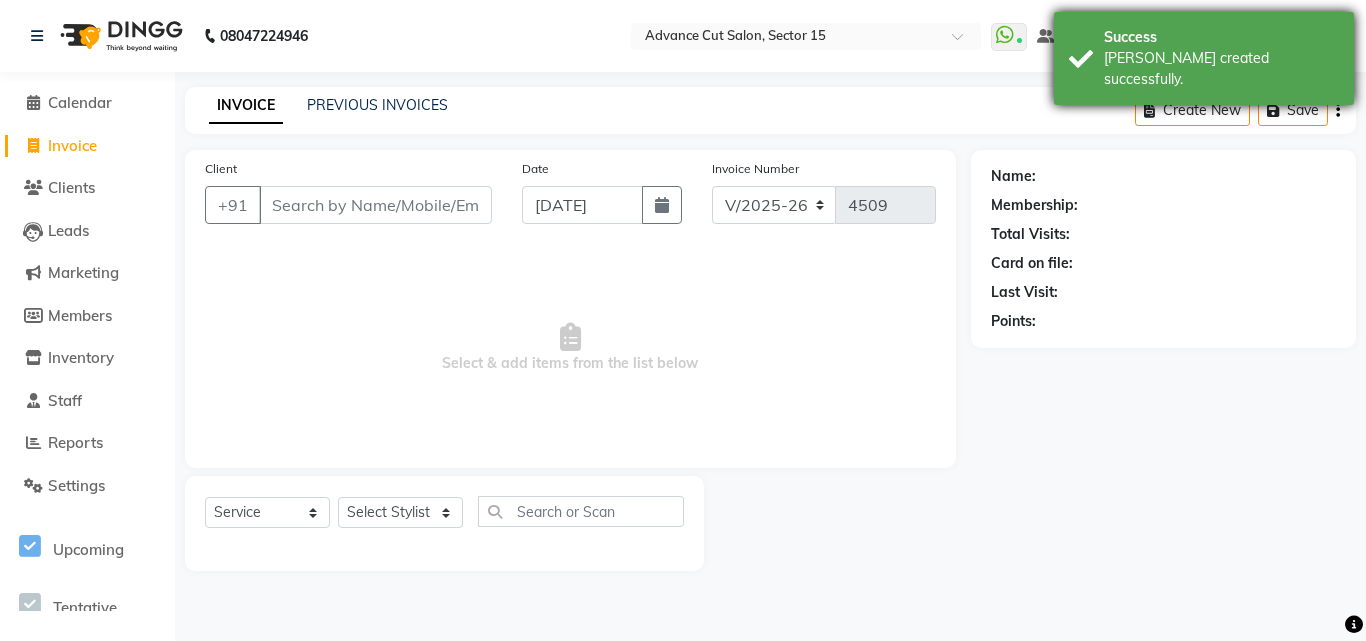 click on "[PERSON_NAME] created successfully." at bounding box center (1221, 69) 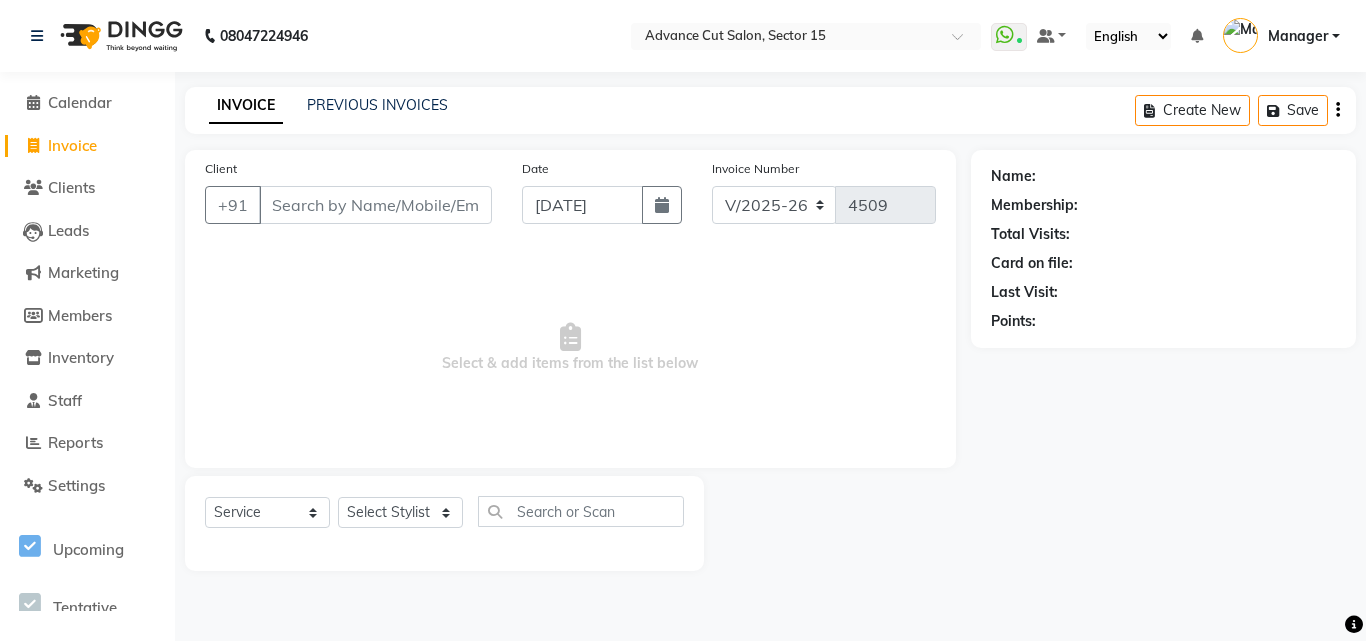 click on "Manager" at bounding box center [1298, 36] 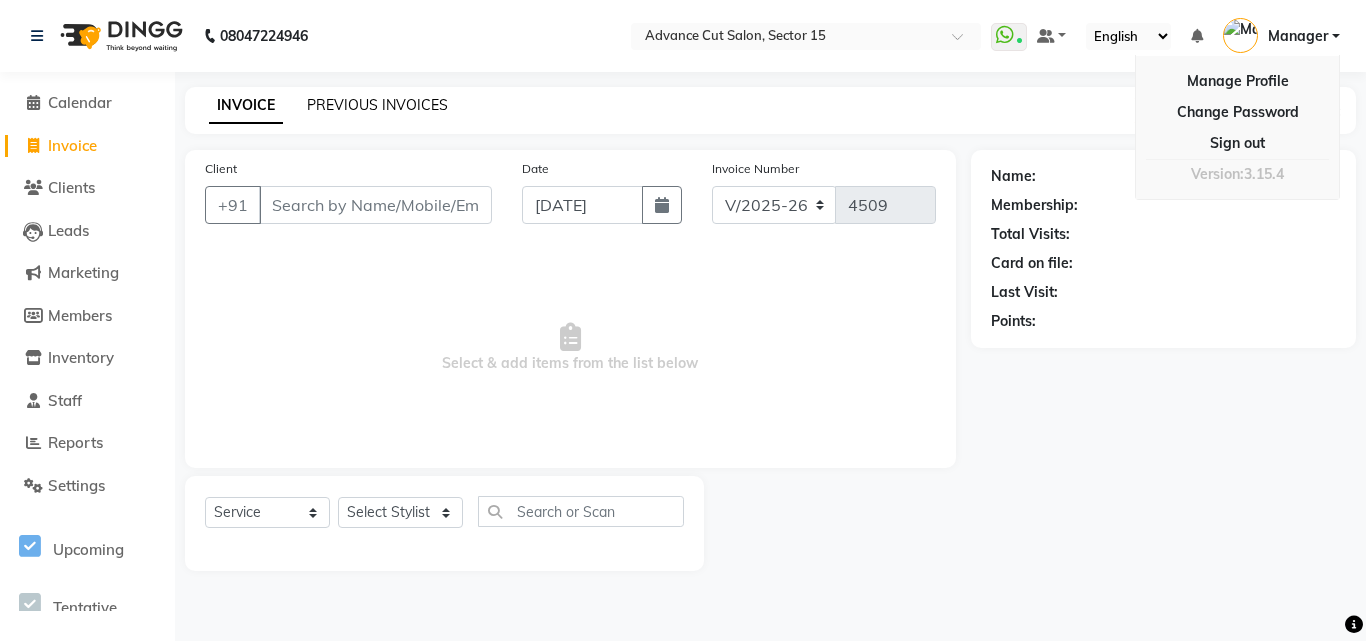 click on "PREVIOUS INVOICES" 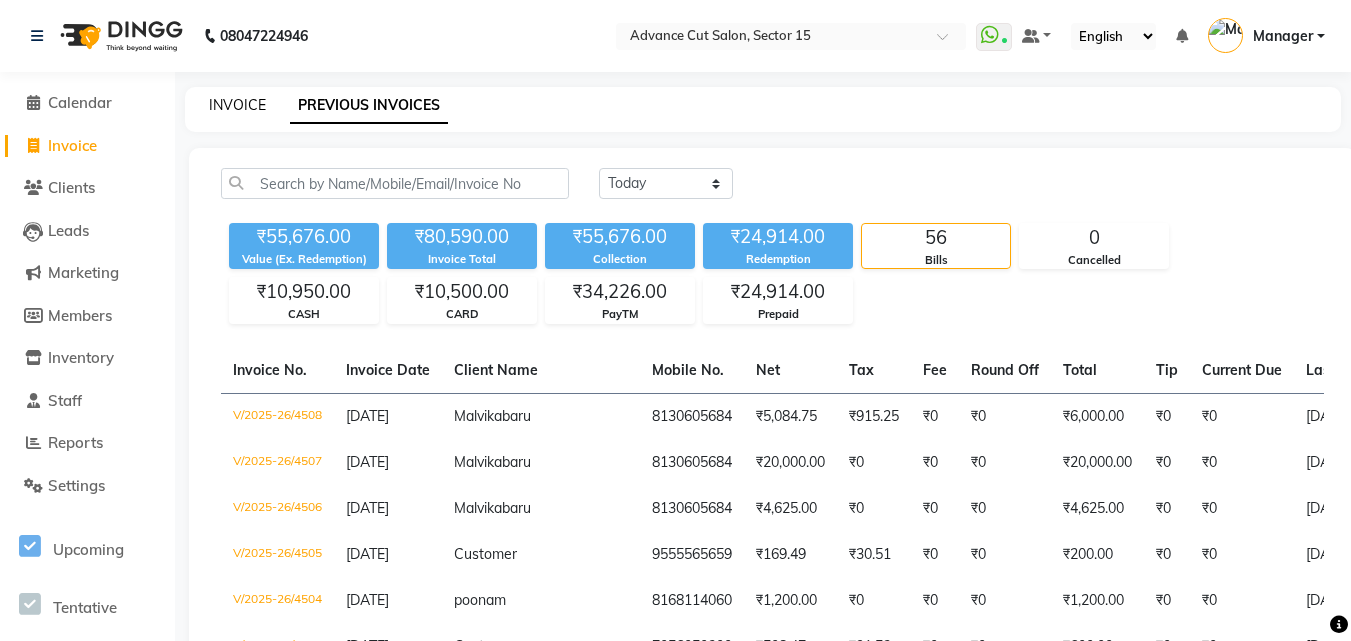 click on "INVOICE" 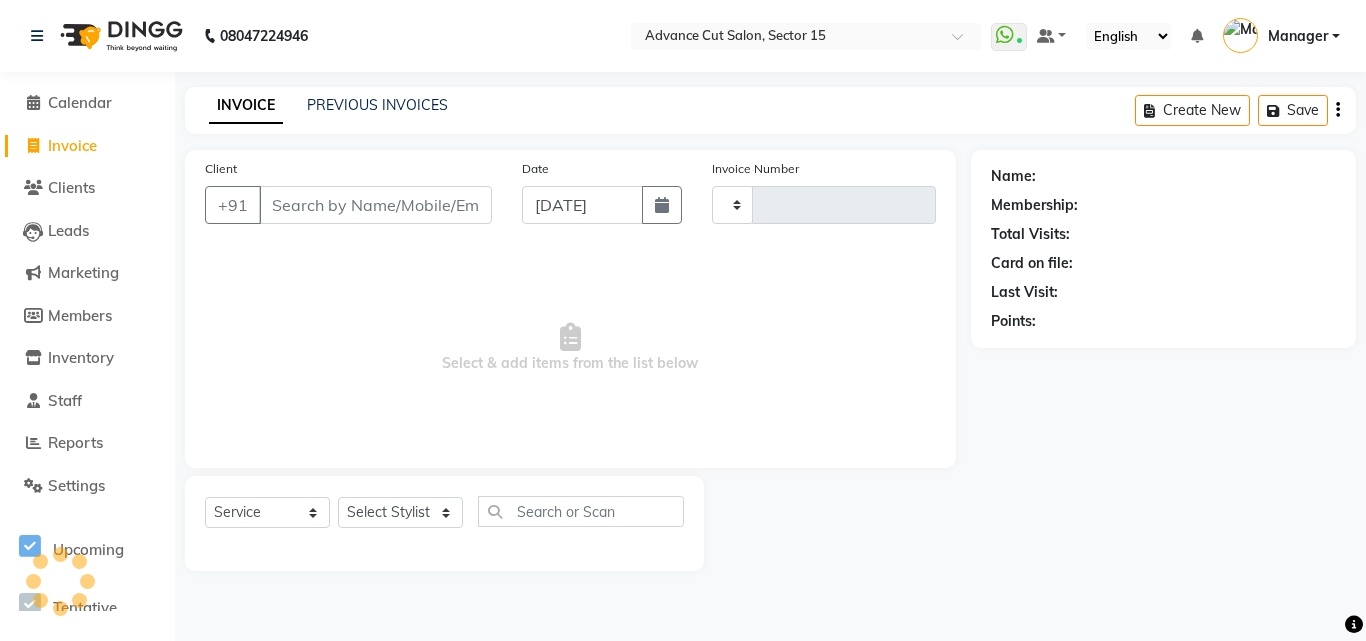 type on "4509" 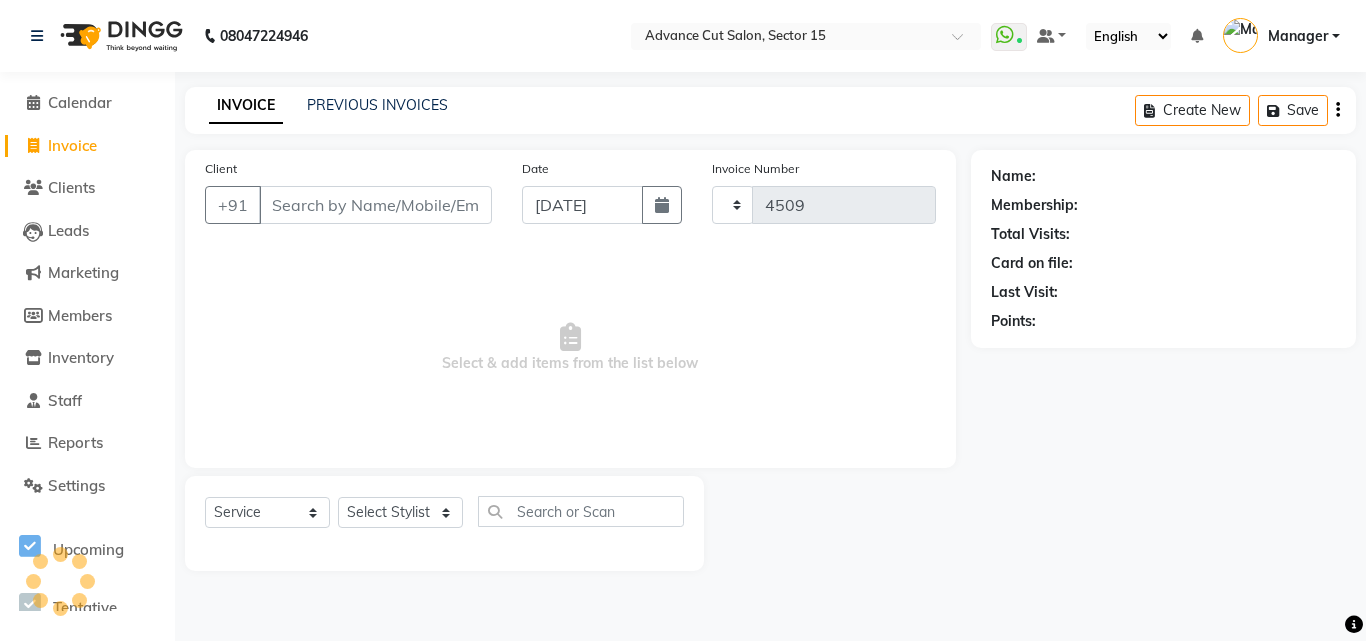 select on "6255" 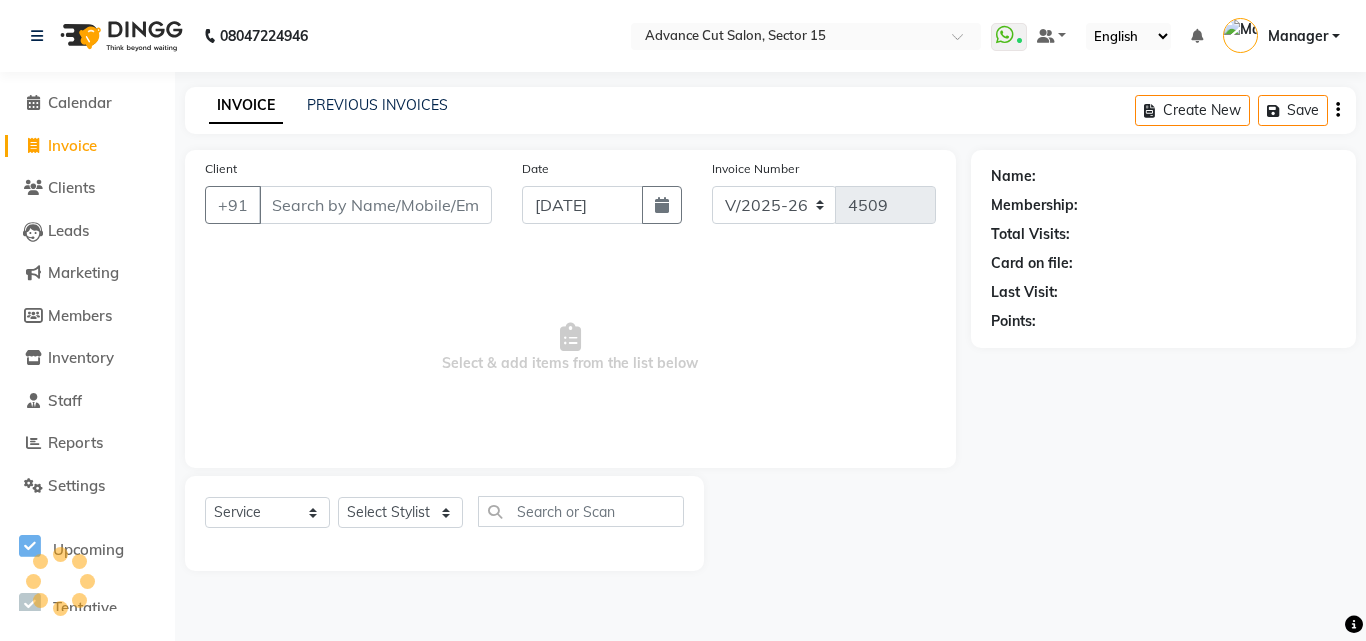 click on "Manager" at bounding box center [1298, 36] 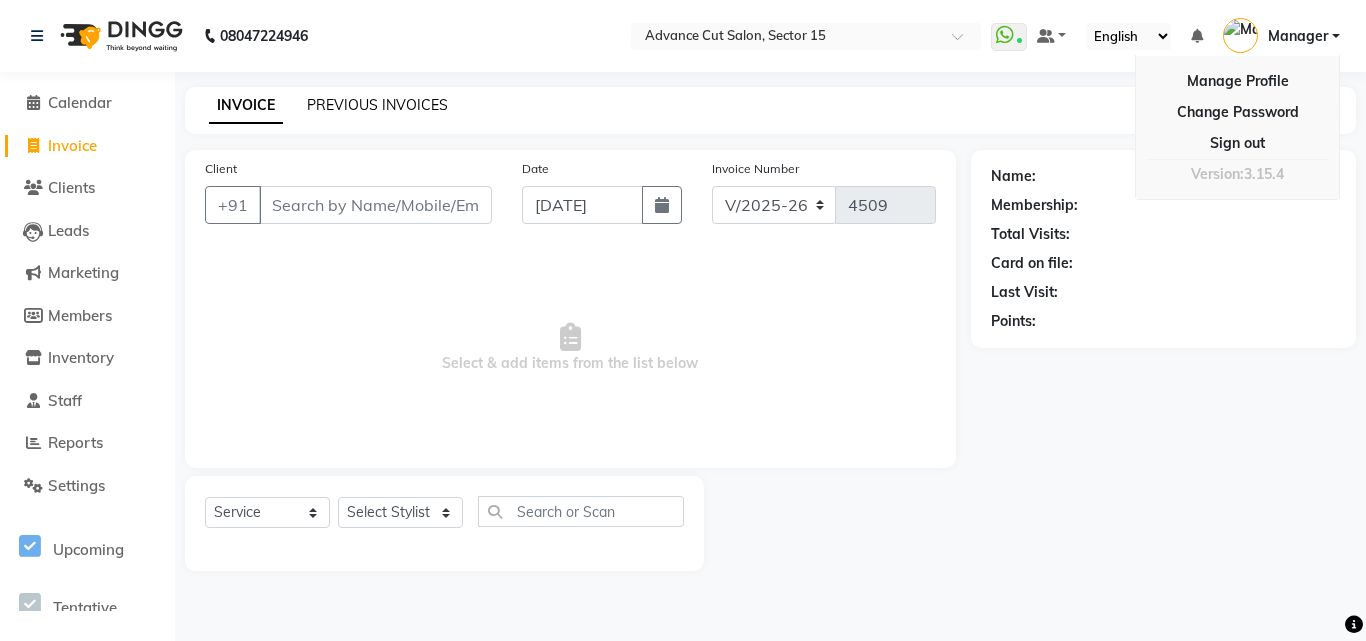 click on "PREVIOUS INVOICES" 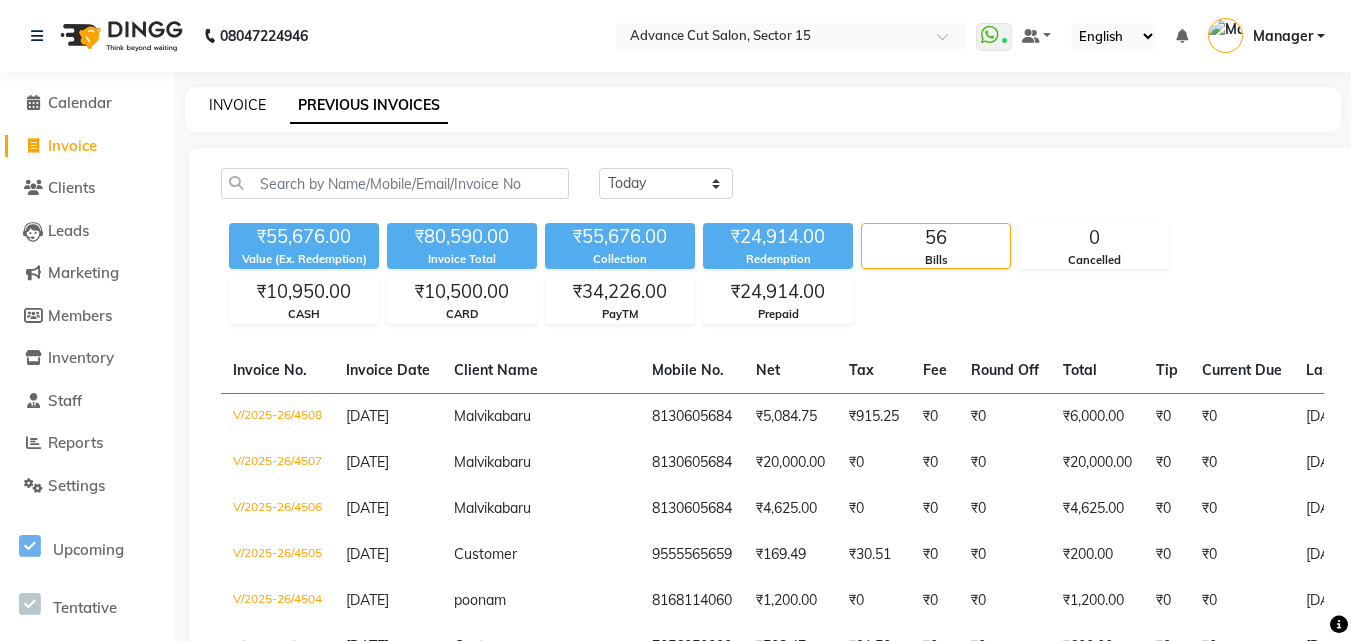 click on "INVOICE" 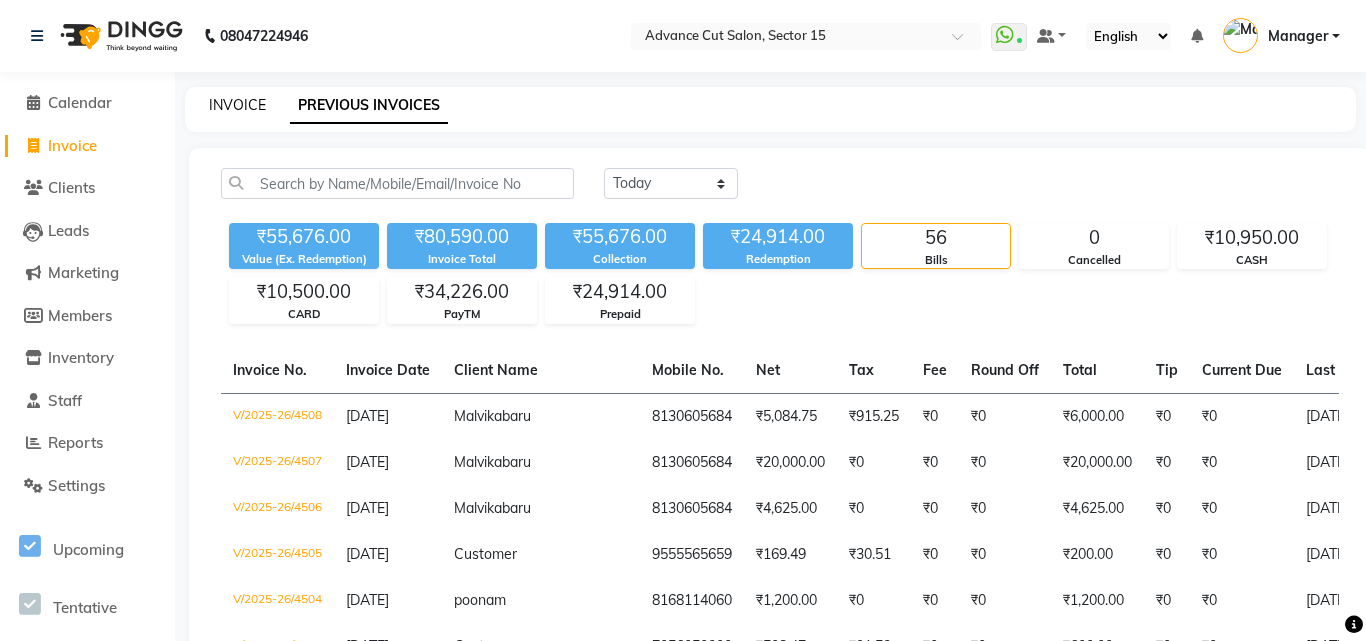 select on "service" 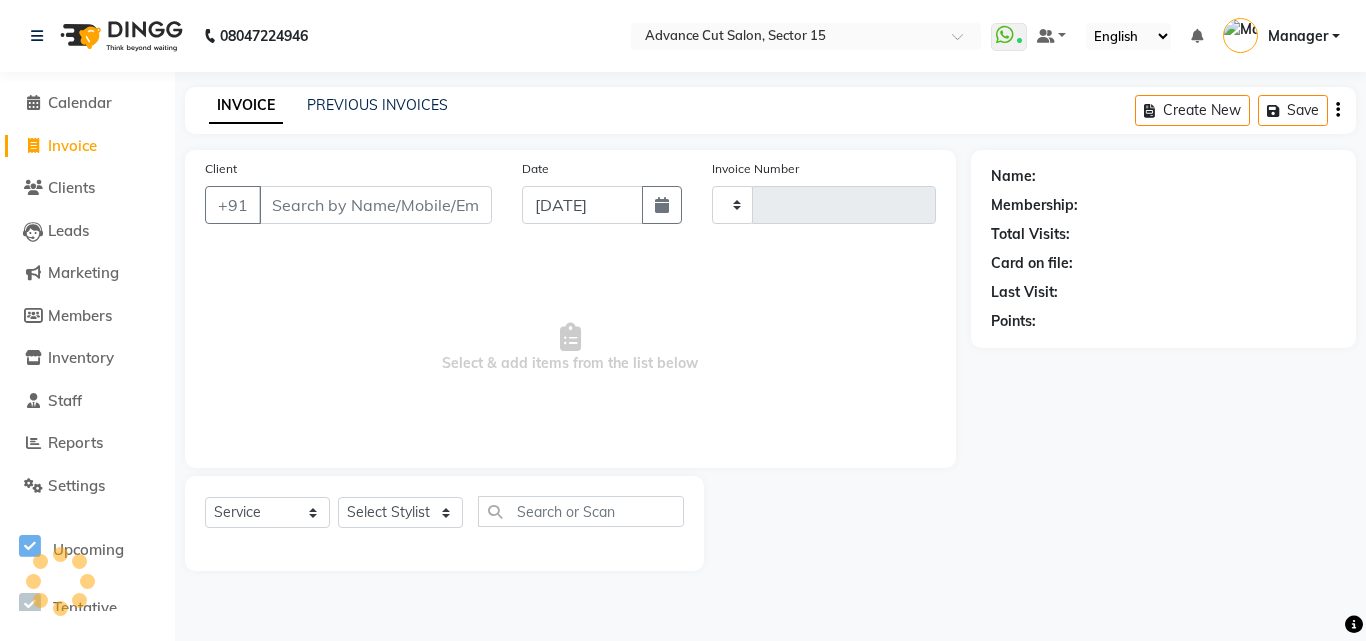 type on "4509" 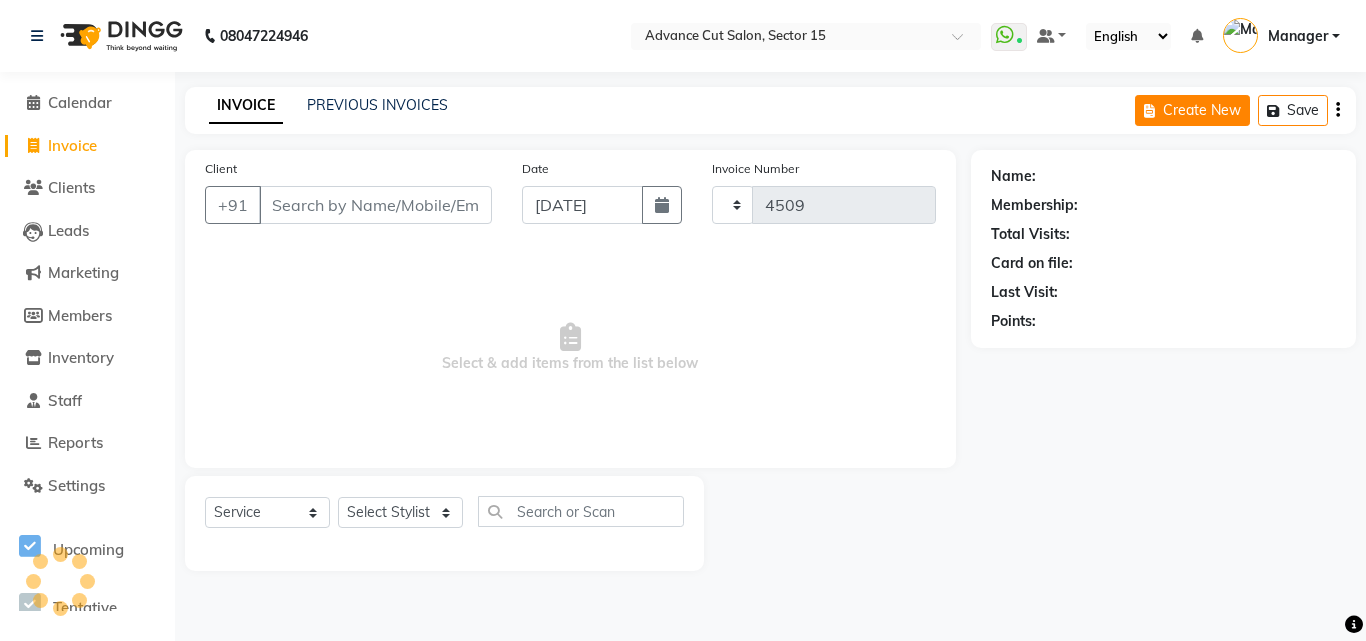 select on "6255" 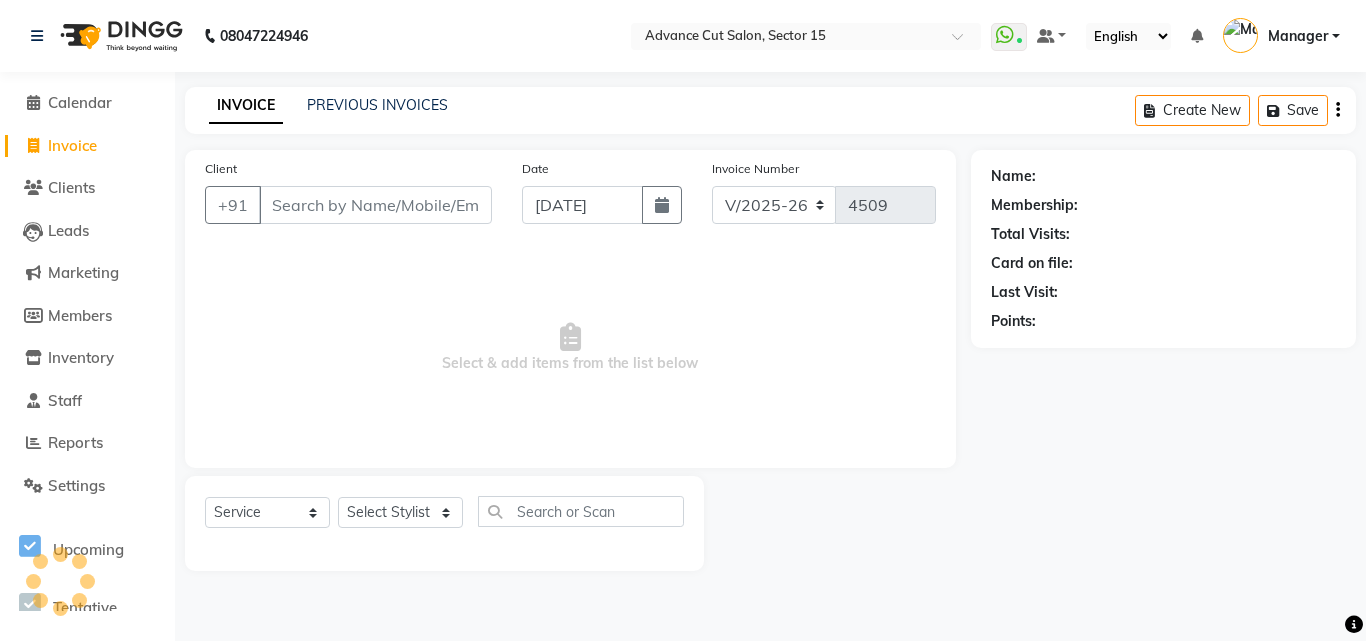 click on "Manager" at bounding box center [1298, 36] 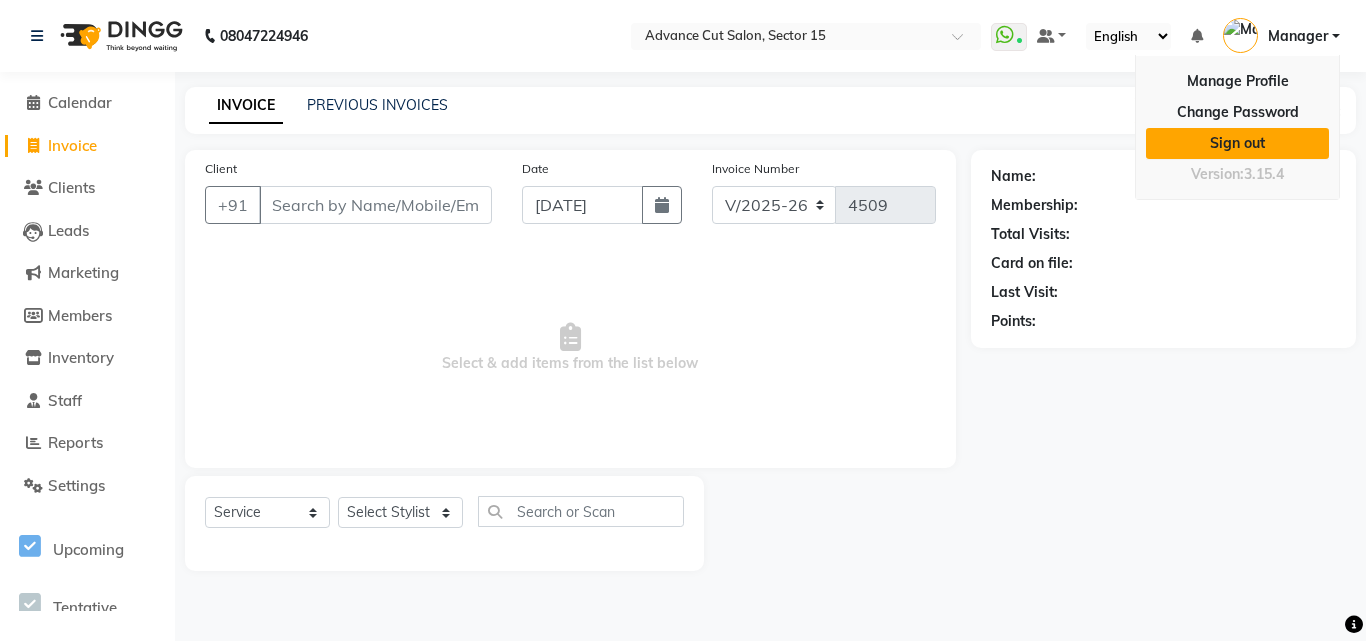 click on "Sign out" at bounding box center [1237, 143] 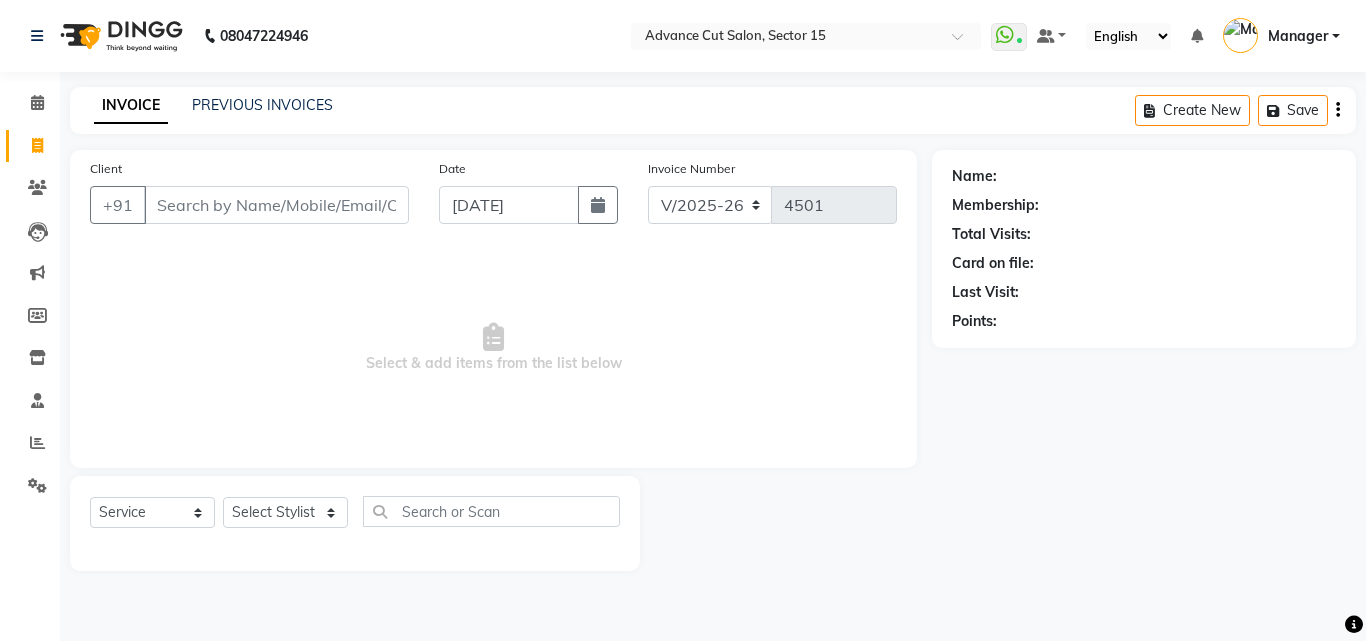 select on "6255" 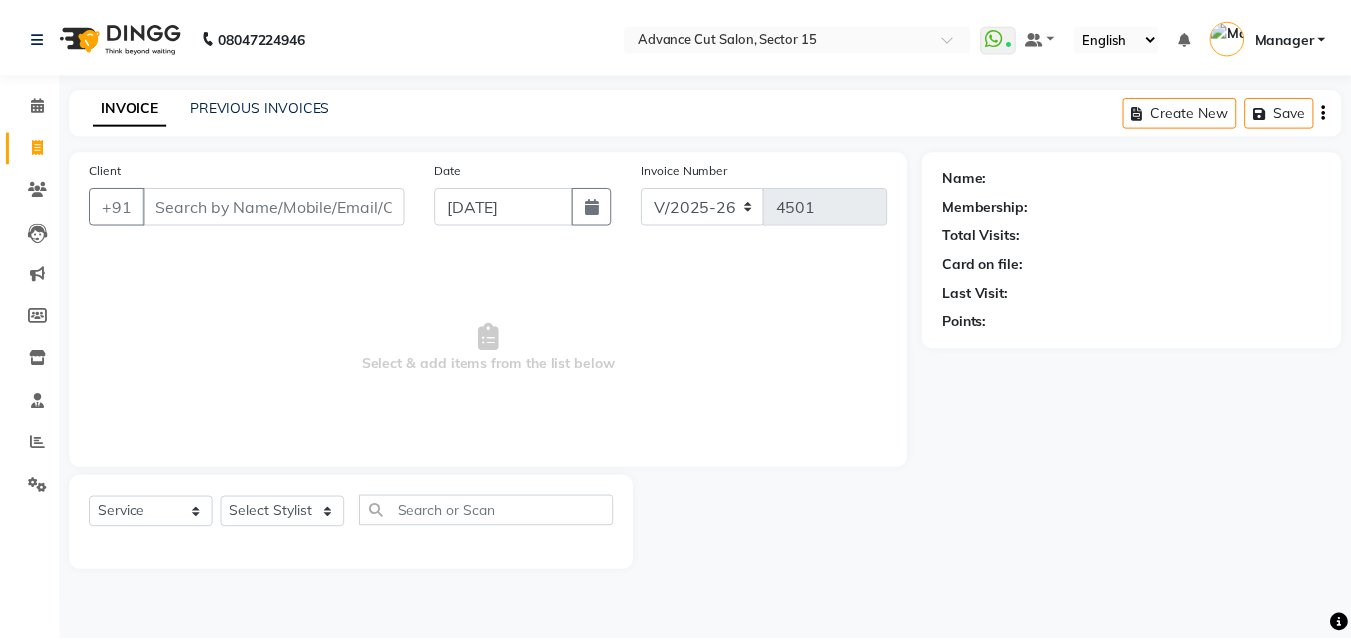 scroll, scrollTop: 0, scrollLeft: 0, axis: both 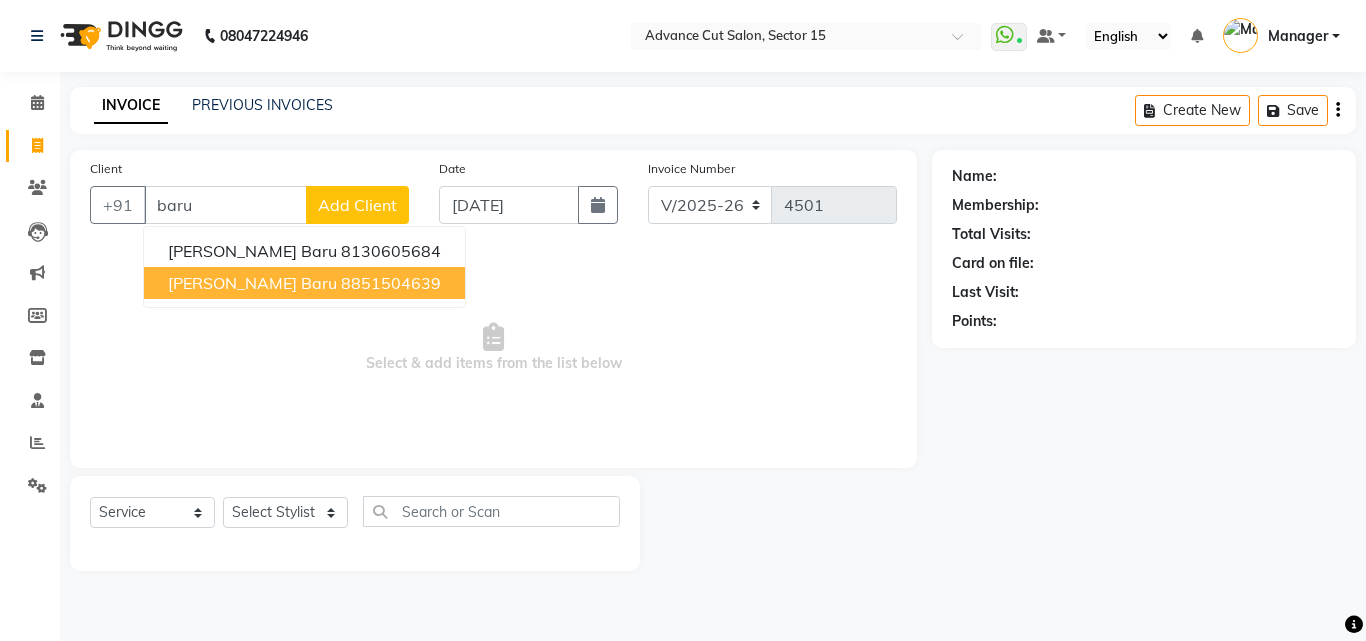 click on "8851504639" at bounding box center (391, 283) 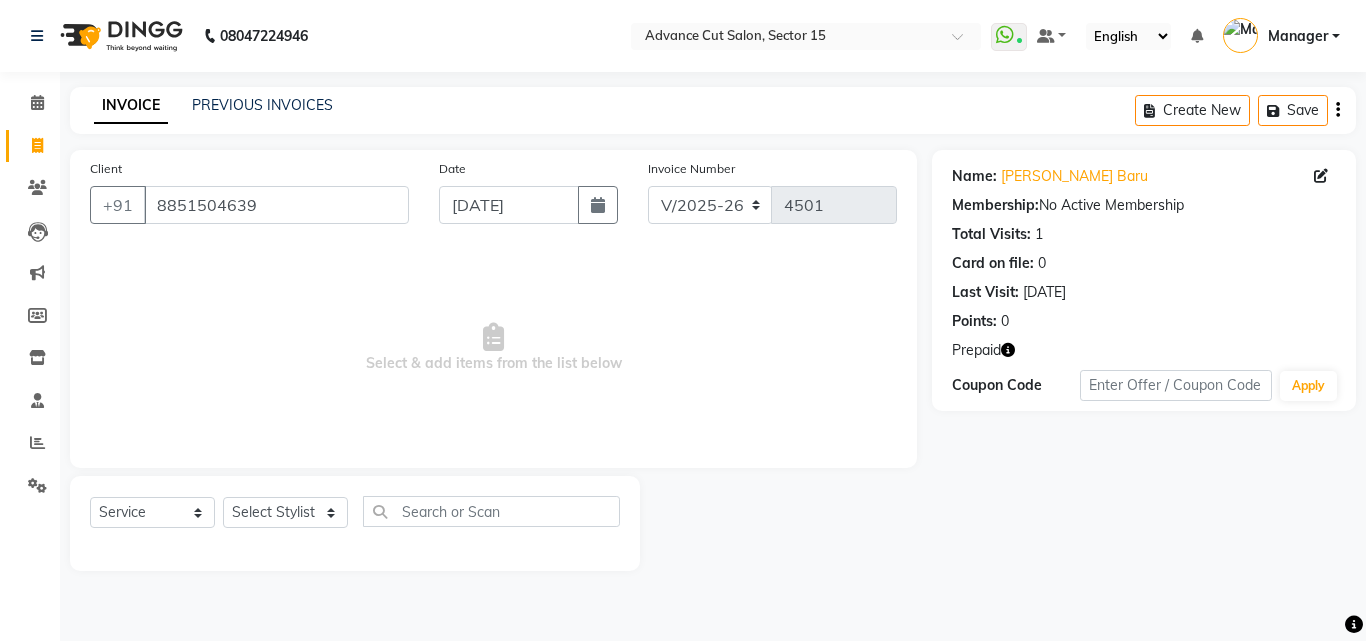 click 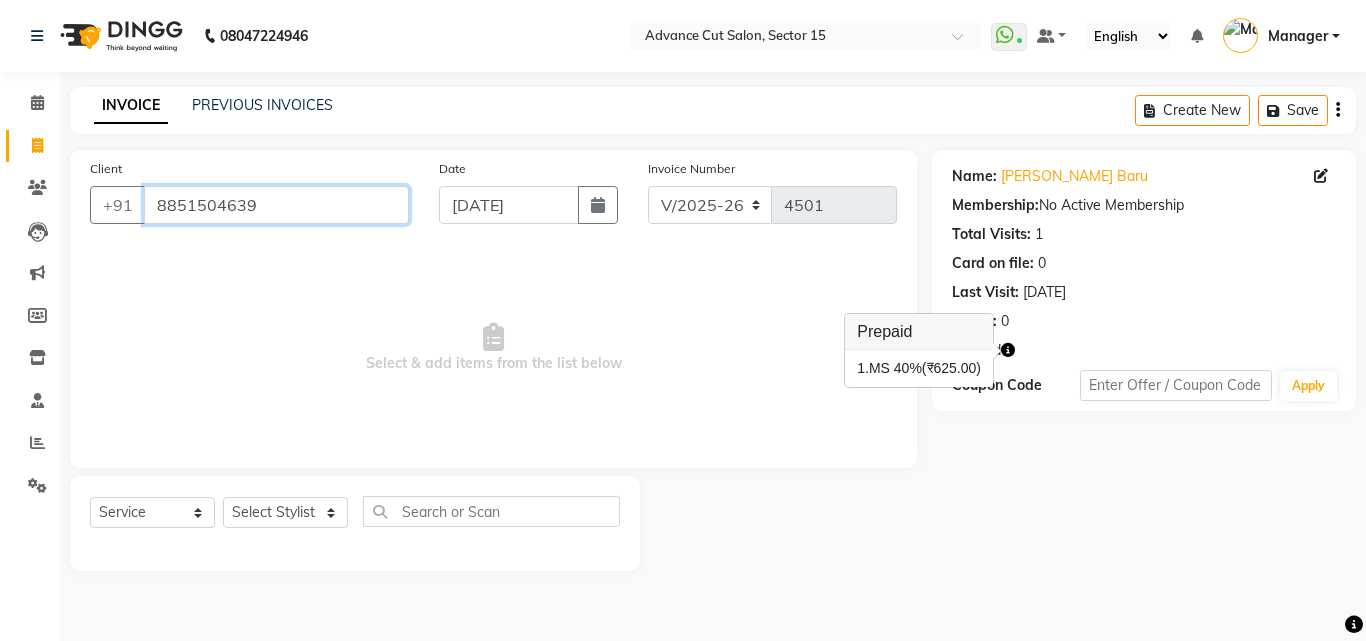 click on "8851504639" at bounding box center [276, 205] 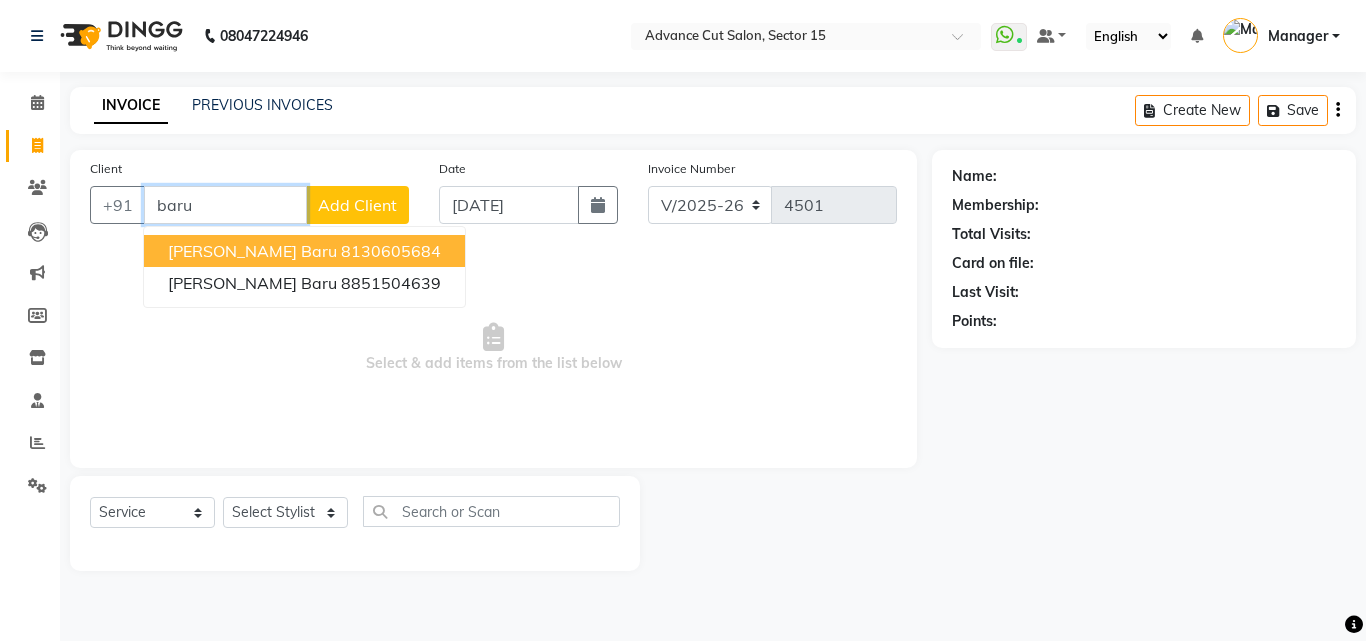 click on "8130605684" at bounding box center [391, 251] 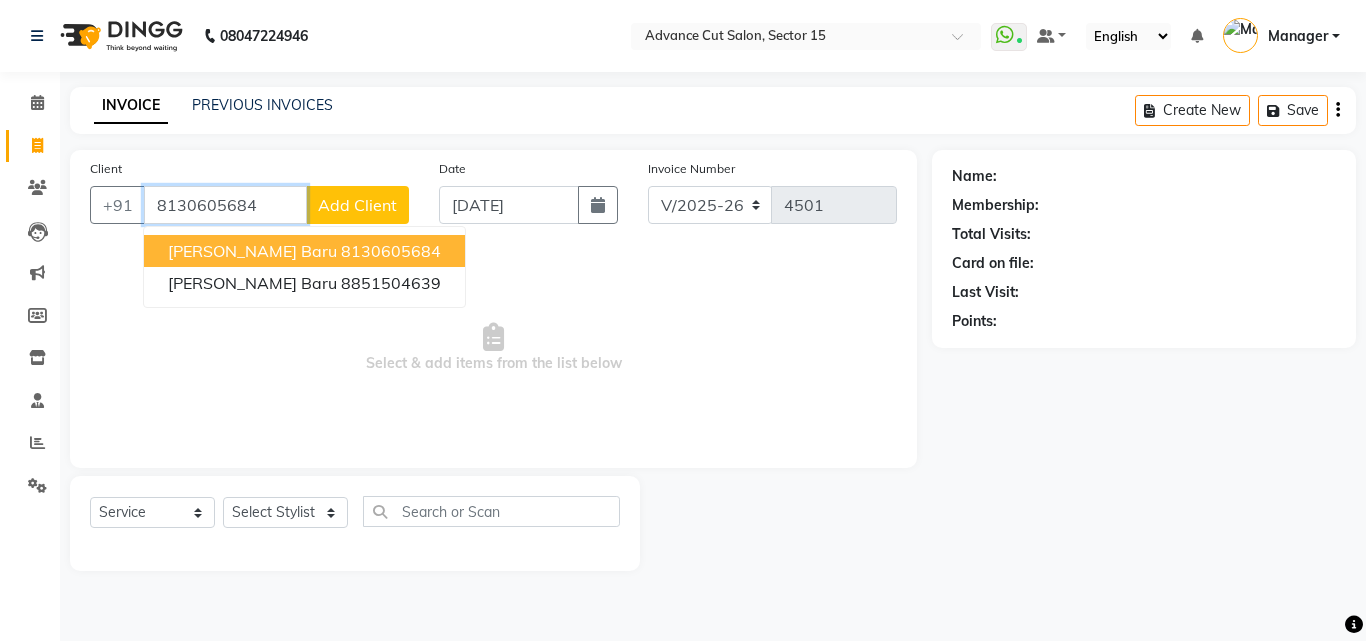 type on "8130605684" 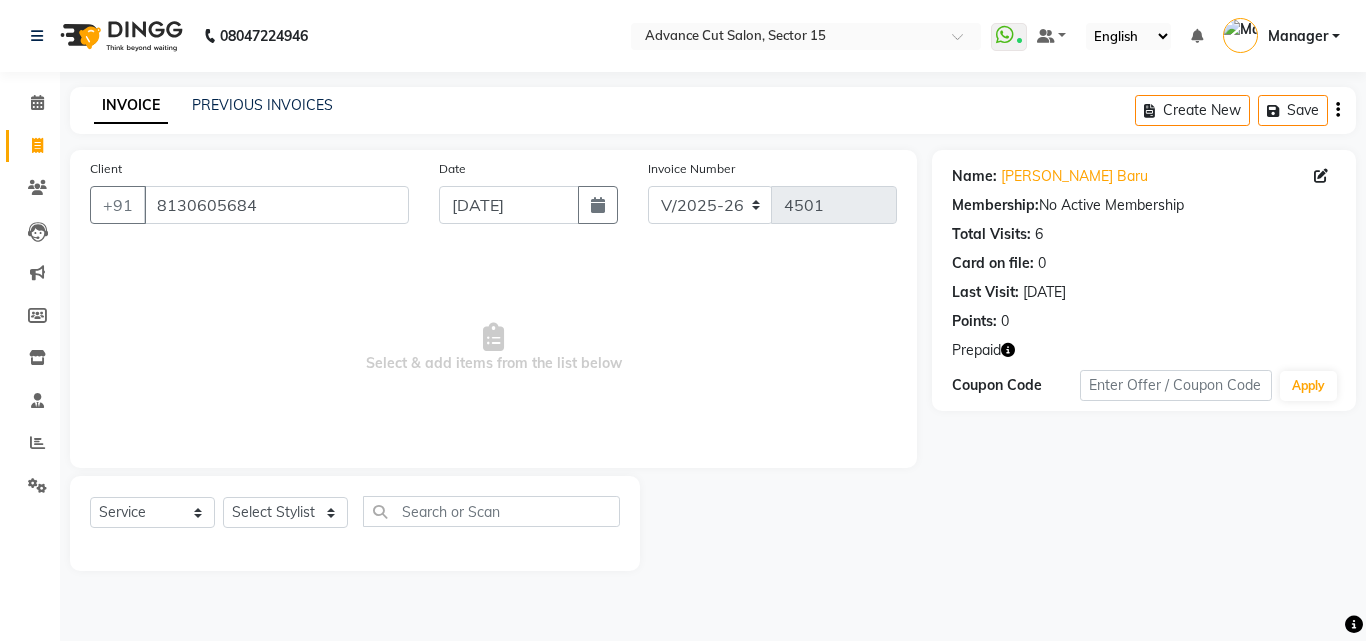 click 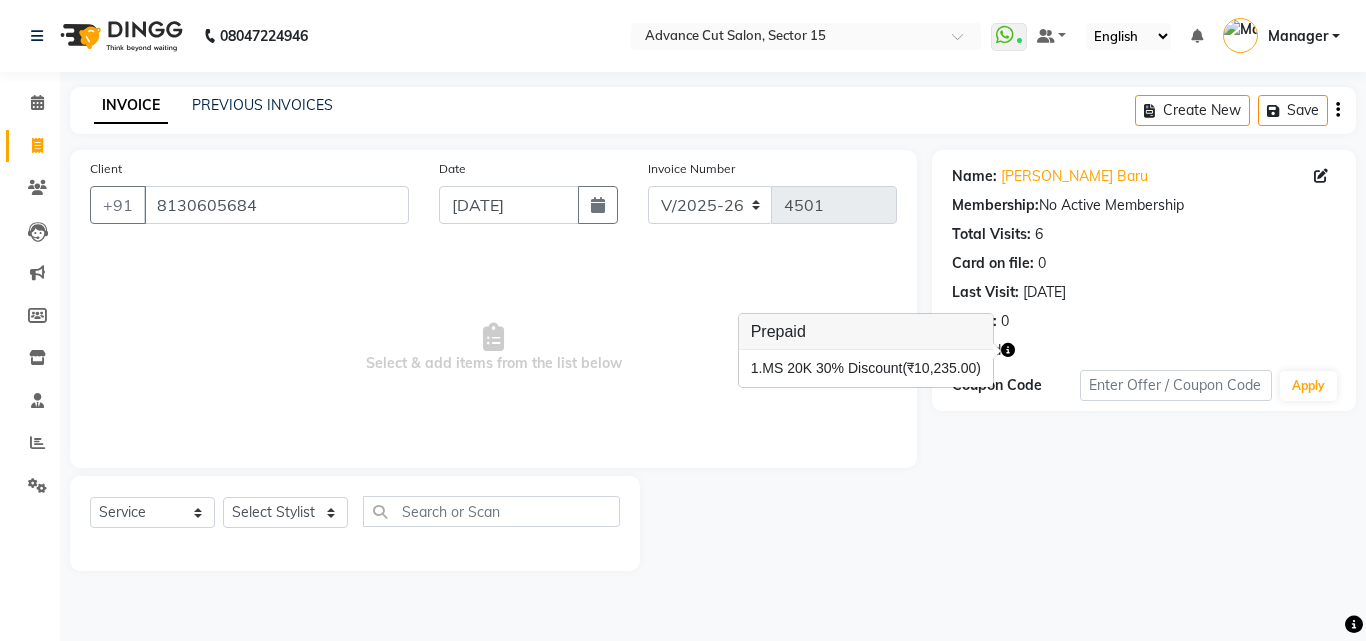 click 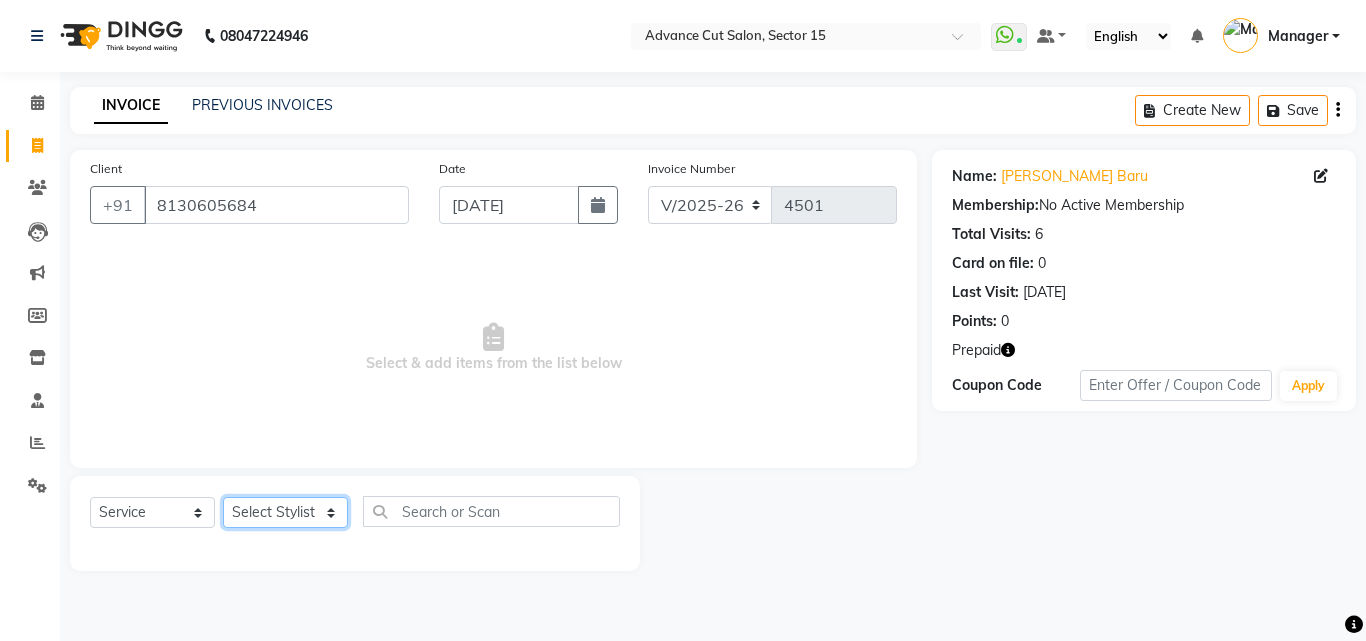 click on "Select Stylist Advance Cut  [PERSON_NAME] [PERSON_NAME] [PERSON_NAME] LUCKY Manager [PERSON_NAME] [PERSON_NAME] Pooja  [PERSON_NAME] RANI [PERSON_NAME] [PERSON_NAME] [PERSON_NAME] [PERSON_NAME] [PERSON_NAME]" 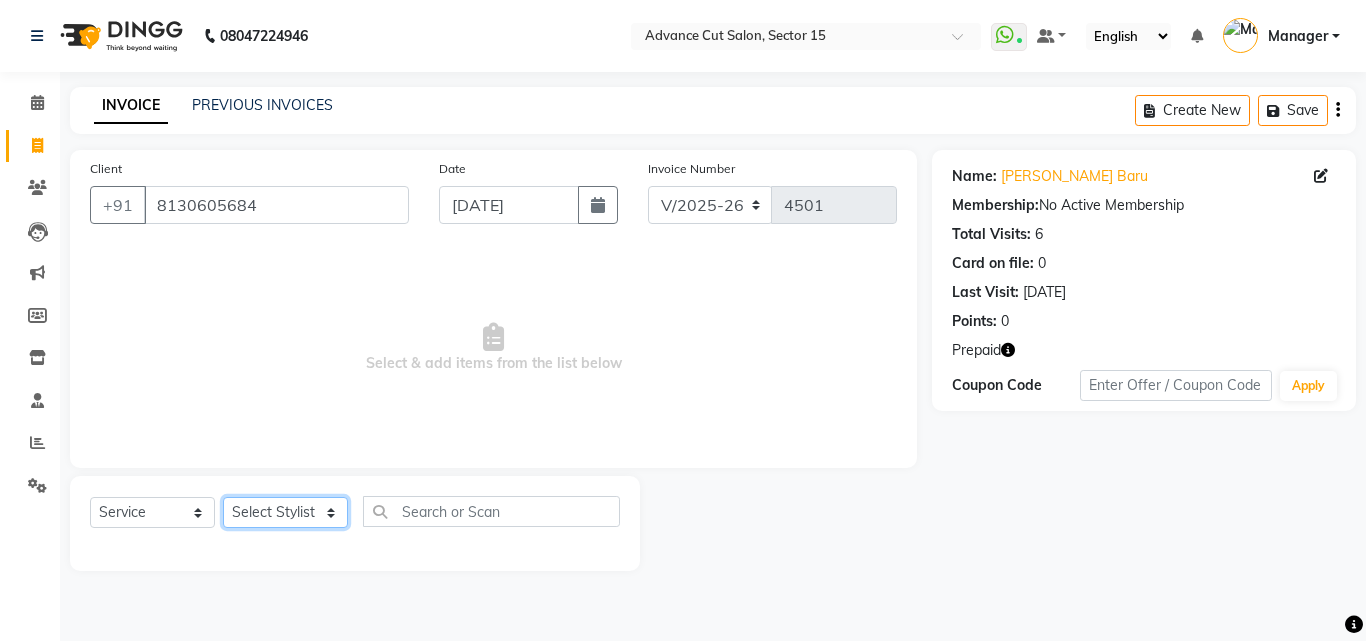 select on "48002" 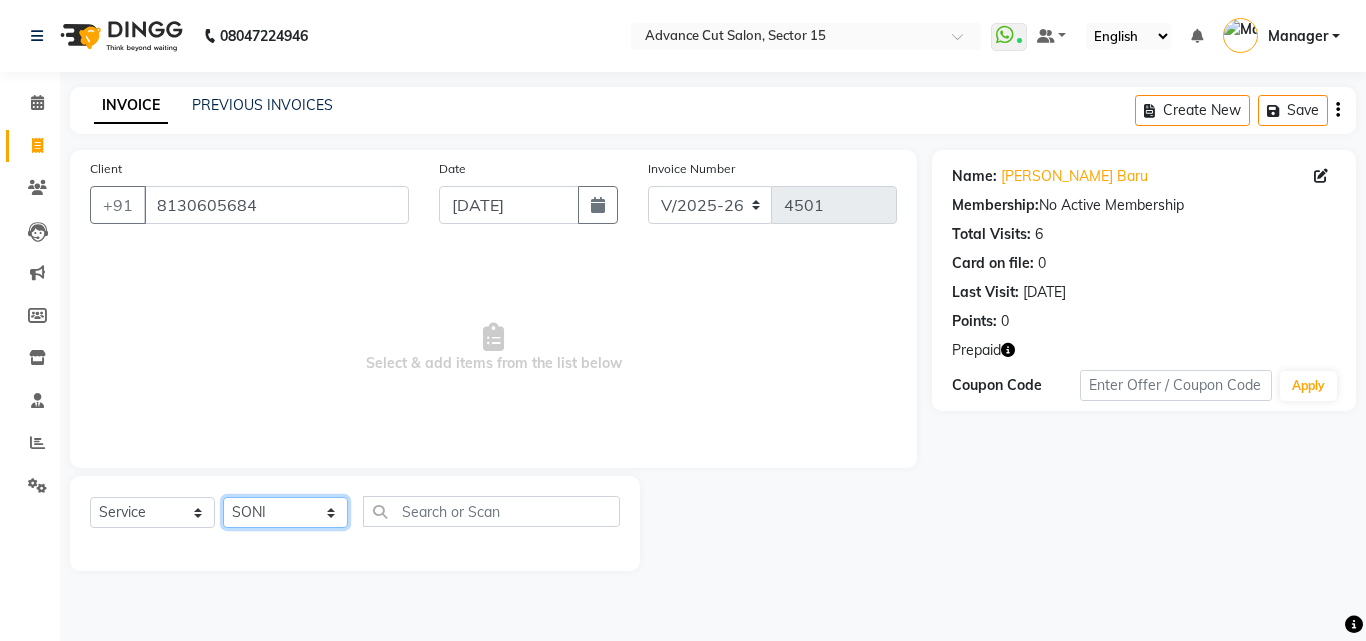 click on "Select Stylist Advance Cut  [PERSON_NAME] [PERSON_NAME] [PERSON_NAME] LUCKY Manager [PERSON_NAME] [PERSON_NAME] Pooja  [PERSON_NAME] RANI [PERSON_NAME] [PERSON_NAME] [PERSON_NAME] [PERSON_NAME] [PERSON_NAME]" 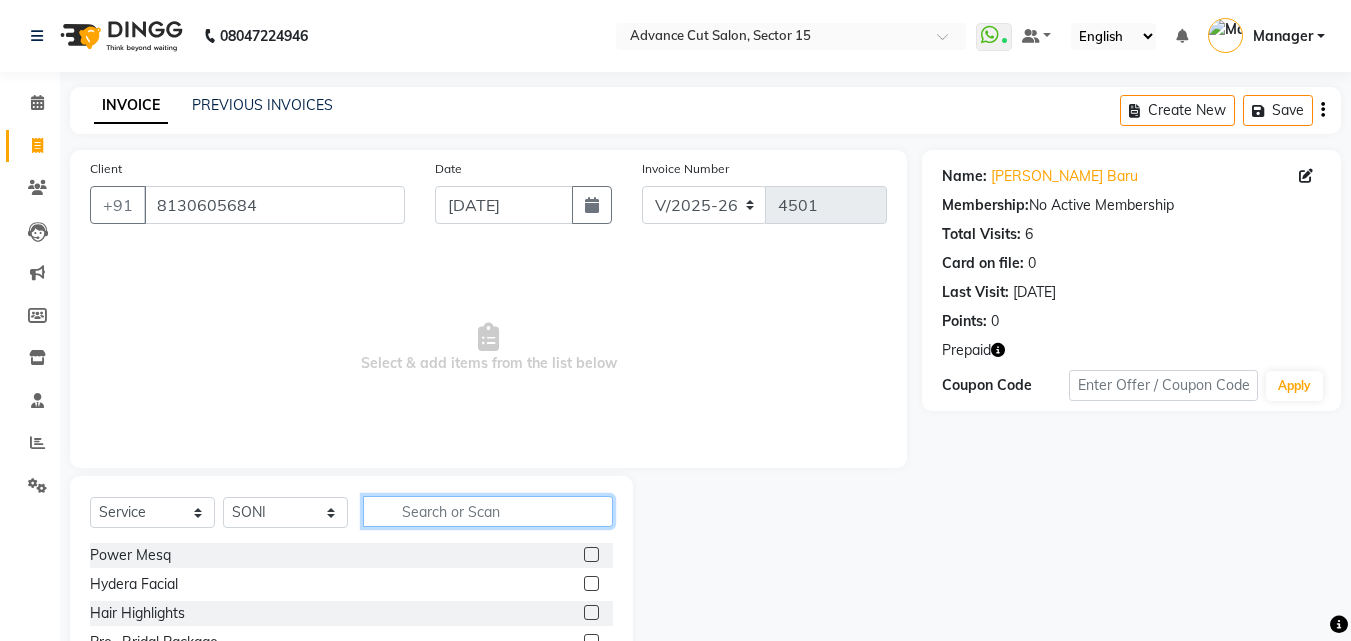 click 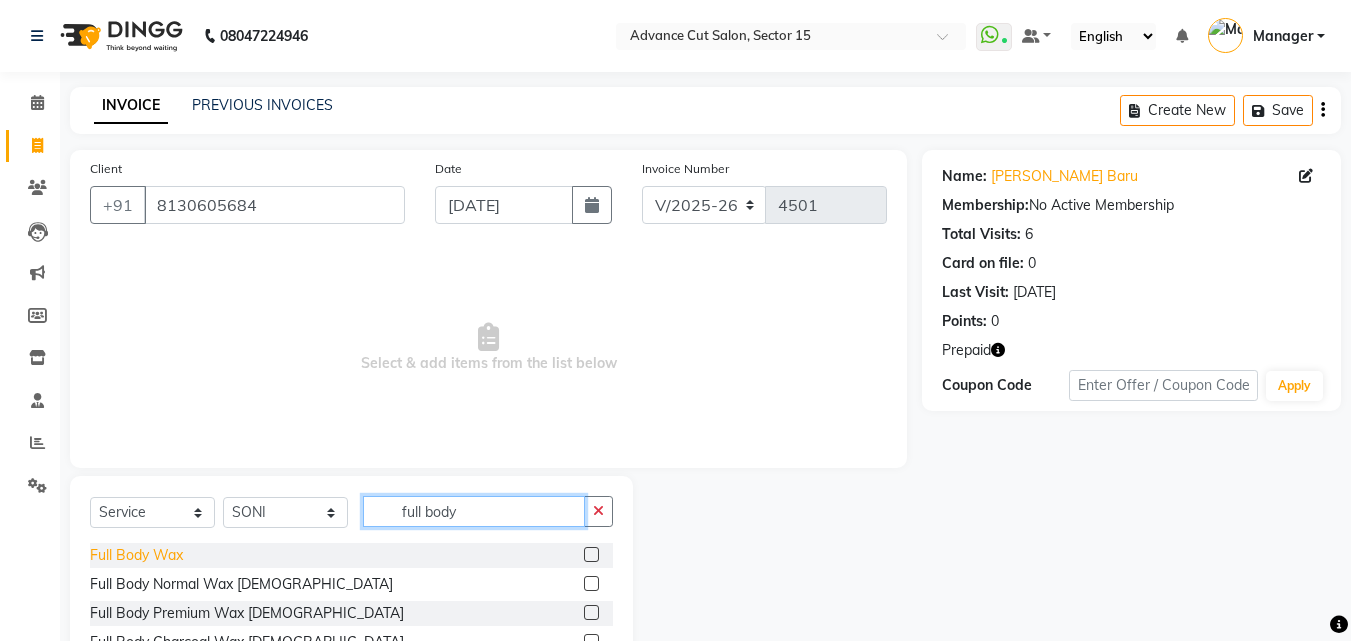 type on "full body" 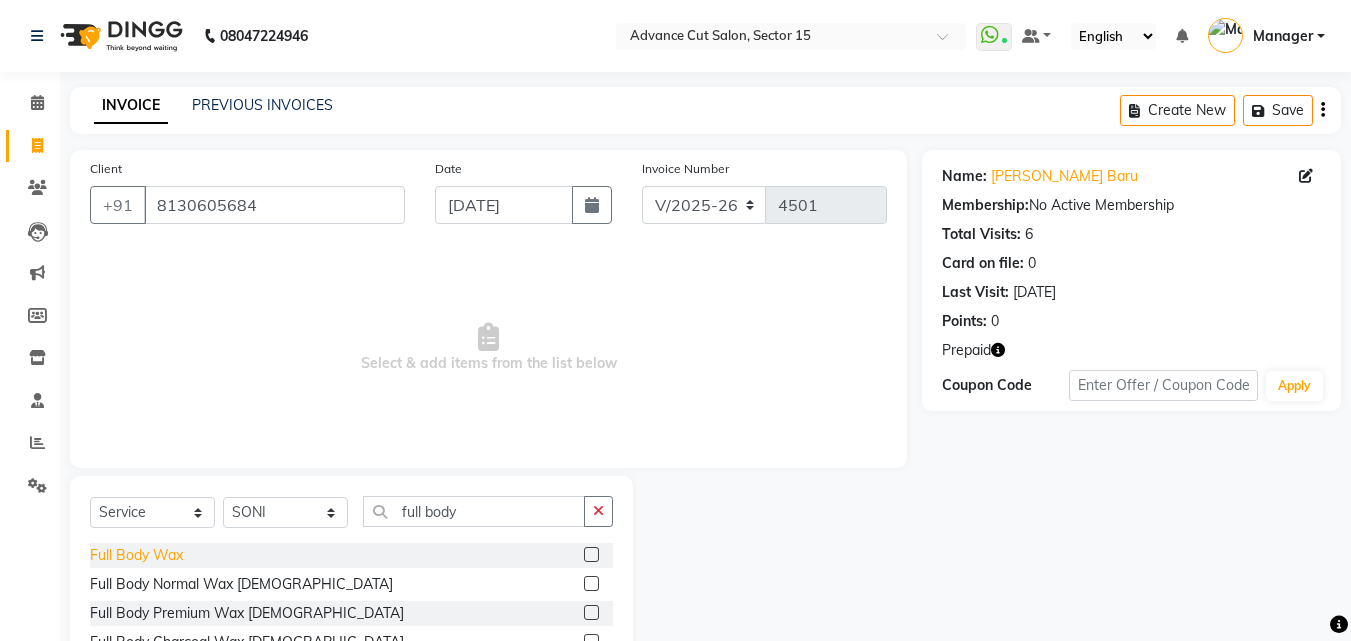 click on "Full Body Wax" 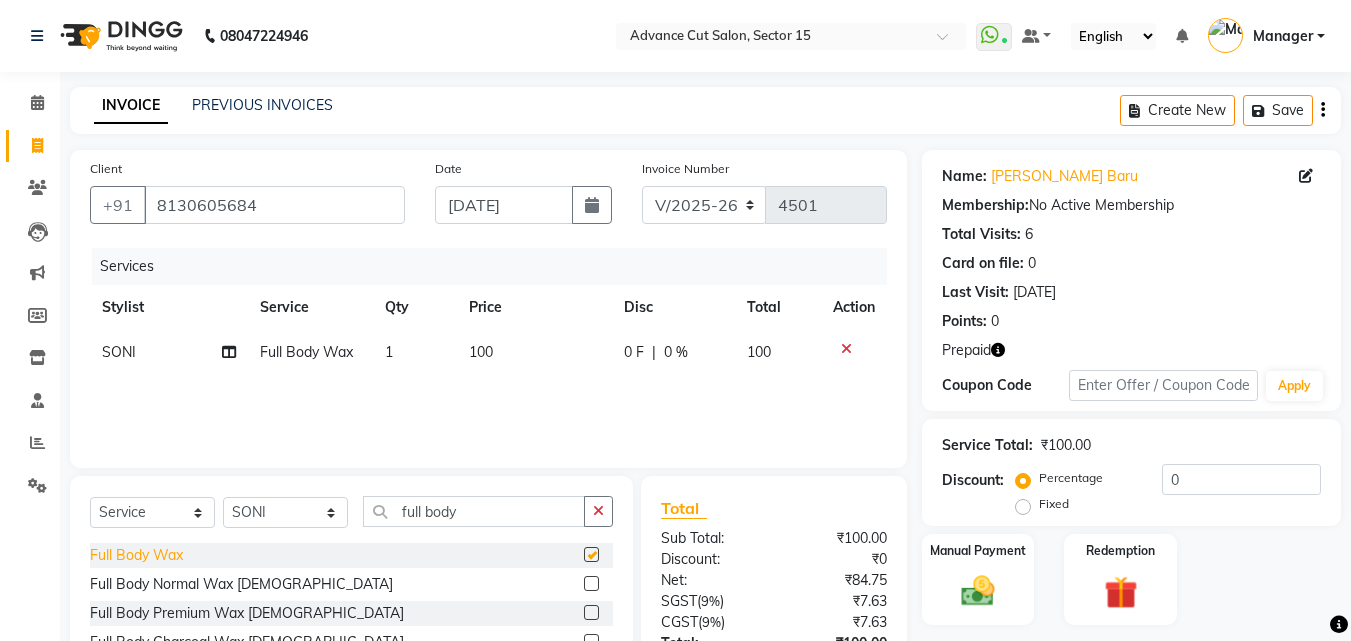 checkbox on "false" 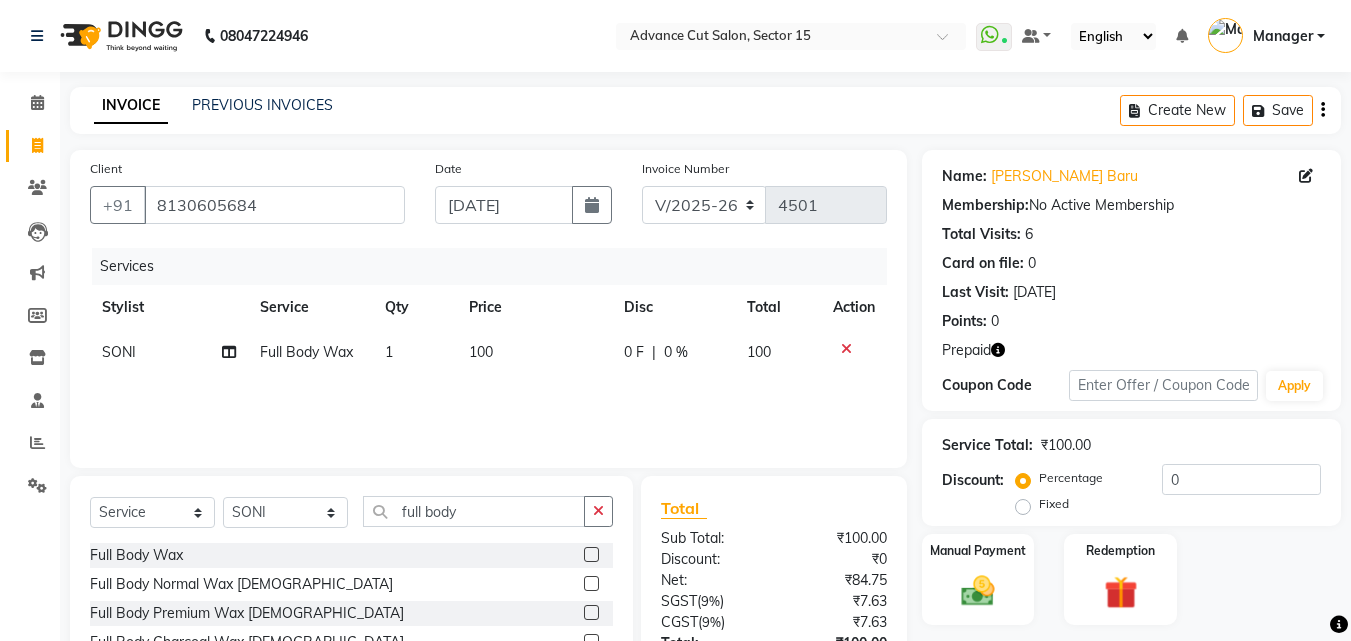 click on "100" 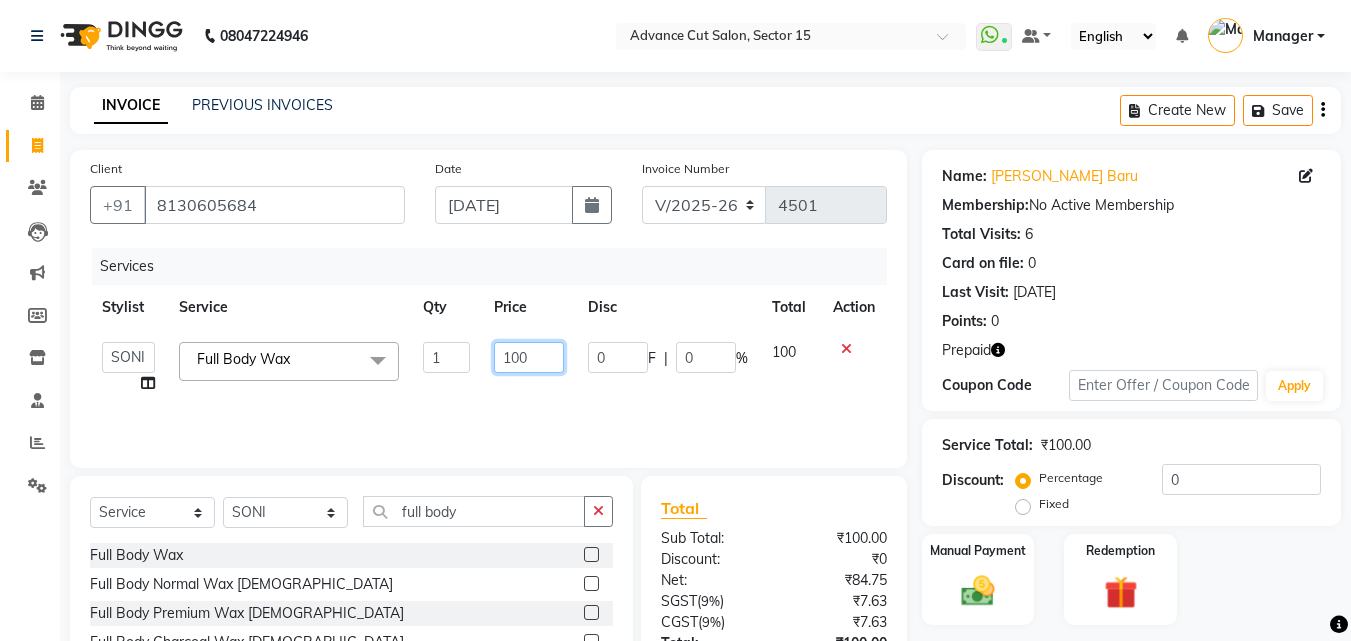 click on "100" 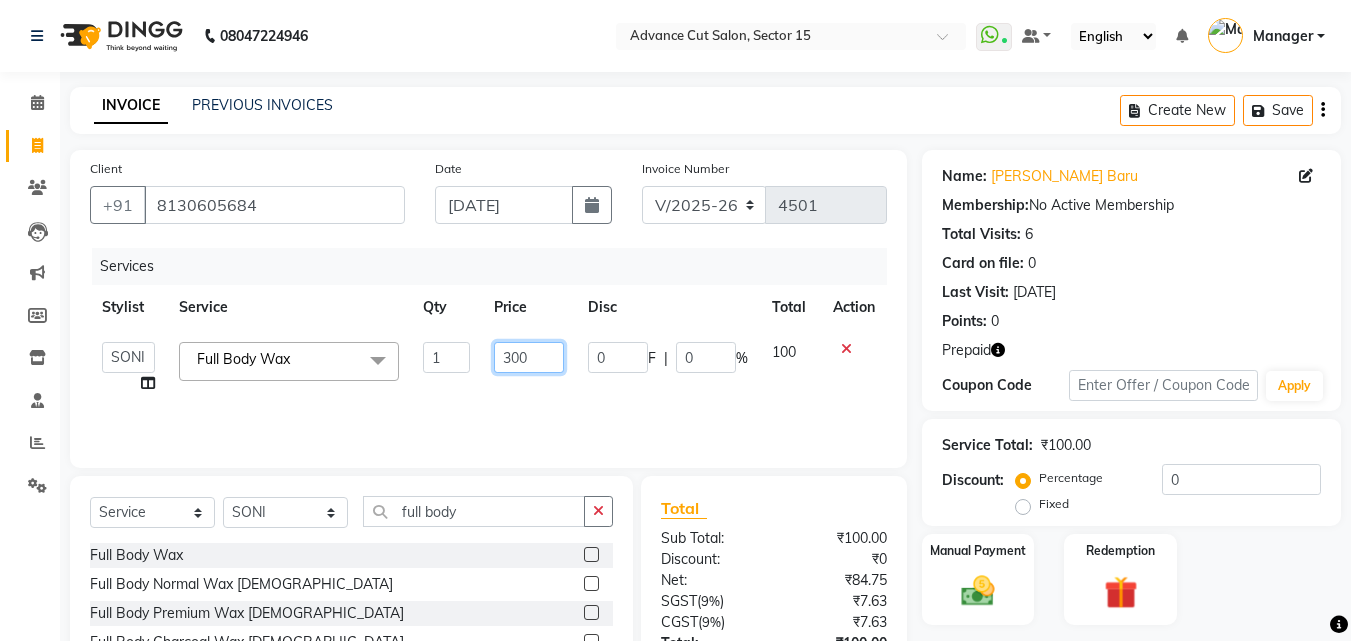 type on "3000" 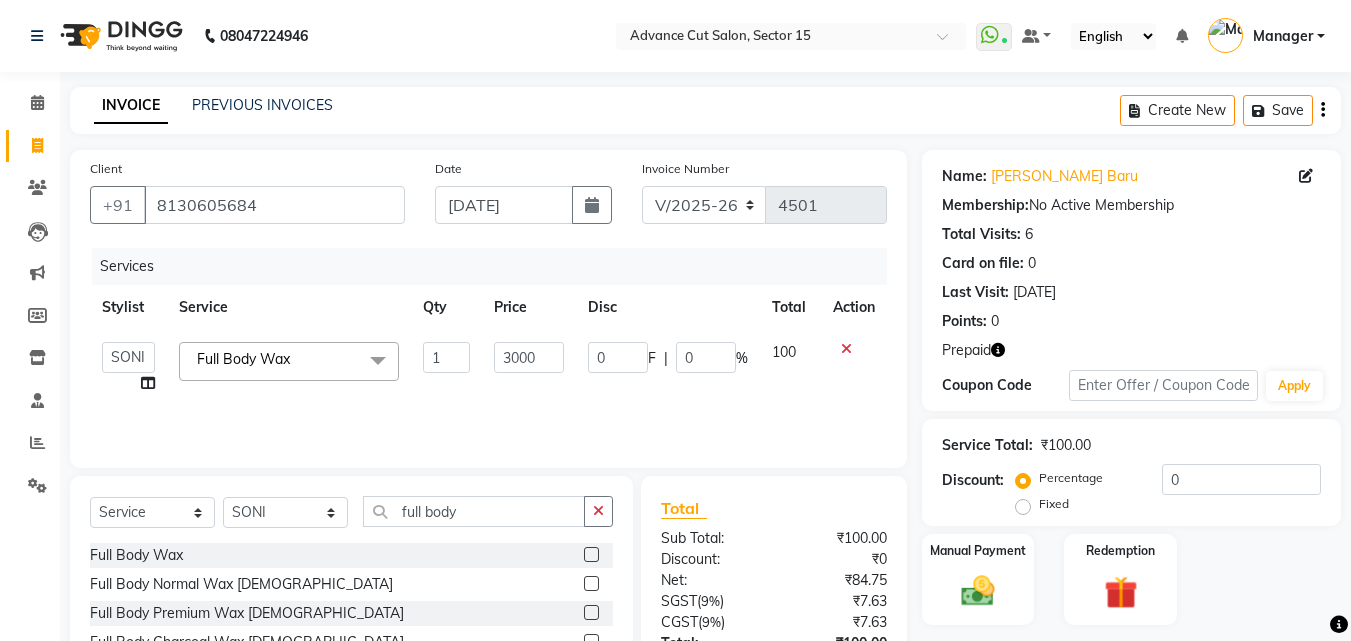 click on "INVOICE PREVIOUS INVOICES Create New   Save  Client +91 8130605684 Date 11-07-2025 Invoice Number V/2025 V/2025-26 4501 Services Stylist Service Qty Price Disc Total Action  Advance Cut    ASIF   FARMAN   HAIDER   Iqbal   KASHISH   LUCKY   Manager   MANOJ   NASEEM   NASIR   Nidhi   Pooja    PRIYA   RAEES   RANI   RASHID   RIZWAN   SACHIN   SALMAN   SANJAY   Shahjad   Shankar   shuaib   SONI  Full Body Wax  x Power Mesq Hydera Facial Hair Highlights Pre- Bridal Package Skin Care Treatment Face Cleanup/ Organic Facial Organic Radiance Facial Body Massage Body Dtan Body Polishing Balayage Color Kanpeki Facial Face De-Tan Hair Spa Package Skin Door Facial Kara-Smooth Groom Makeup Hair Set Package Male Keratin Treatment Package Female Arms Trimming Full Body Wax Kanpeki Cleanup Pro Longer Hair Treatment Fiber Plex Hair Treatment Foot Massage Kera Shine Treatment Metal Dx Hair Treatment Nano Plastia Beard Color Aminexil Botox Hair Treatment Gel Nail Paint Nail Extension Nail Arts Pre - Groom Package  Nail Removal" 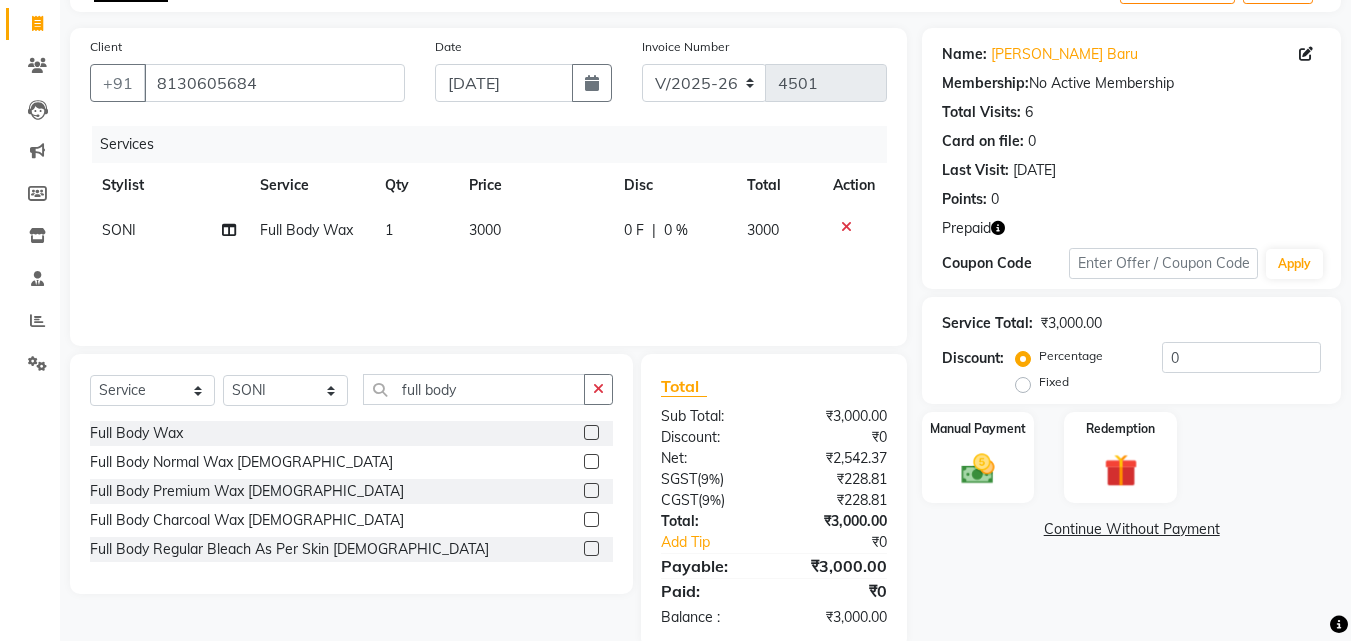 scroll, scrollTop: 159, scrollLeft: 0, axis: vertical 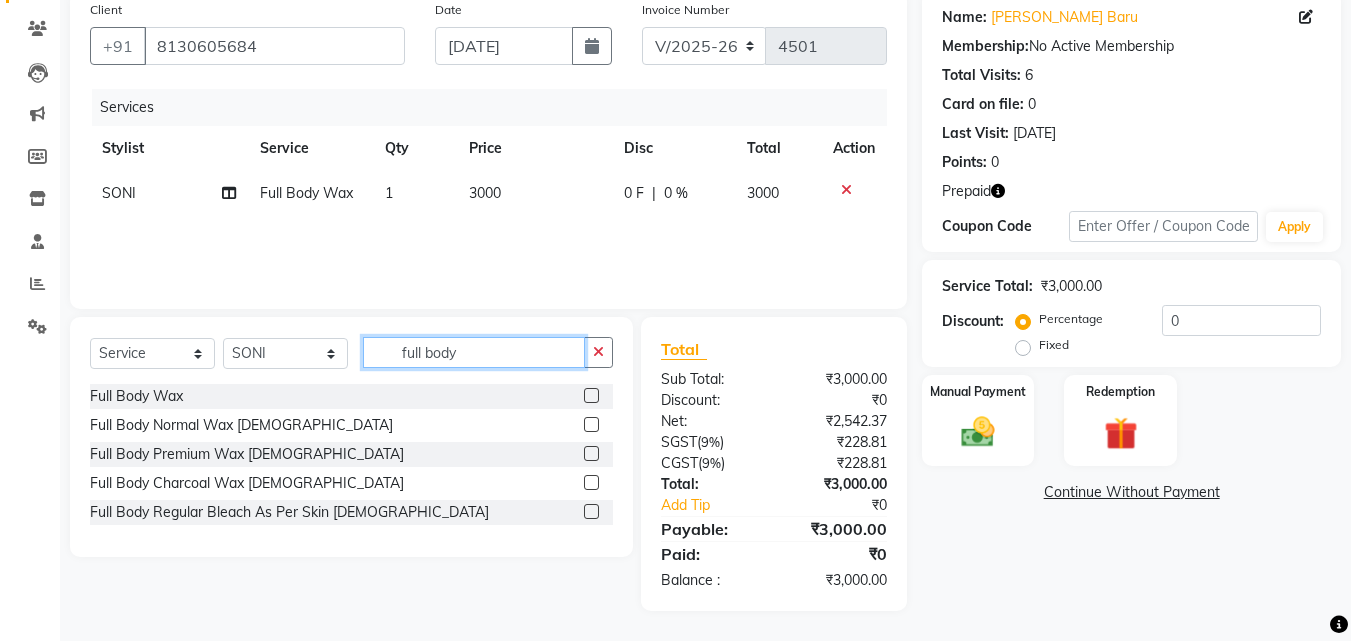 click on "full body" 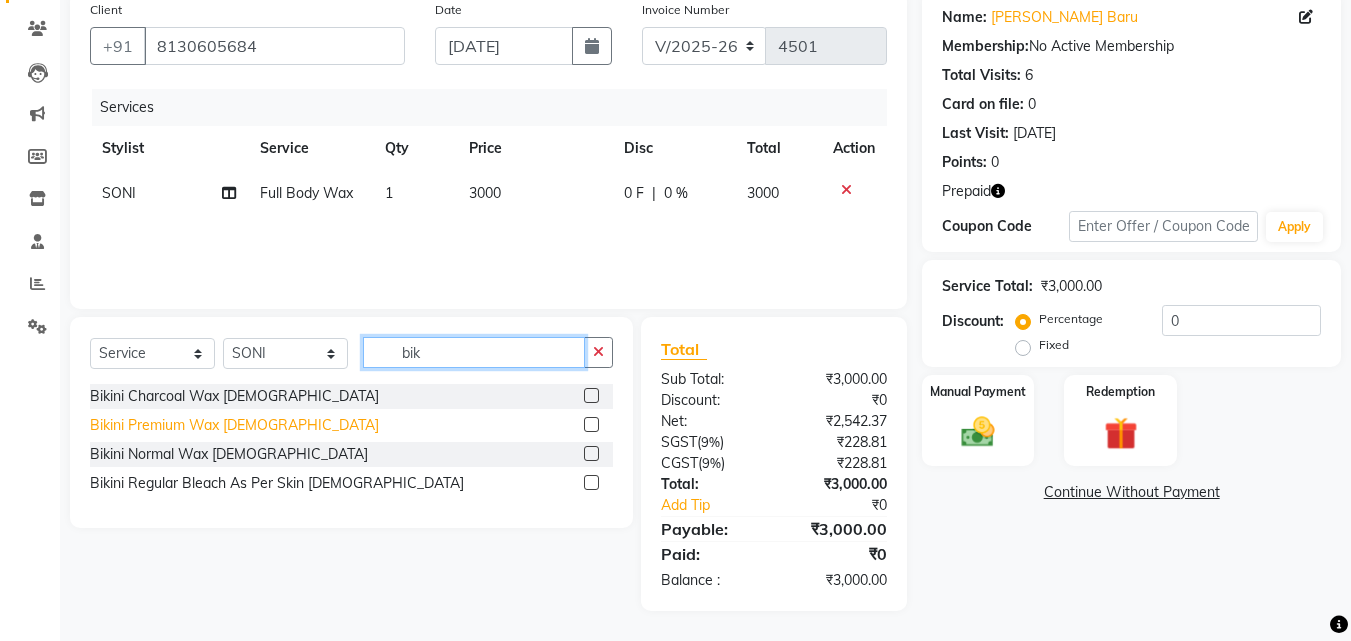 type on "bik" 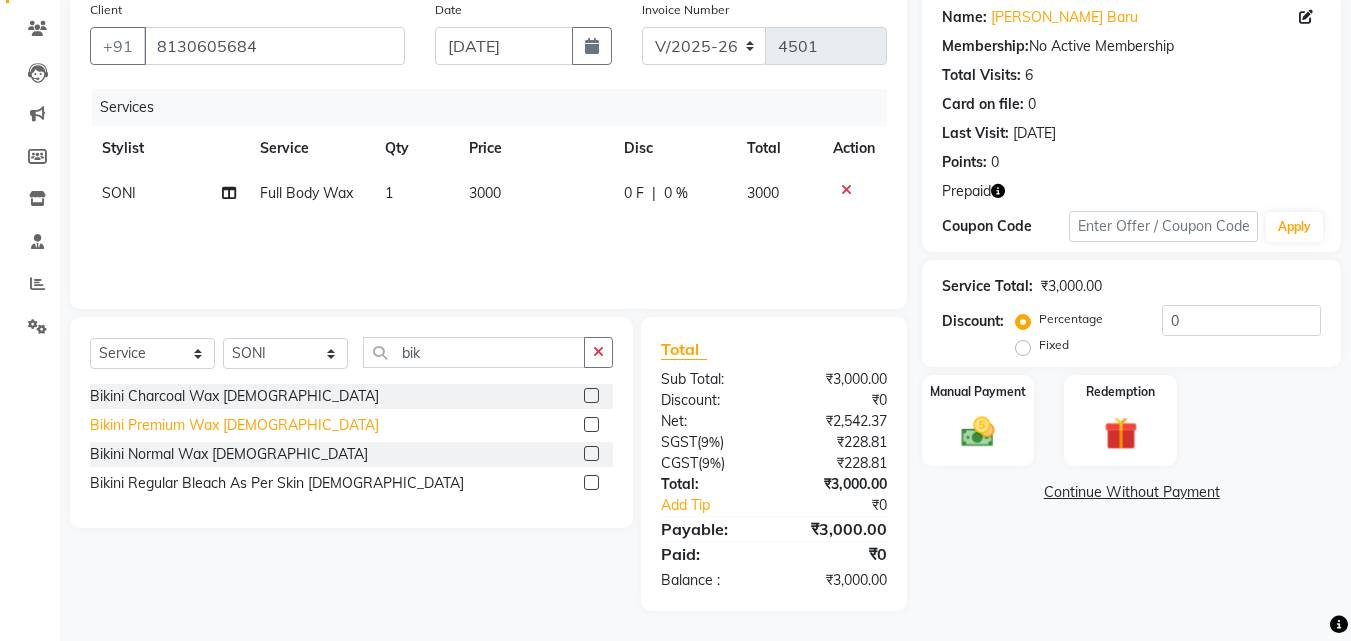 click on "Bikini Premium Wax [DEMOGRAPHIC_DATA]" 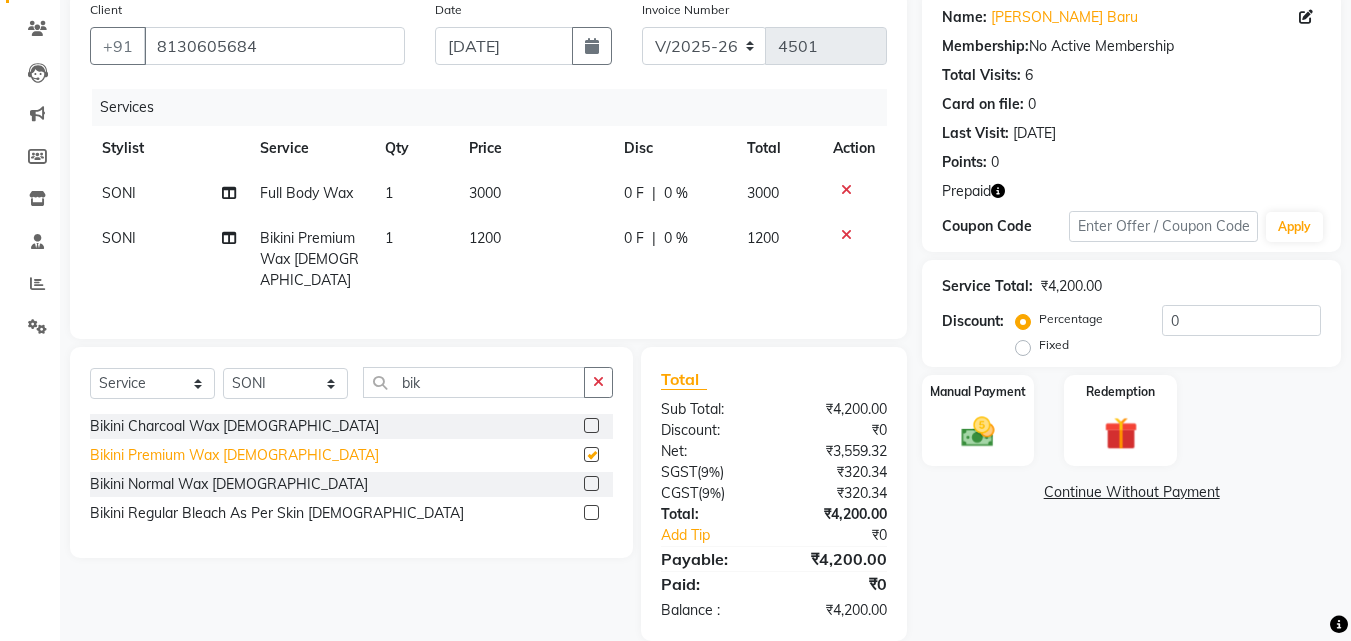 checkbox on "false" 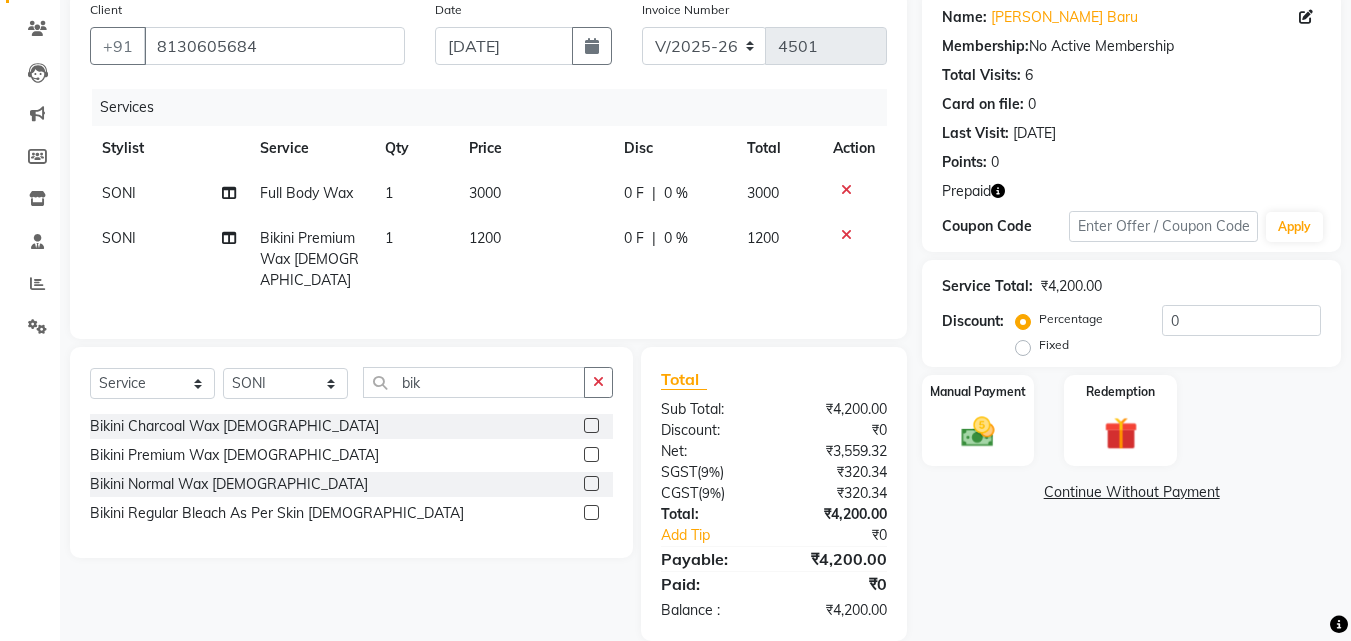 click on "1200" 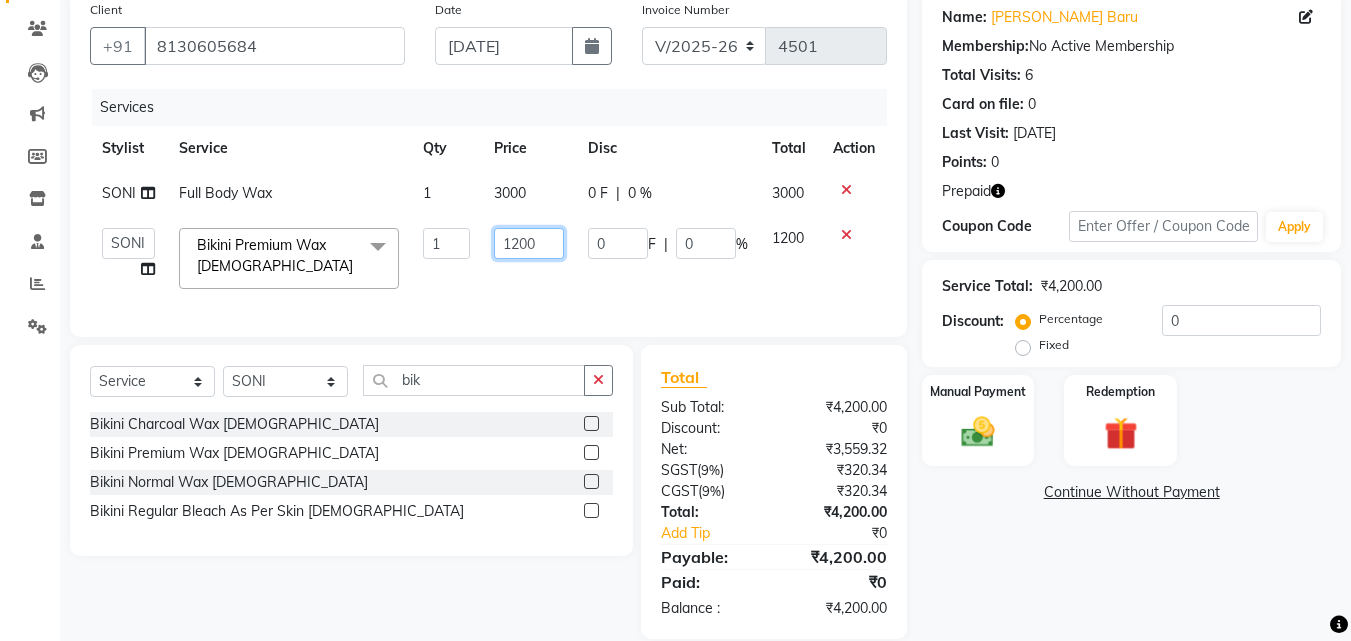 click on "1200" 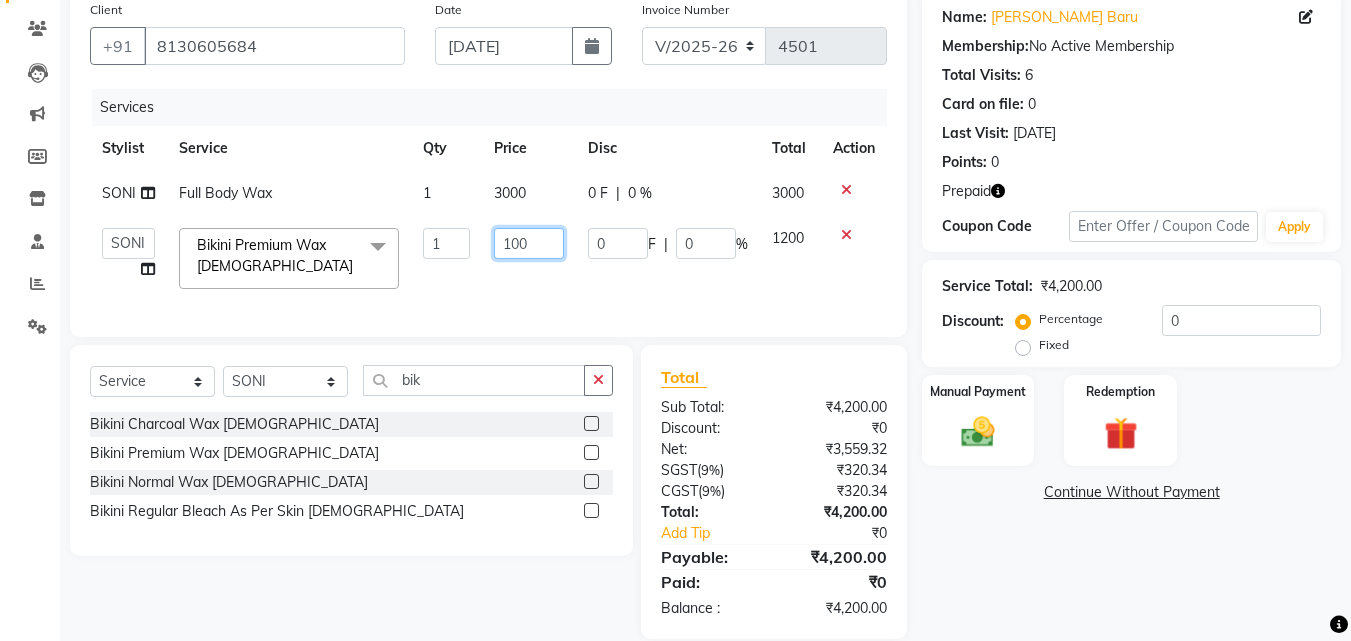 type on "1500" 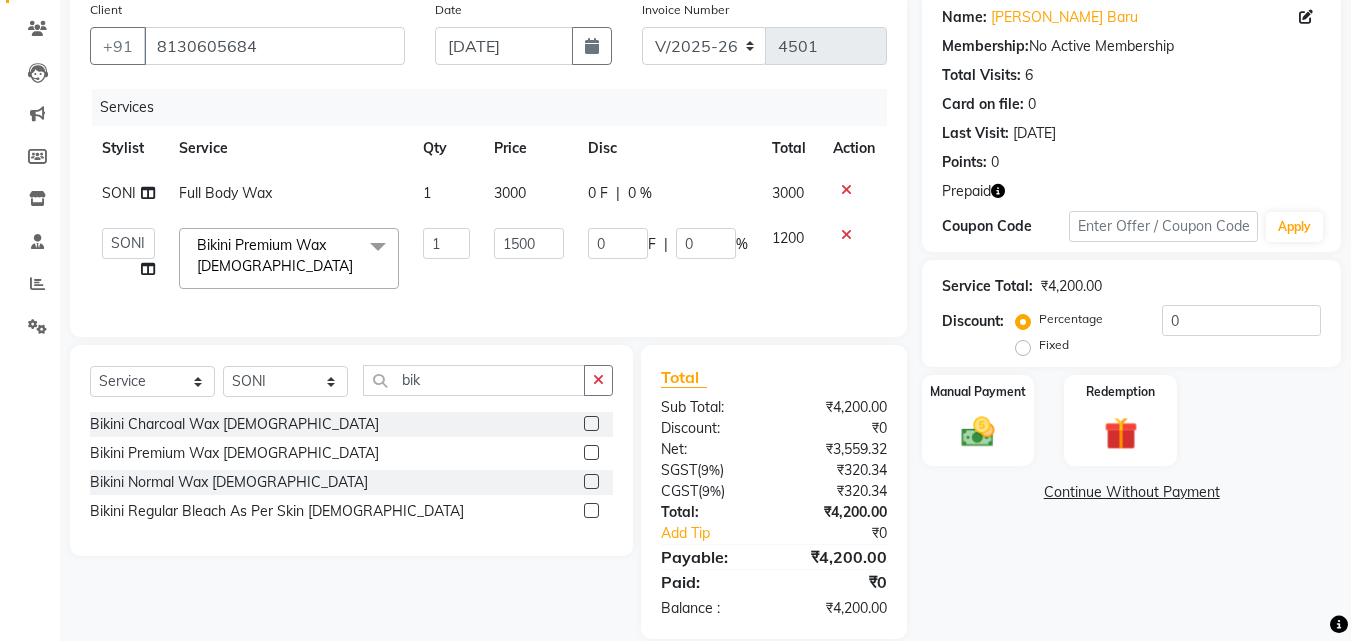 click on "Services" 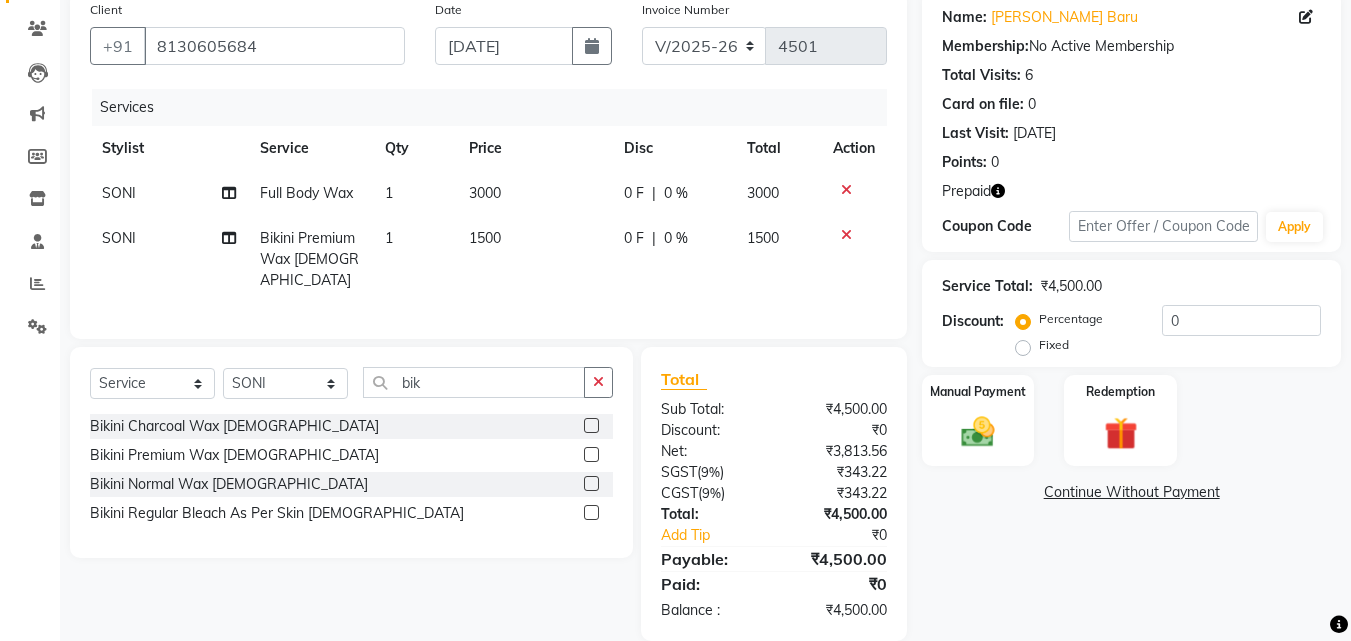 click on "Services" 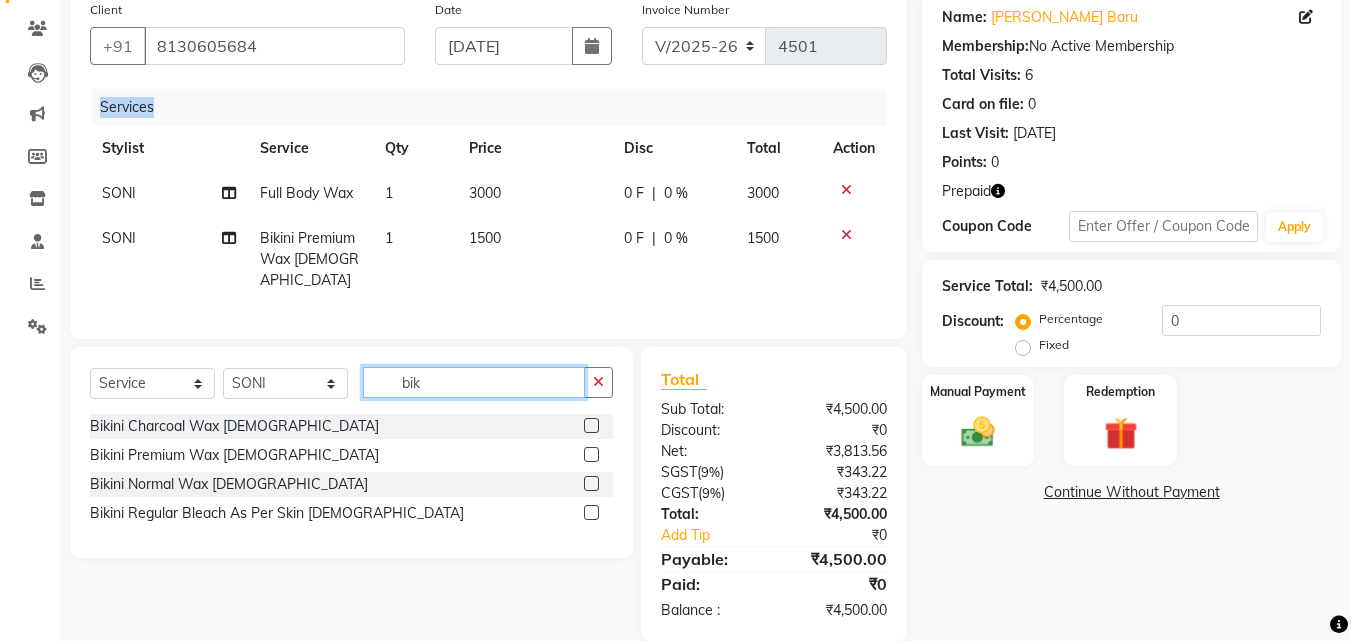 click on "bik" 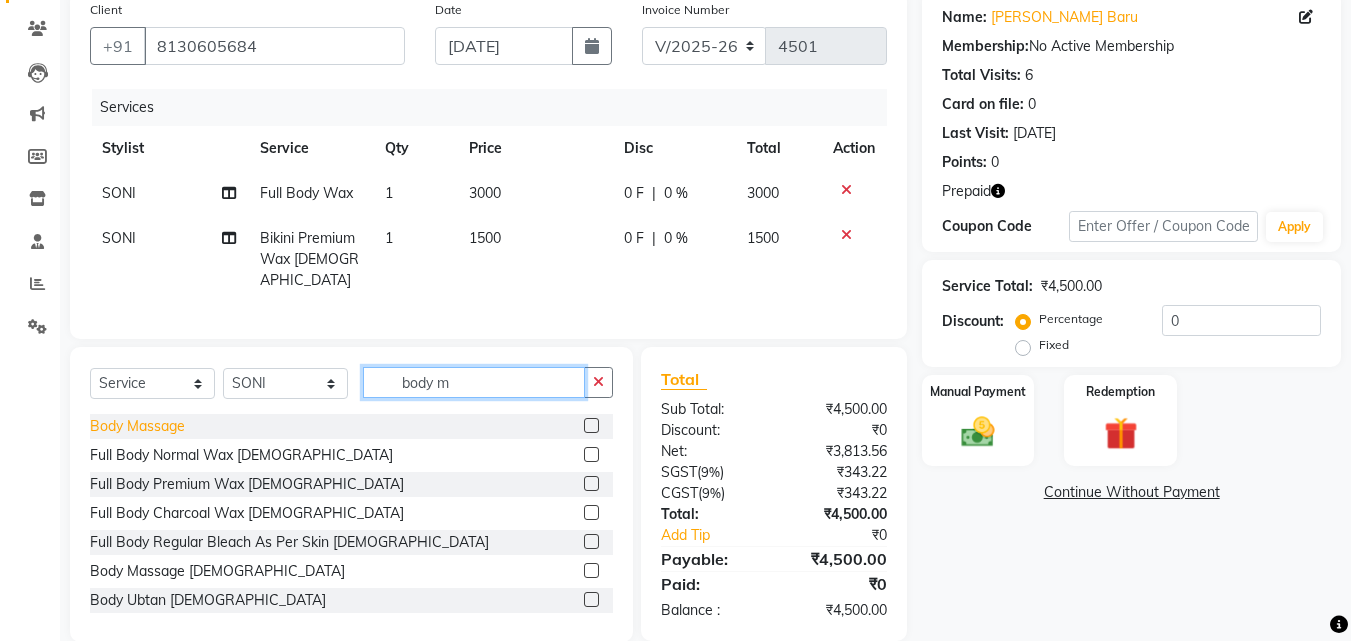 type on "body m" 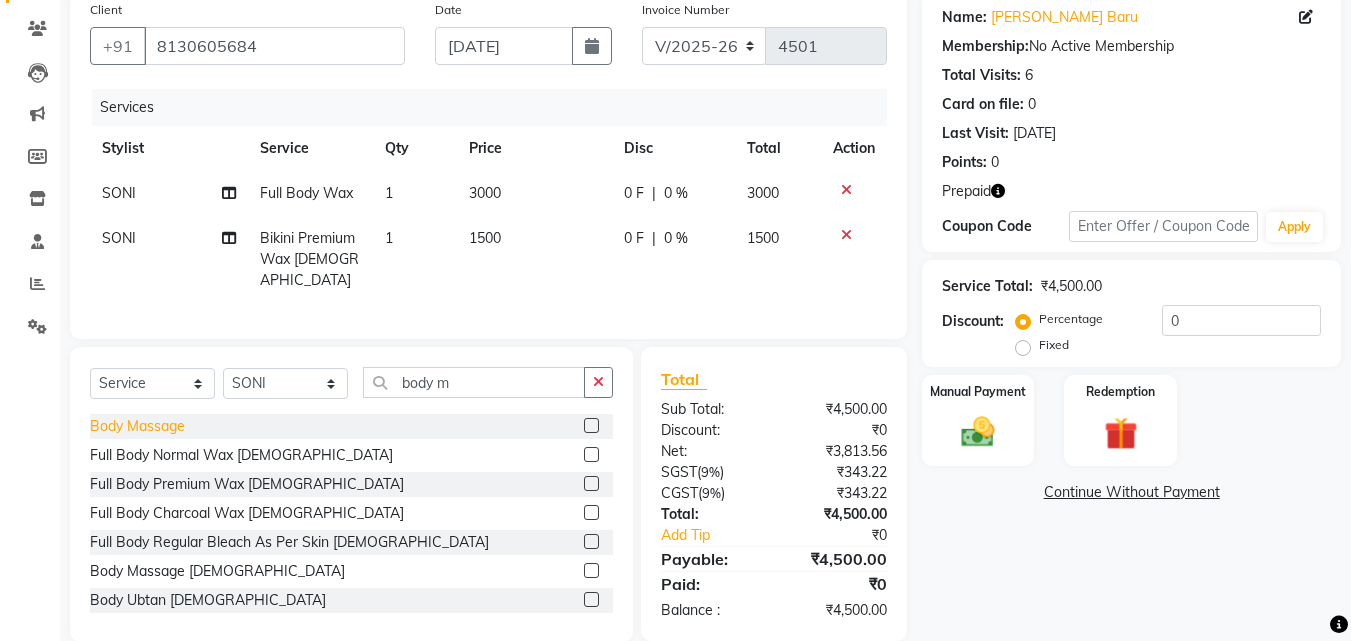 click on "Body Massage" 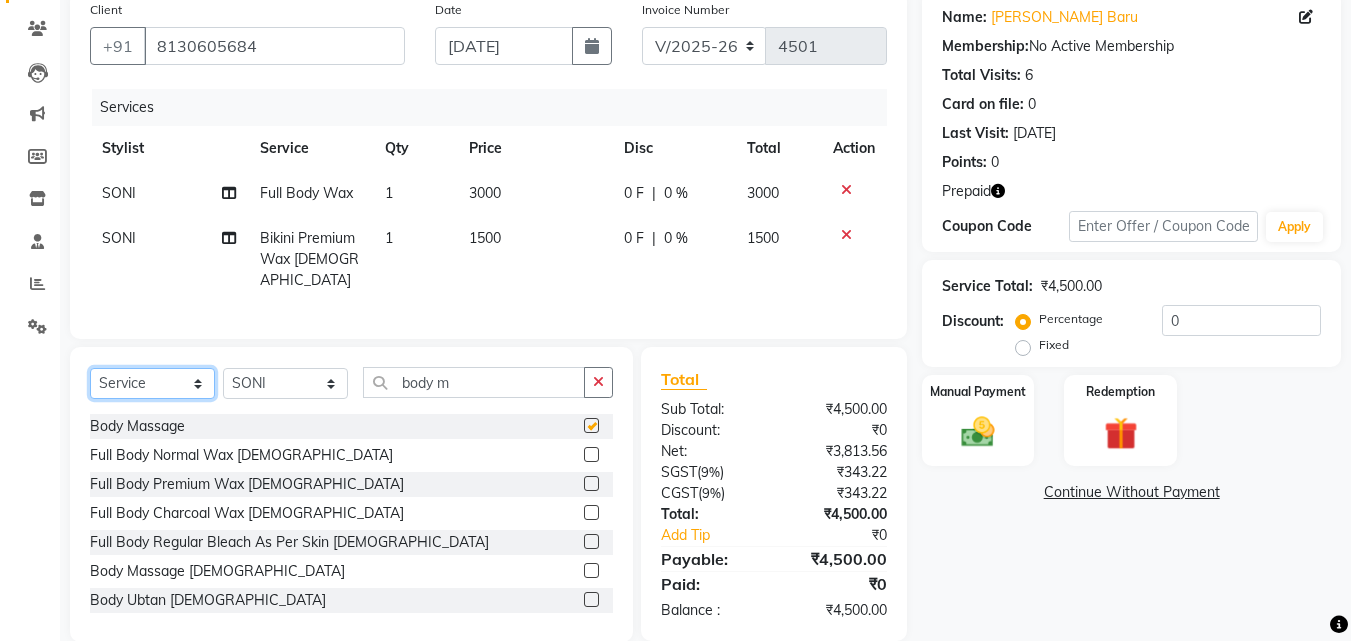 click on "Select  Service  Product  Membership  Package Voucher Prepaid Gift Card" 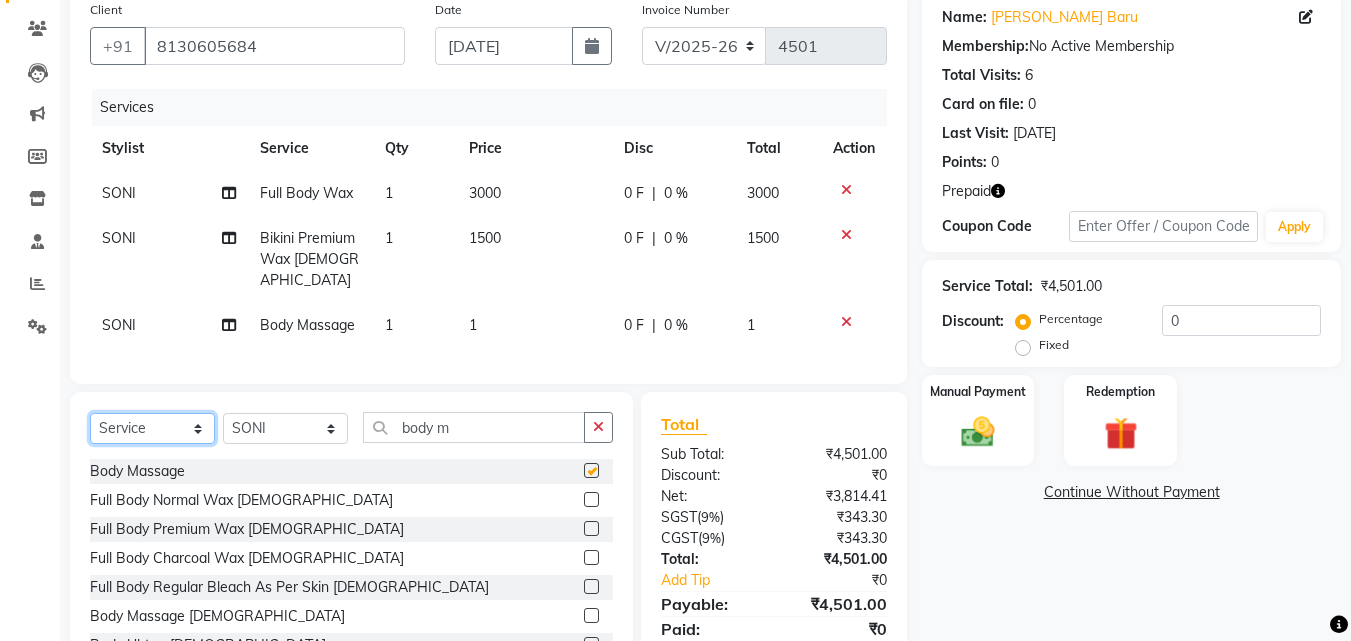checkbox on "false" 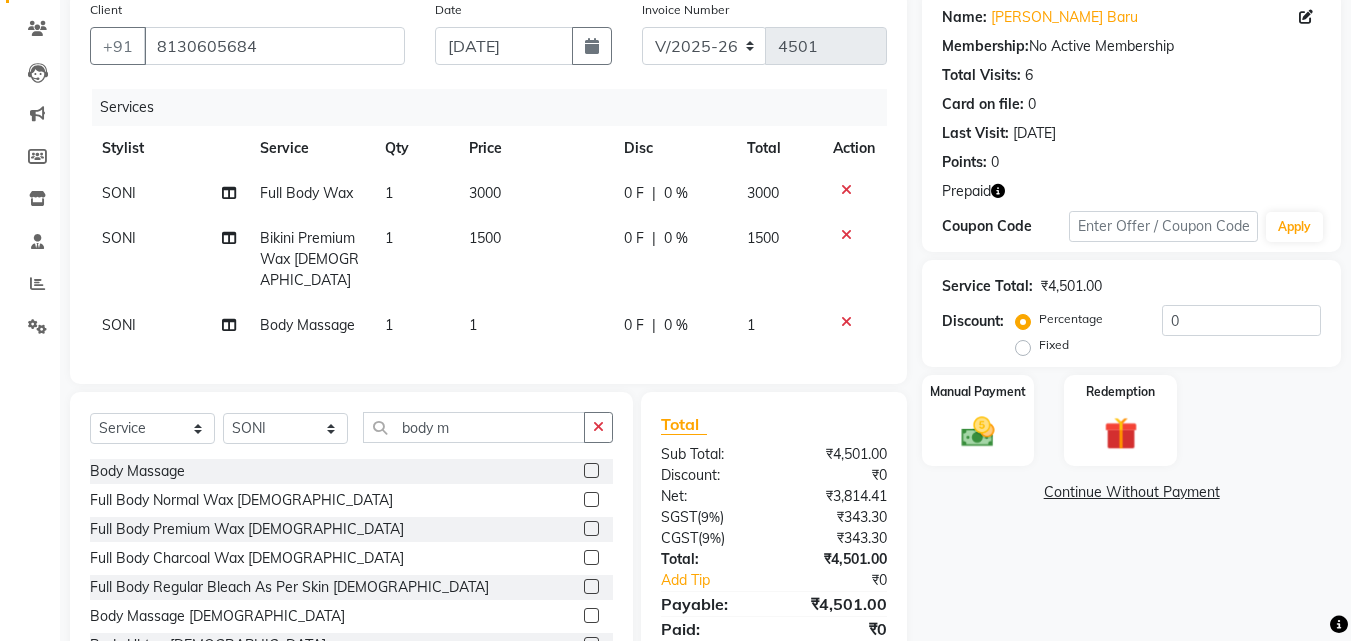 click on "1" 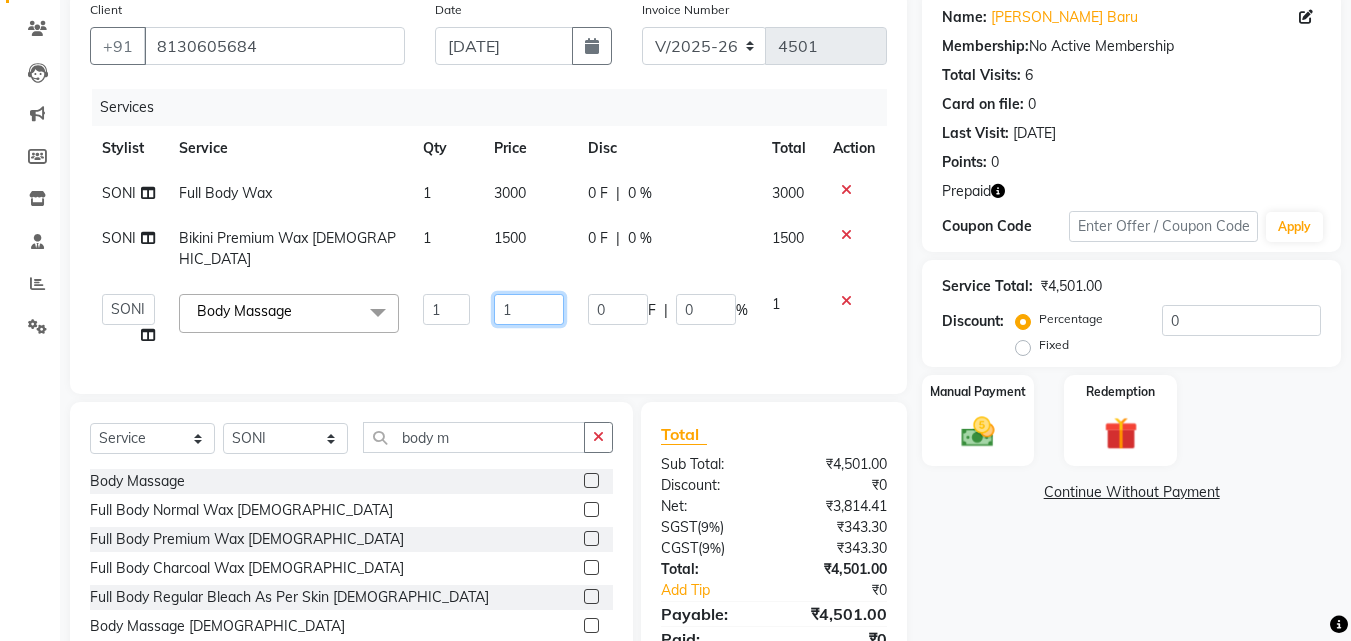 click on "1" 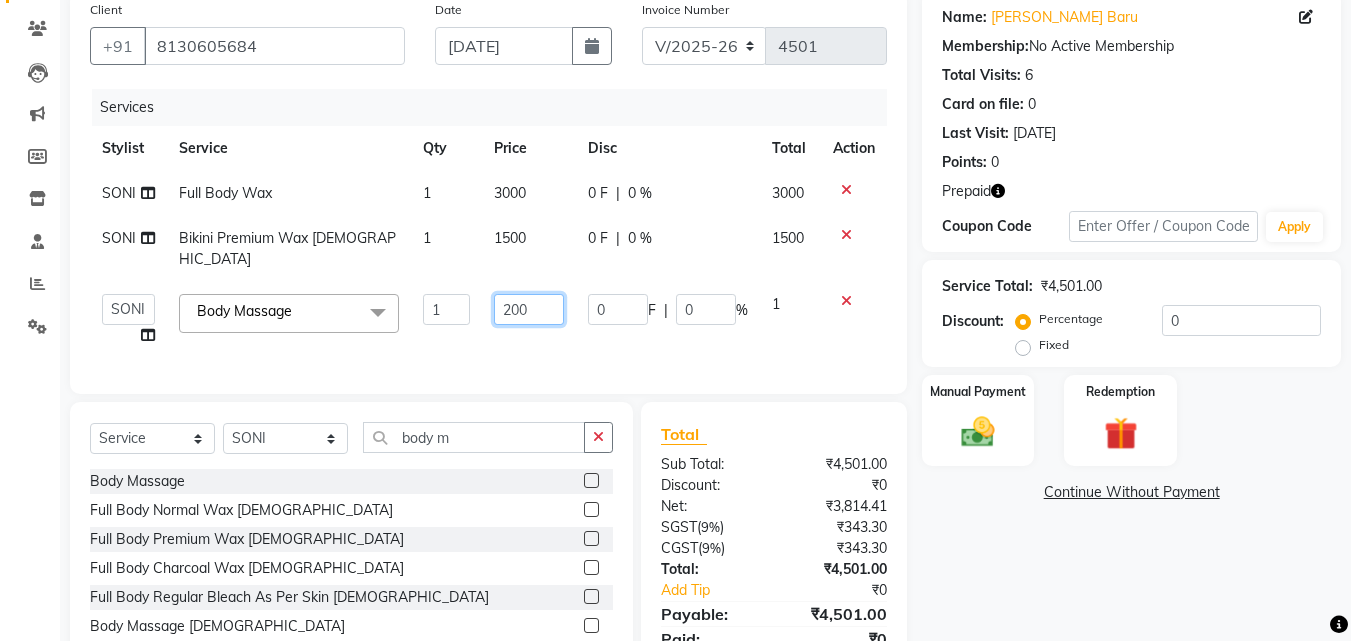 type on "2000" 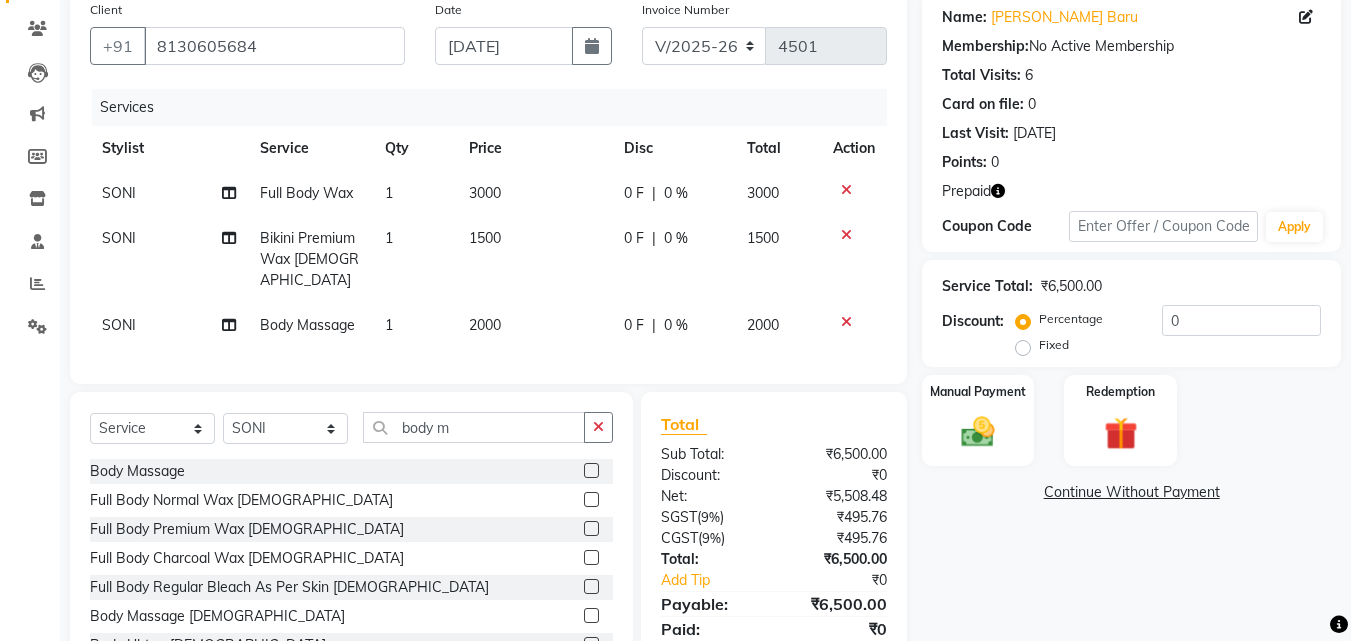 click on "Services" 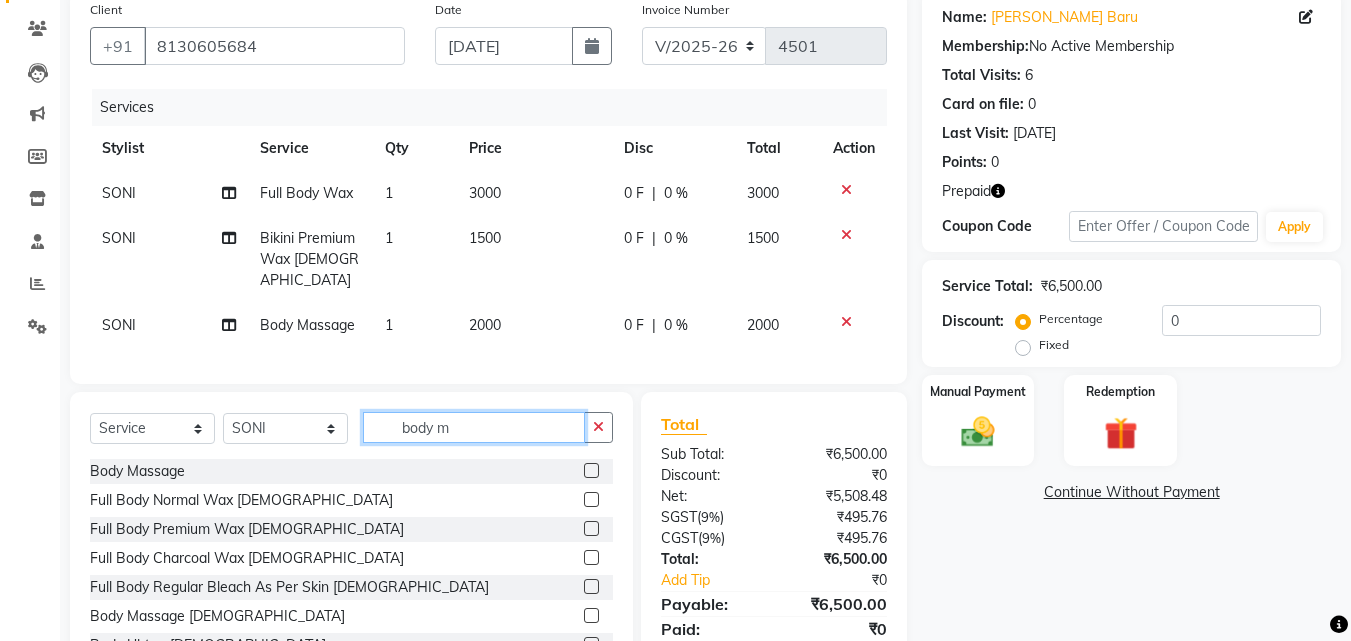 click on "body m" 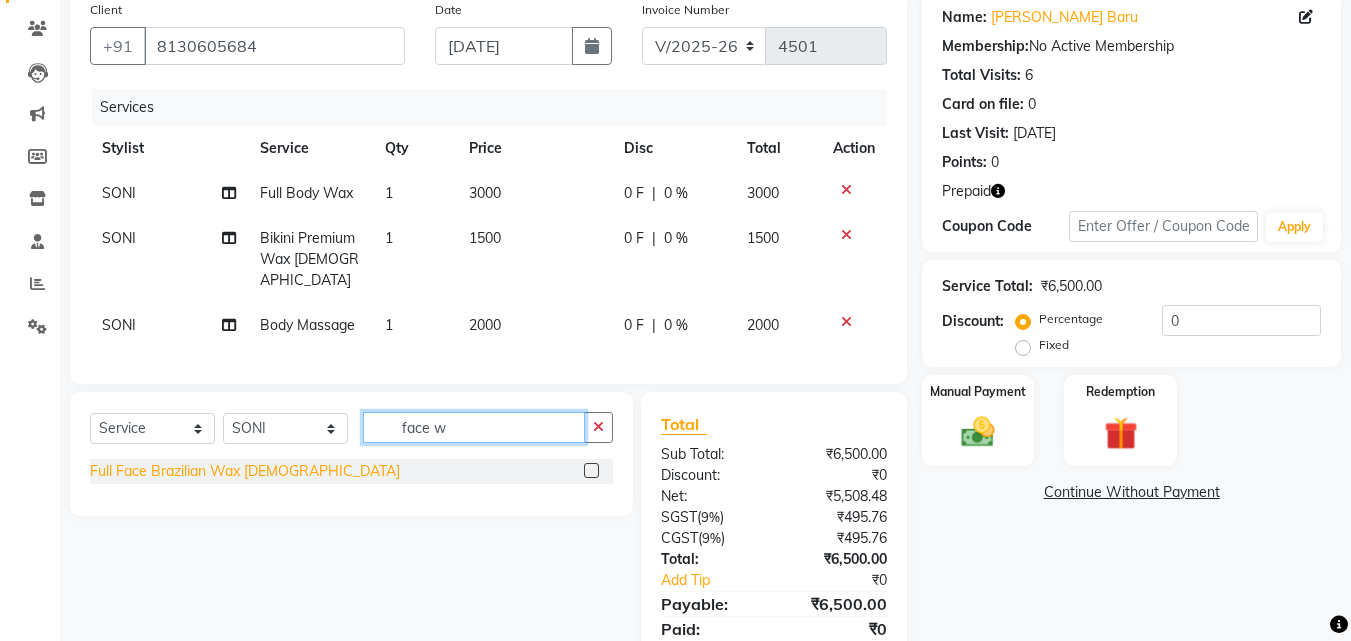 type on "face w" 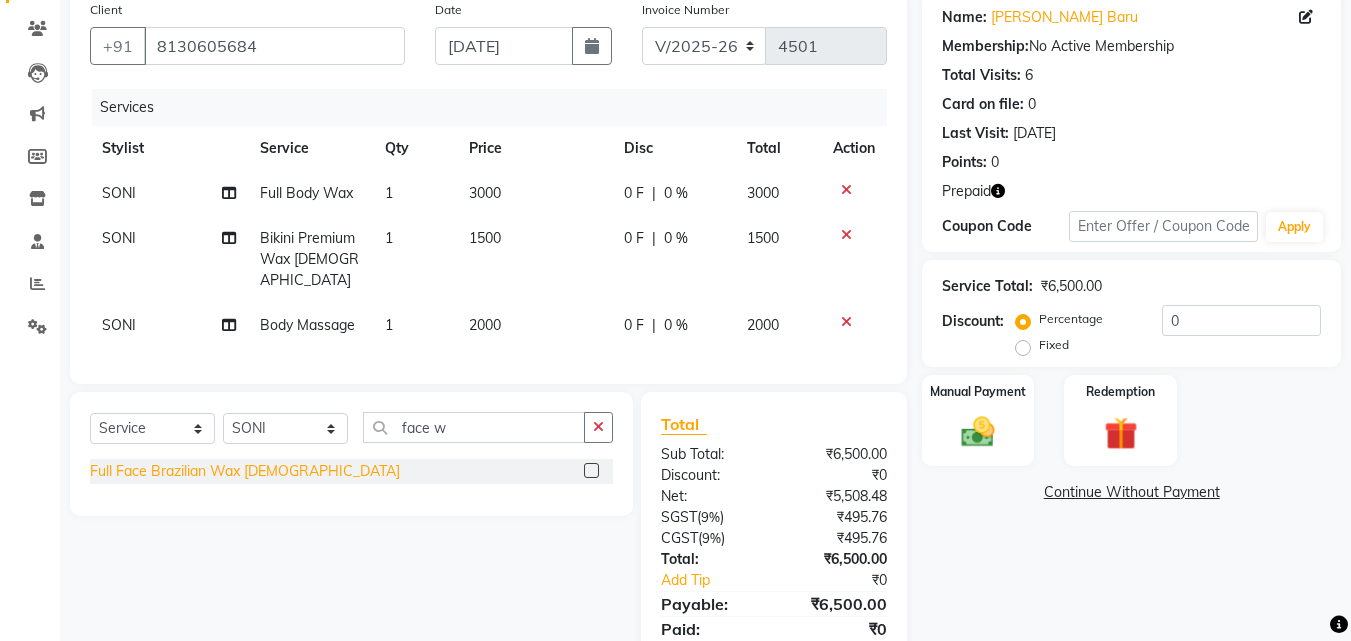 click on "Full Face Brazilian Wax [DEMOGRAPHIC_DATA]" 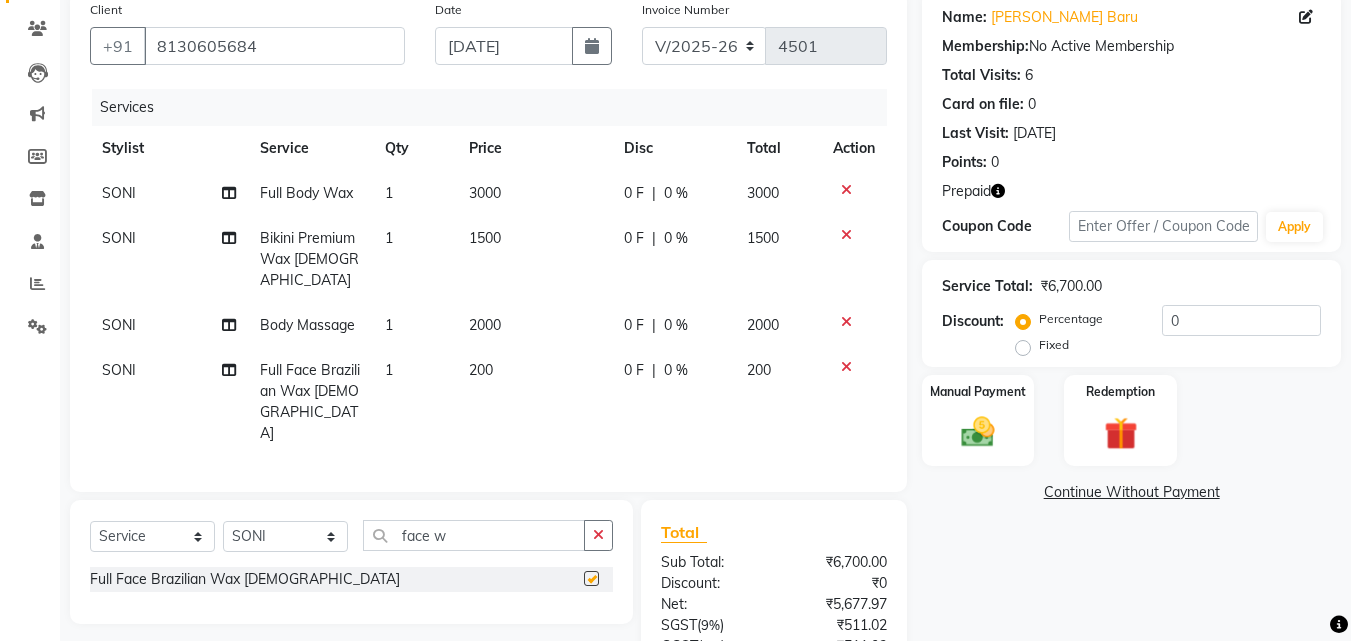 checkbox on "false" 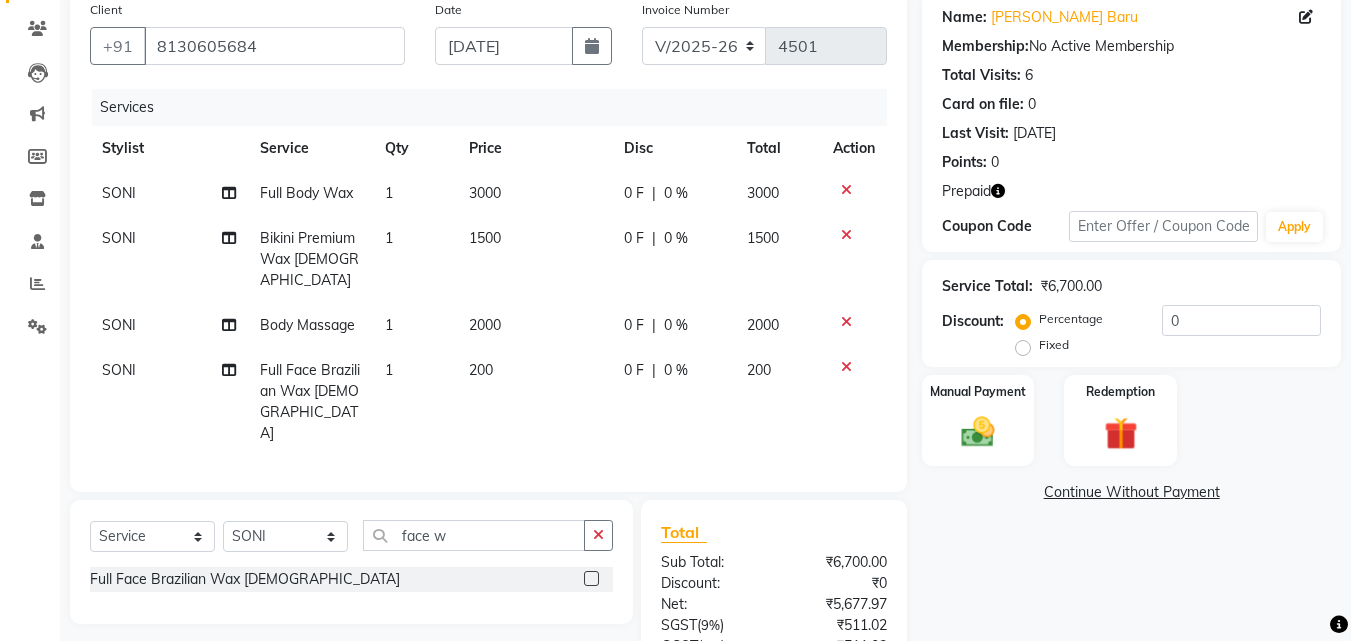 click on "200" 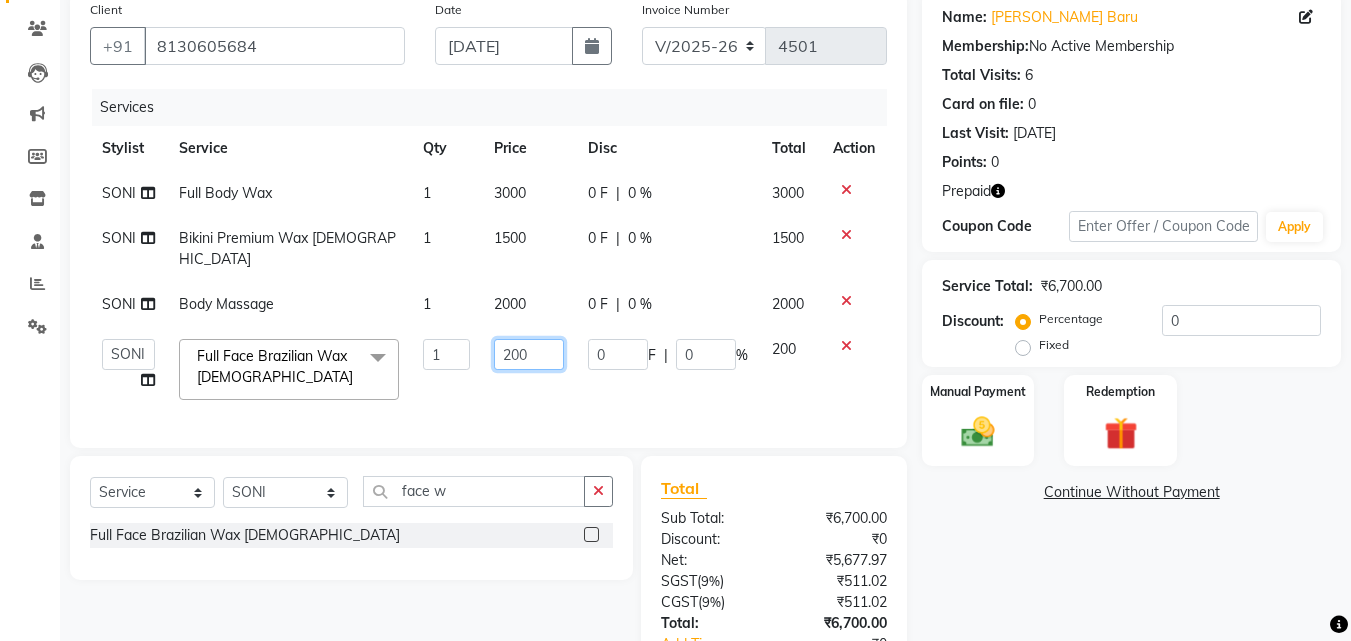 click on "200" 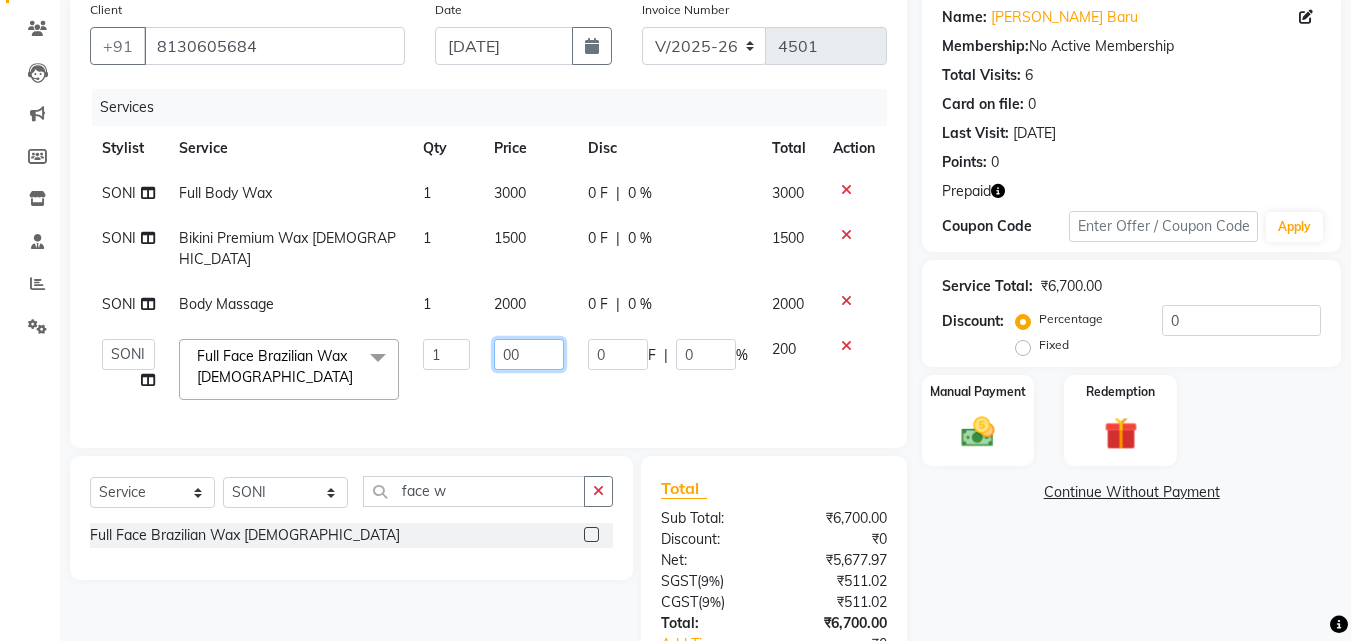 type on "700" 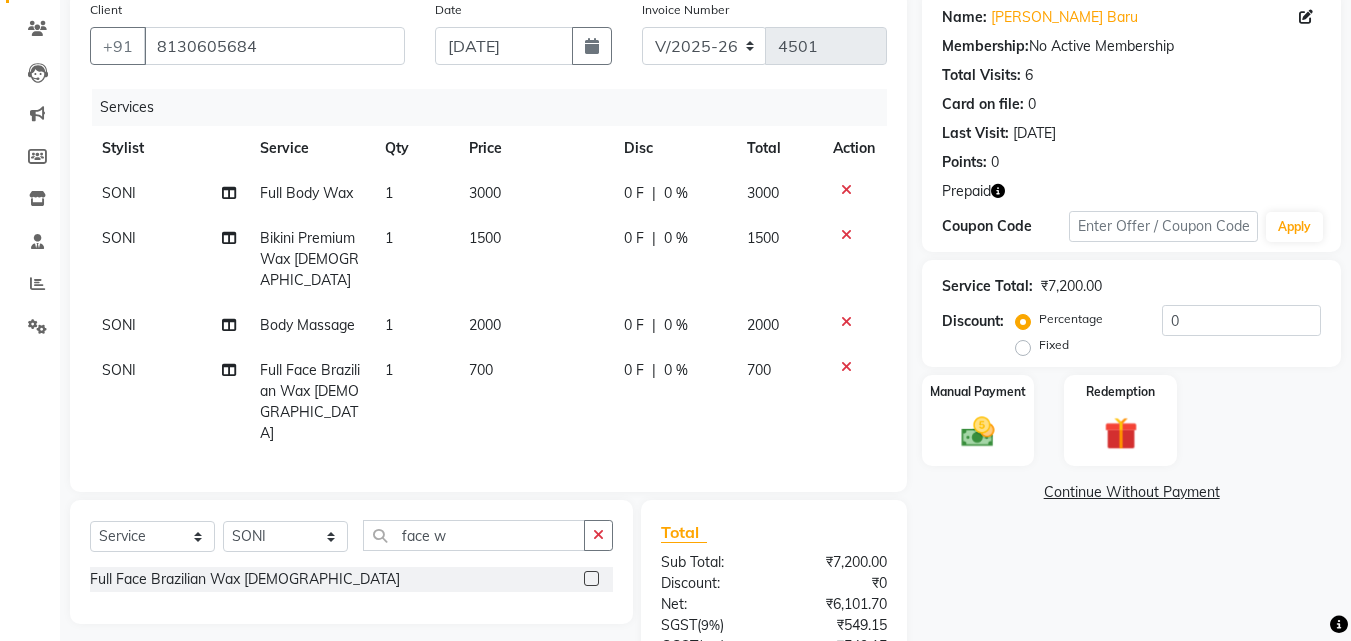 click on "Name: Malvika Baru Membership:  No Active Membership  Total Visits:  6 Card on file:  0 Last Visit:   17-05-2025 Points:   0  Prepaid Coupon Code Apply Service Total:  ₹7,200.00  Discount:  Percentage   Fixed  0 Manual Payment Redemption  Continue Without Payment" 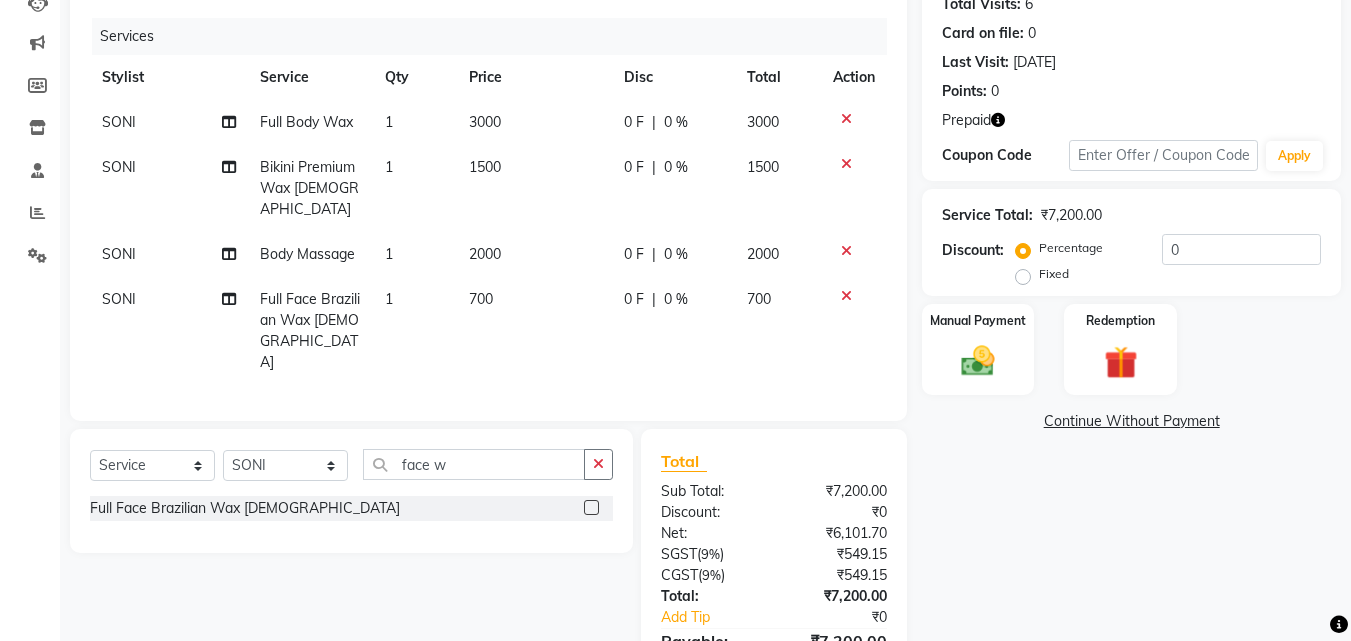 scroll, scrollTop: 256, scrollLeft: 0, axis: vertical 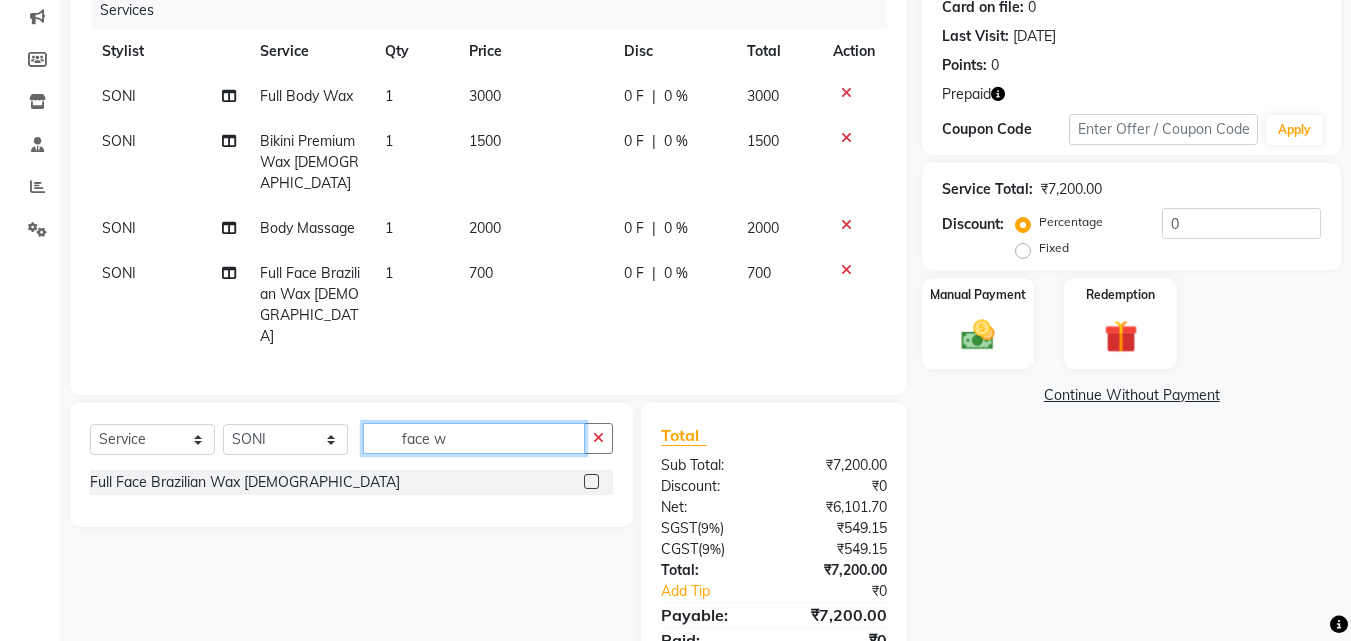 click on "face w" 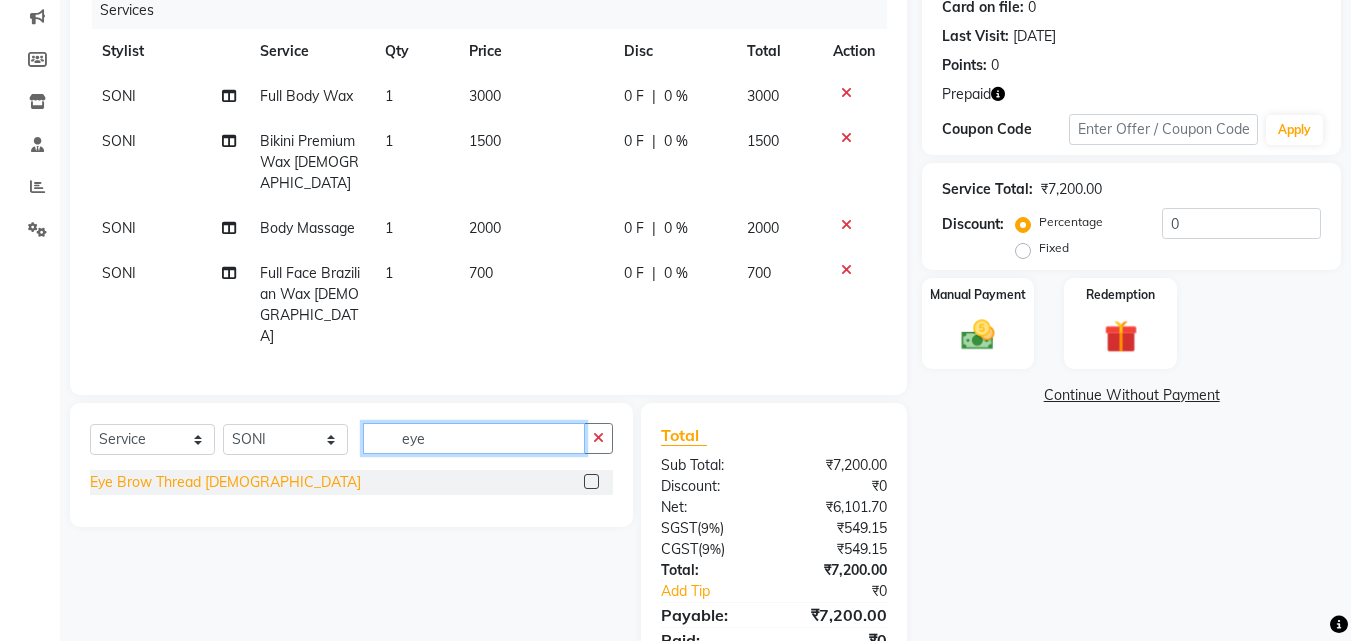 type on "eye" 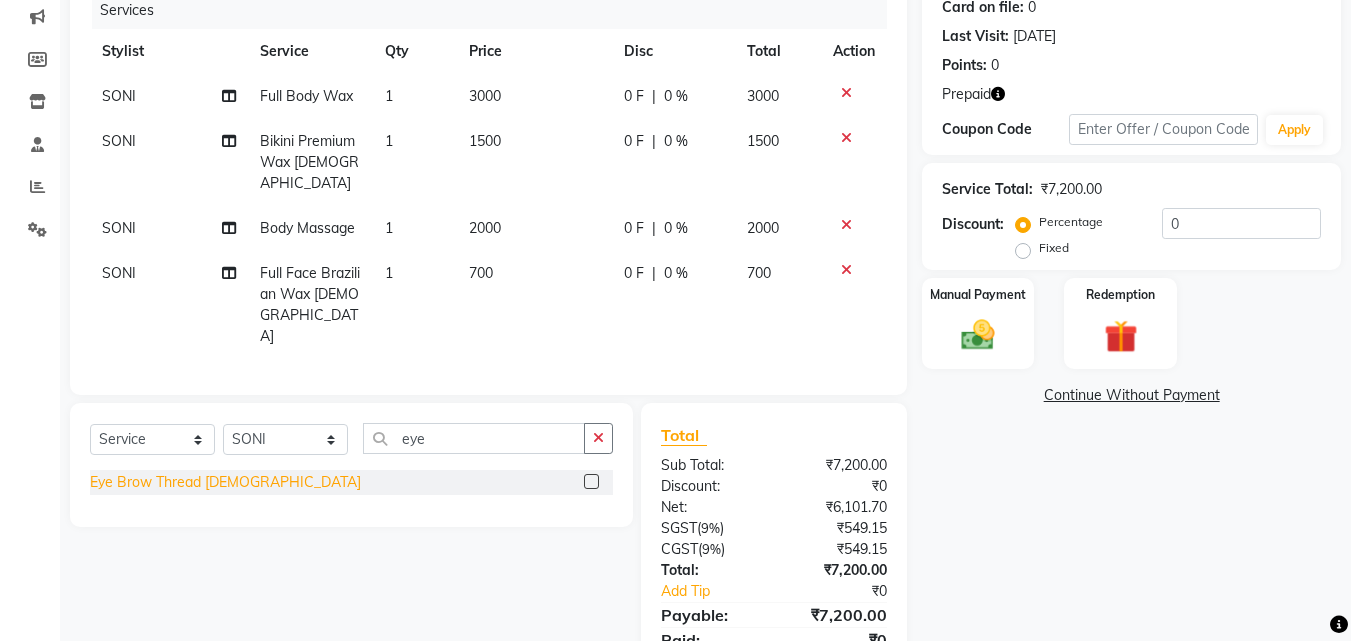 click on "Eye Brow Thread [DEMOGRAPHIC_DATA]" 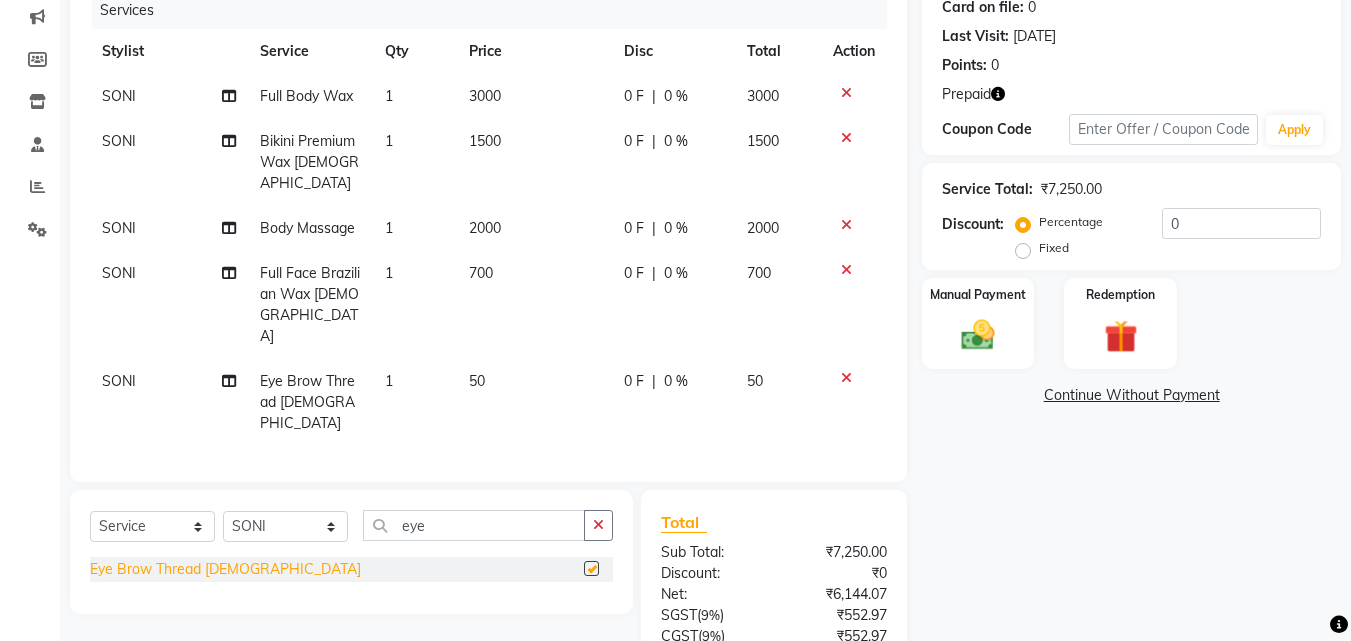 checkbox on "false" 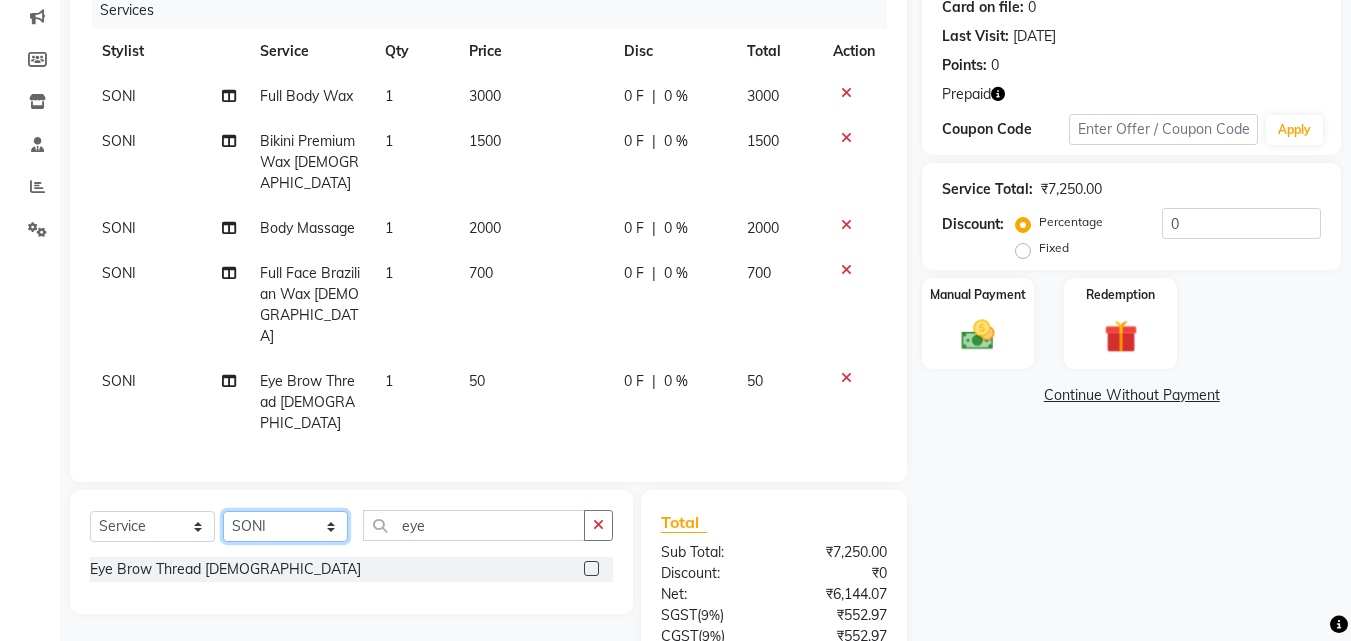 click on "Select Stylist Advance Cut  [PERSON_NAME] [PERSON_NAME] [PERSON_NAME] LUCKY Manager [PERSON_NAME] [PERSON_NAME] Pooja  [PERSON_NAME] RANI [PERSON_NAME] [PERSON_NAME] [PERSON_NAME] [PERSON_NAME] [PERSON_NAME]" 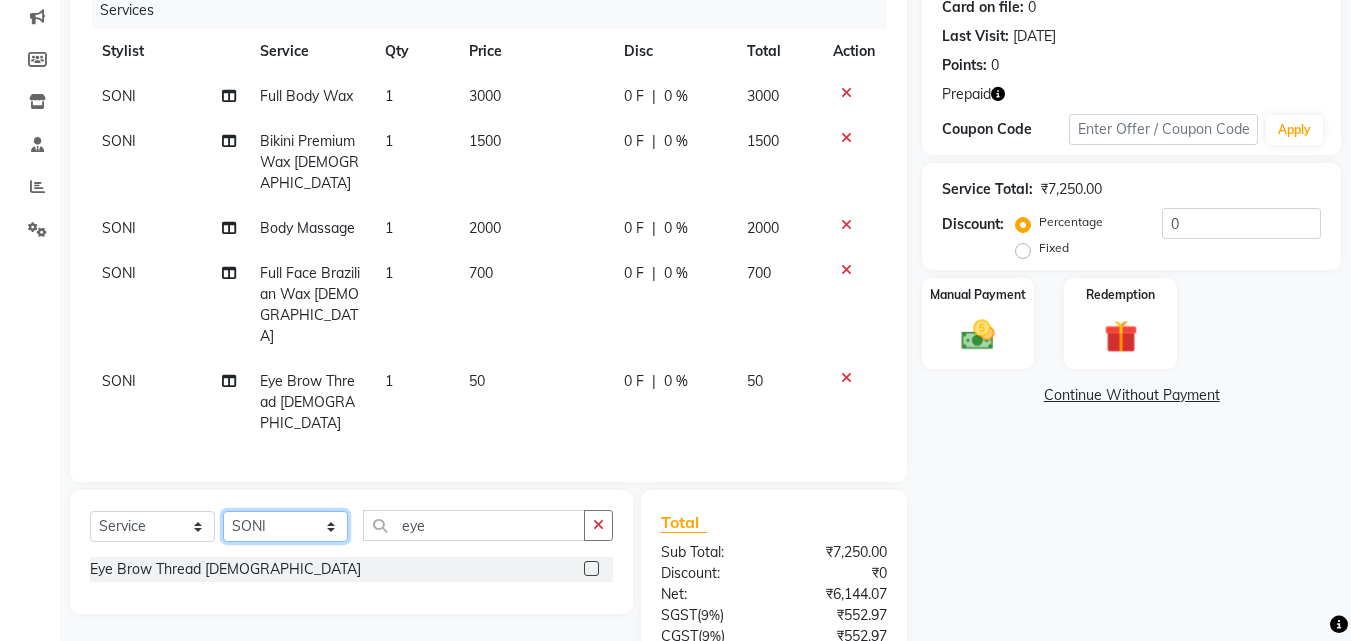 select on "46515" 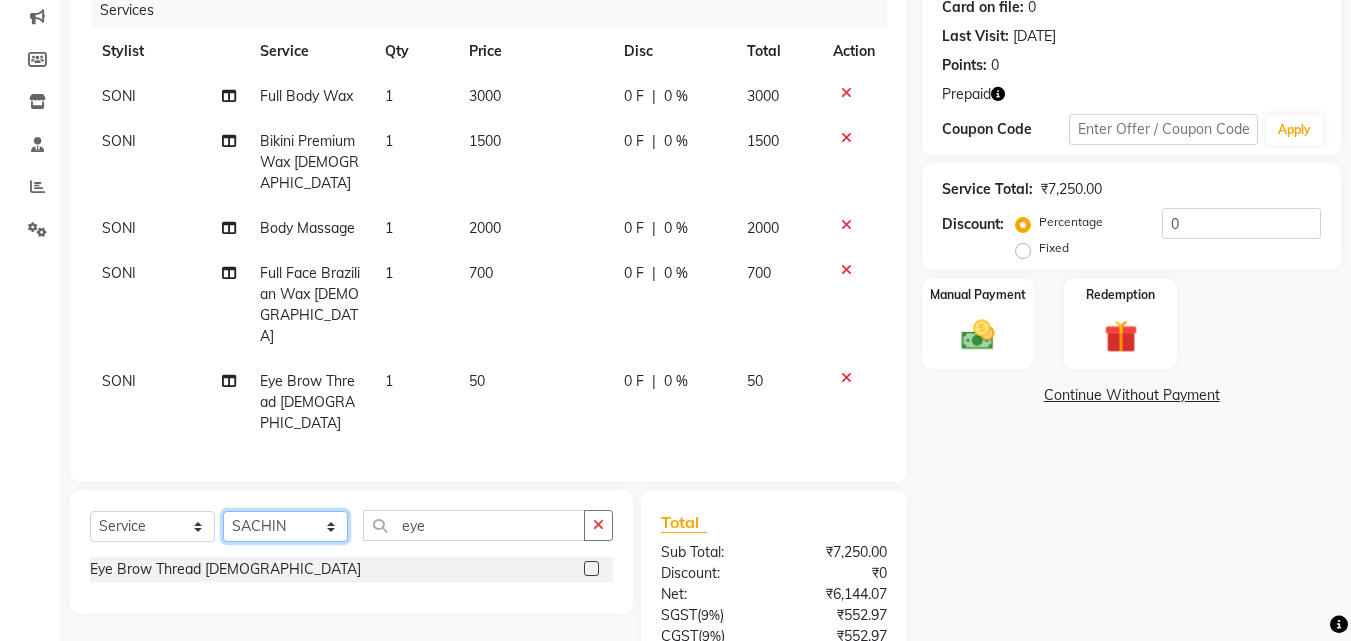 click on "Select Stylist Advance Cut  [PERSON_NAME] [PERSON_NAME] [PERSON_NAME] LUCKY Manager [PERSON_NAME] [PERSON_NAME] Pooja  [PERSON_NAME] RANI [PERSON_NAME] [PERSON_NAME] [PERSON_NAME] [PERSON_NAME] [PERSON_NAME]" 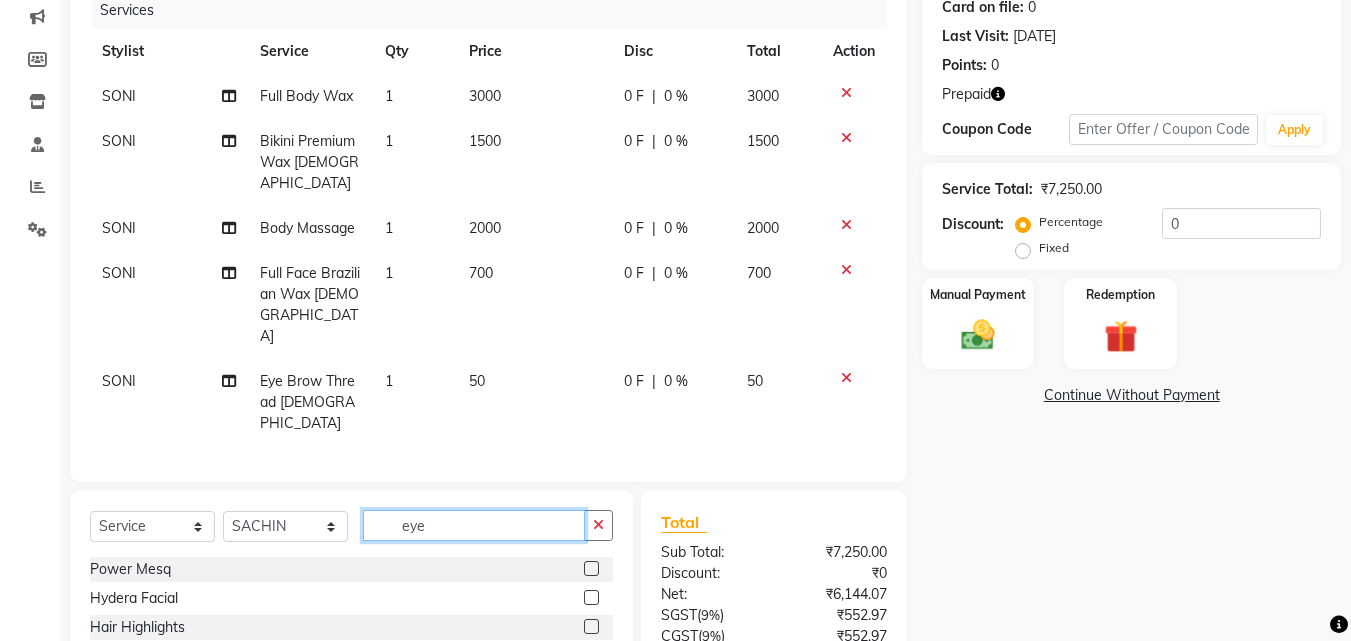 click on "eye" 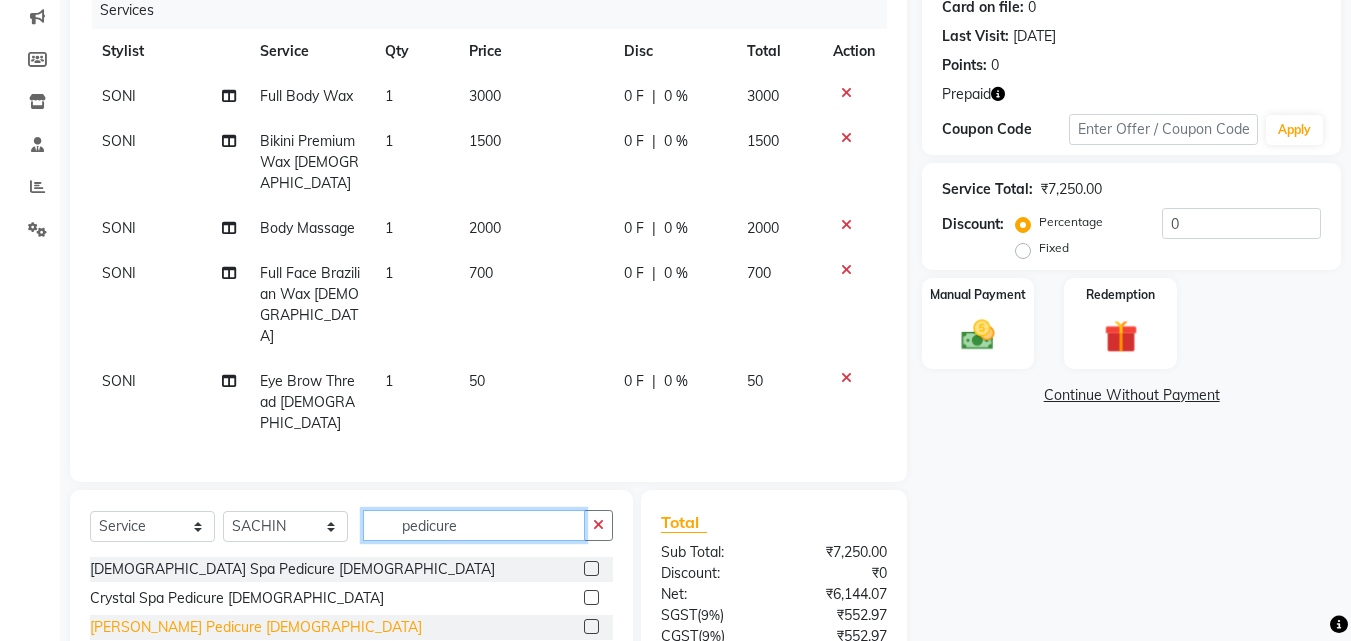type on "pedicure" 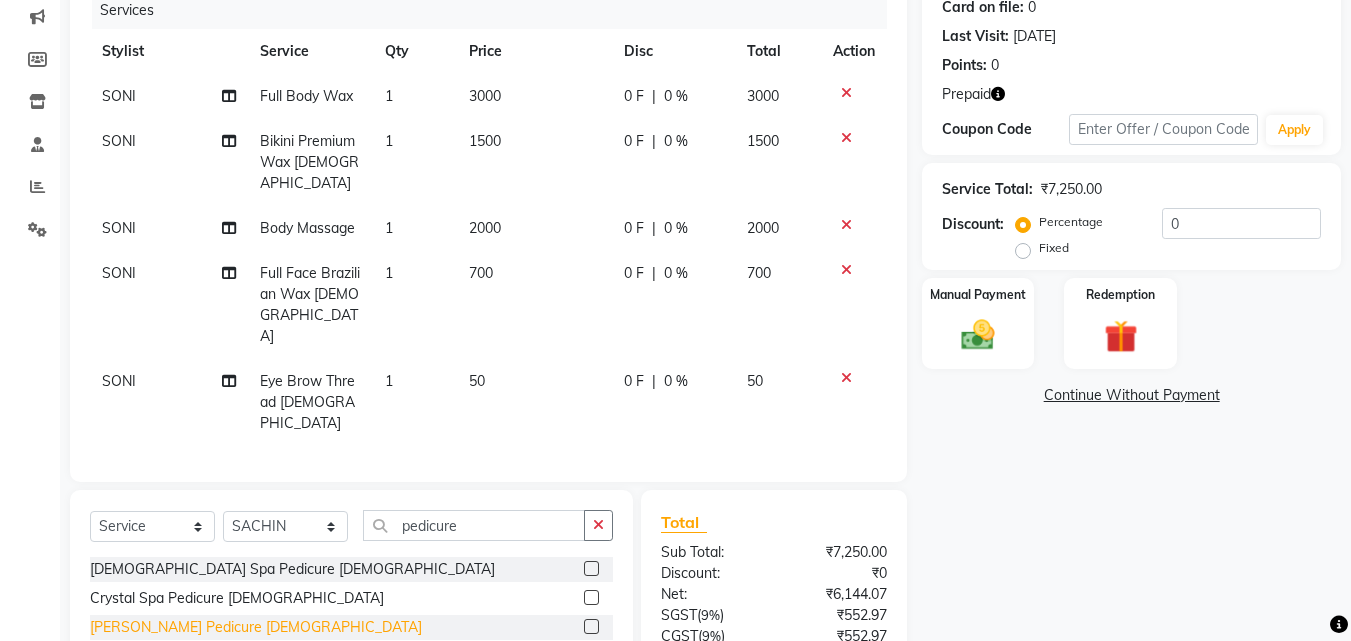 click on "[PERSON_NAME] Pedicure [DEMOGRAPHIC_DATA]" 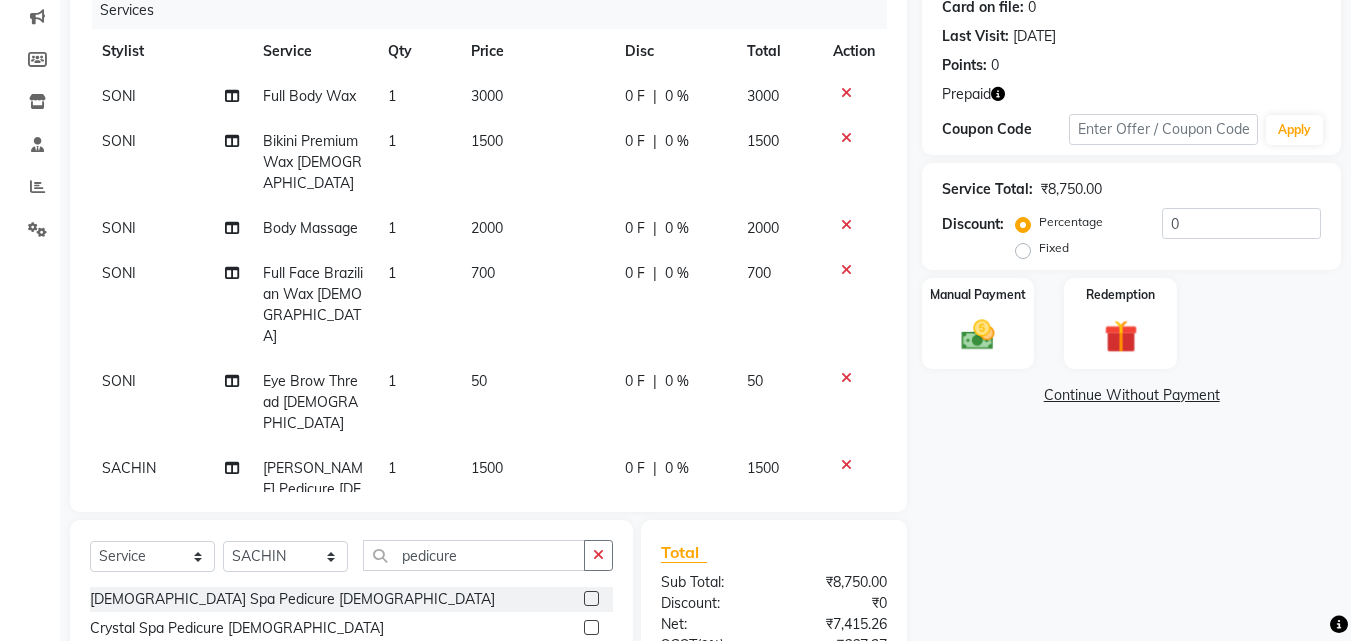 checkbox on "false" 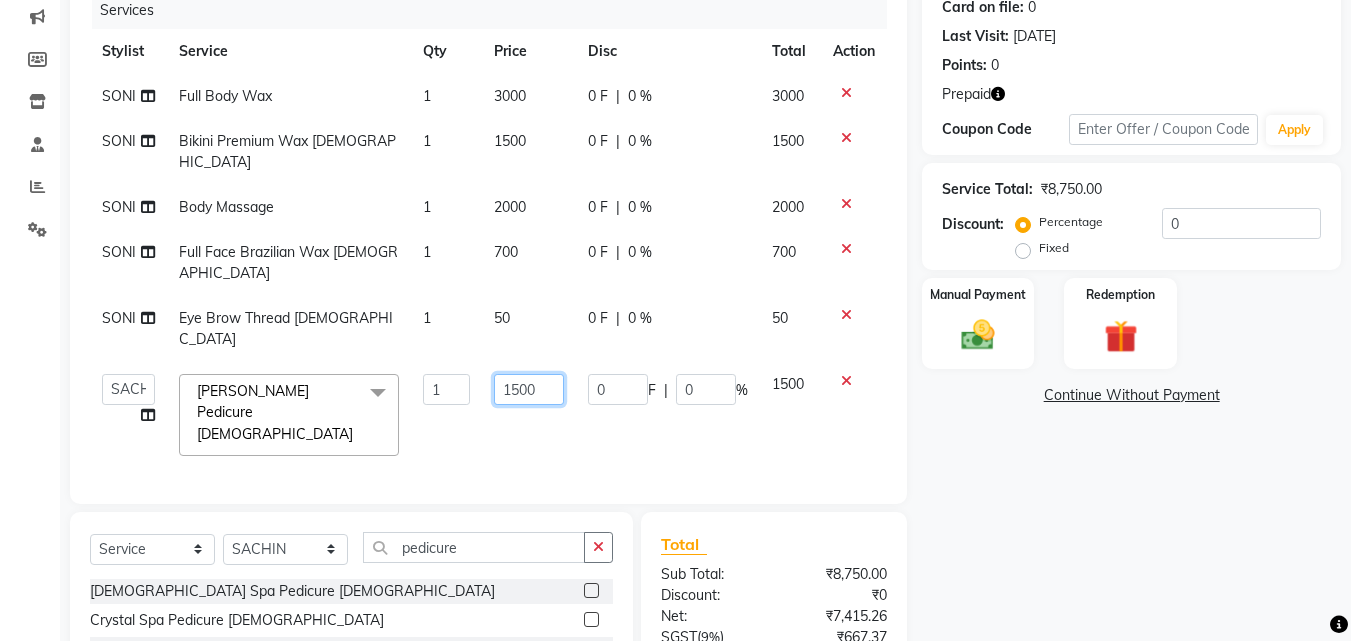 click on "1500" 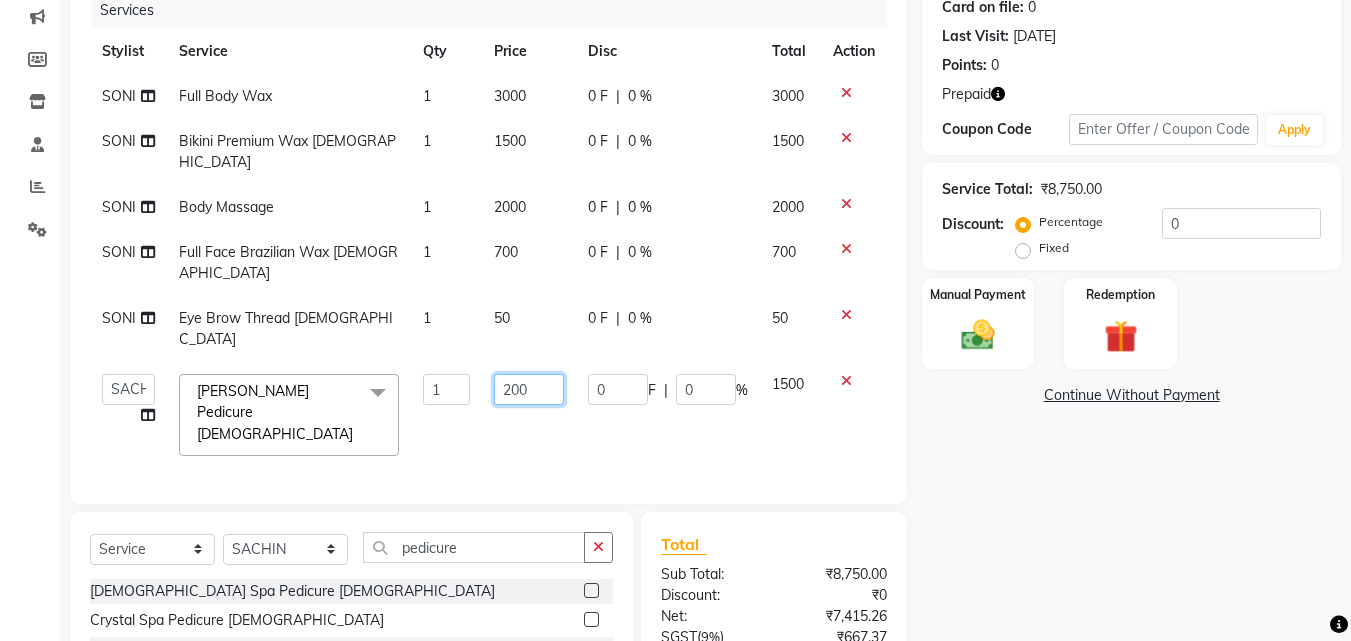 type on "2000" 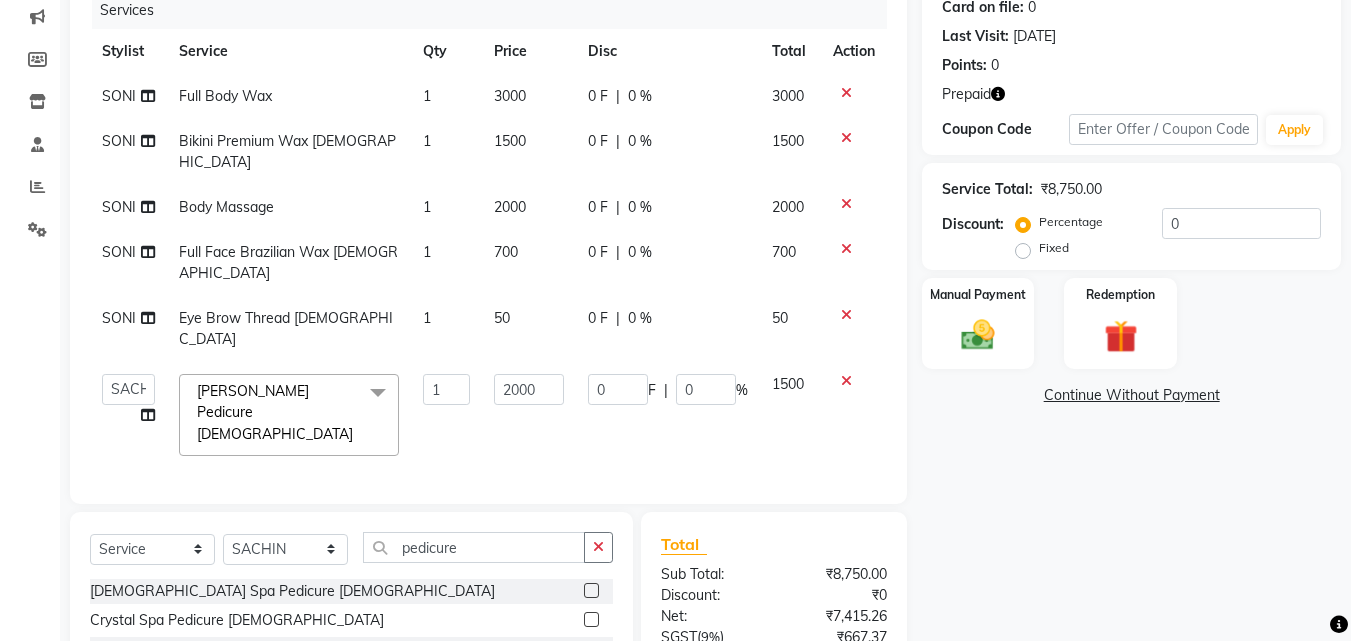 click on "Name: Malvika Baru Membership:  No Active Membership  Total Visits:  6 Card on file:  0 Last Visit:   17-05-2025 Points:   0  Prepaid Coupon Code Apply Service Total:  ₹8,750.00  Discount:  Percentage   Fixed  0 Manual Payment Redemption  Continue Without Payment" 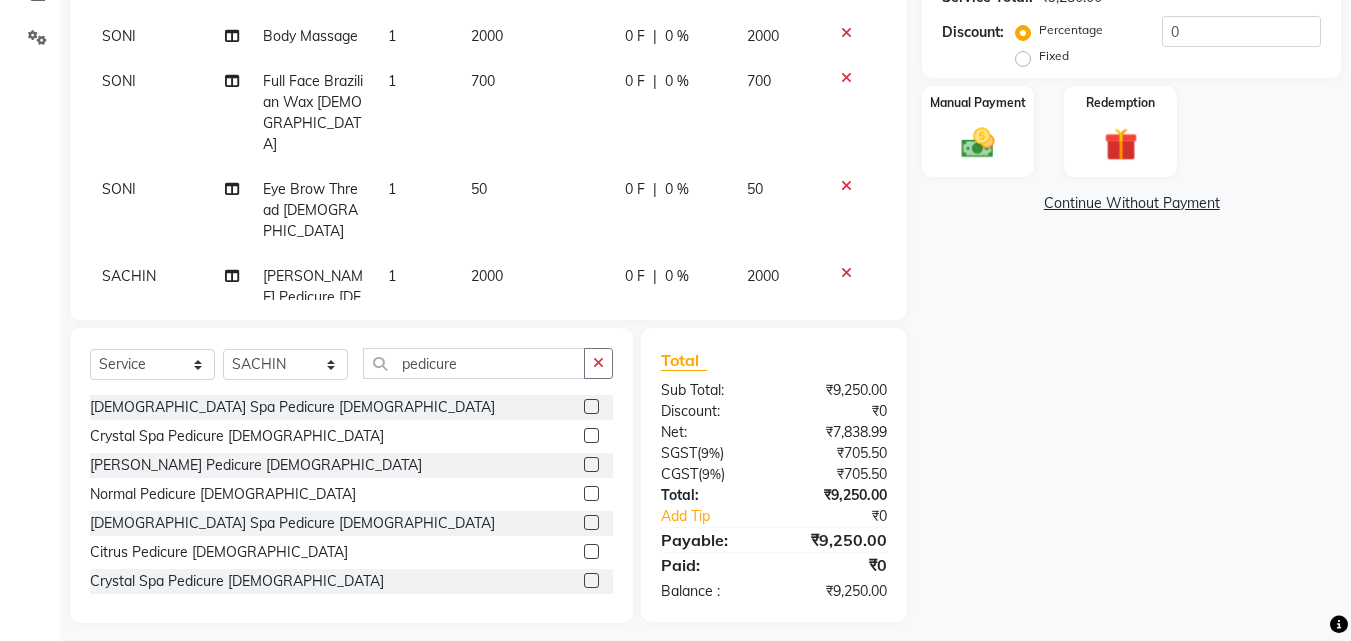 scroll, scrollTop: 419, scrollLeft: 0, axis: vertical 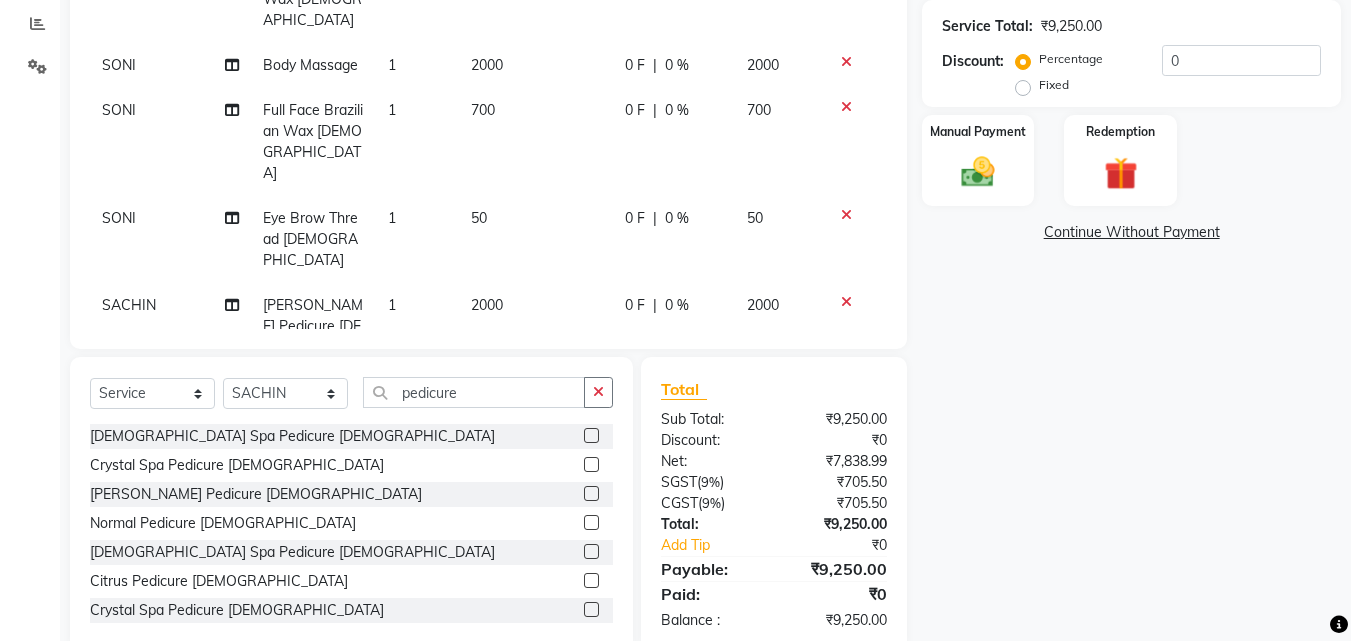 drag, startPoint x: 1337, startPoint y: 321, endPoint x: 1329, endPoint y: 270, distance: 51.62364 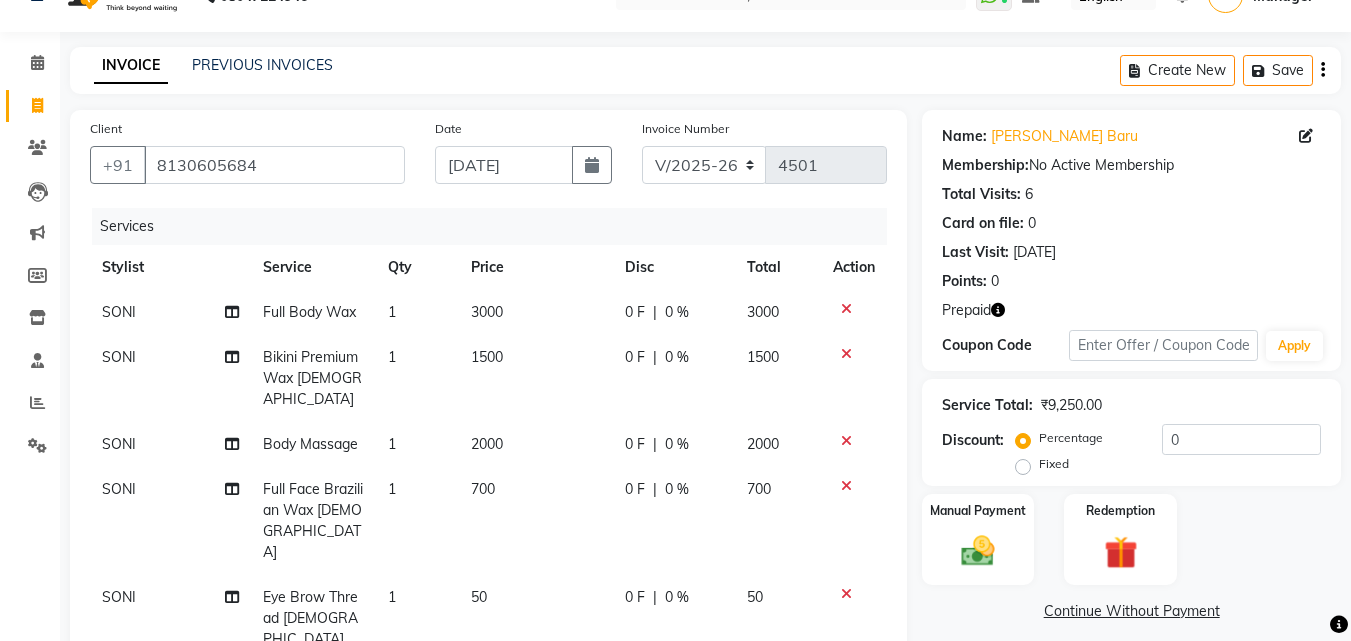 scroll, scrollTop: 24, scrollLeft: 0, axis: vertical 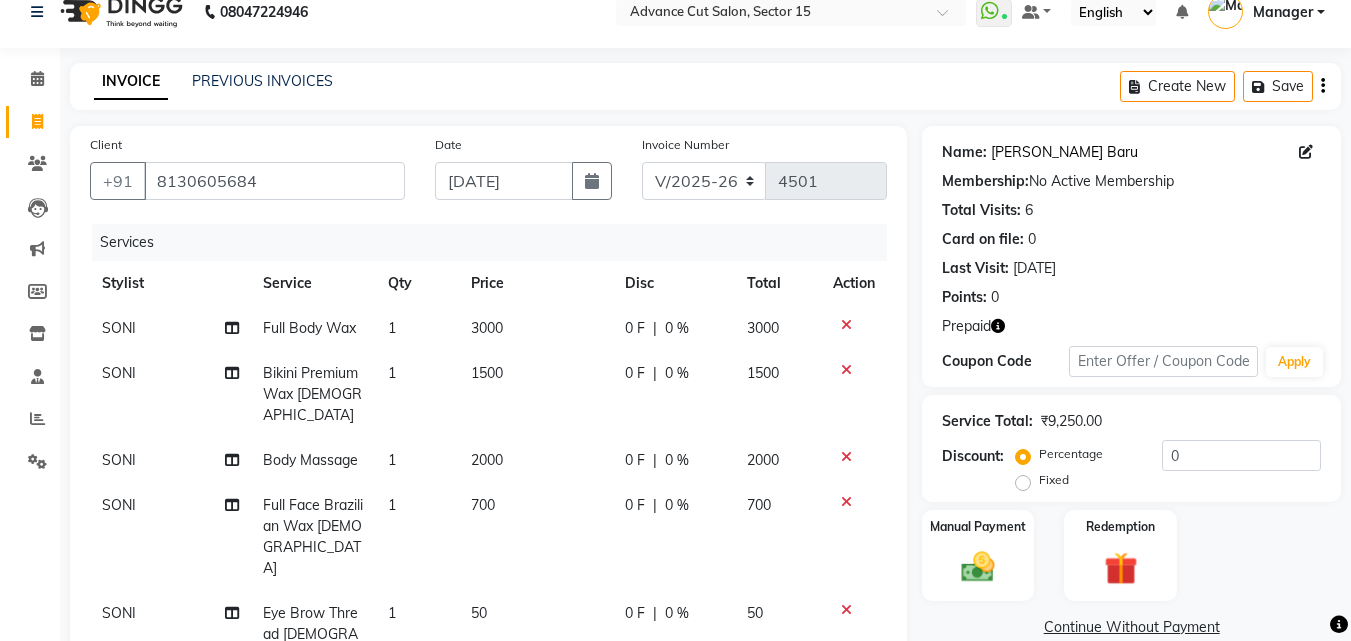 click on "[PERSON_NAME] Baru" 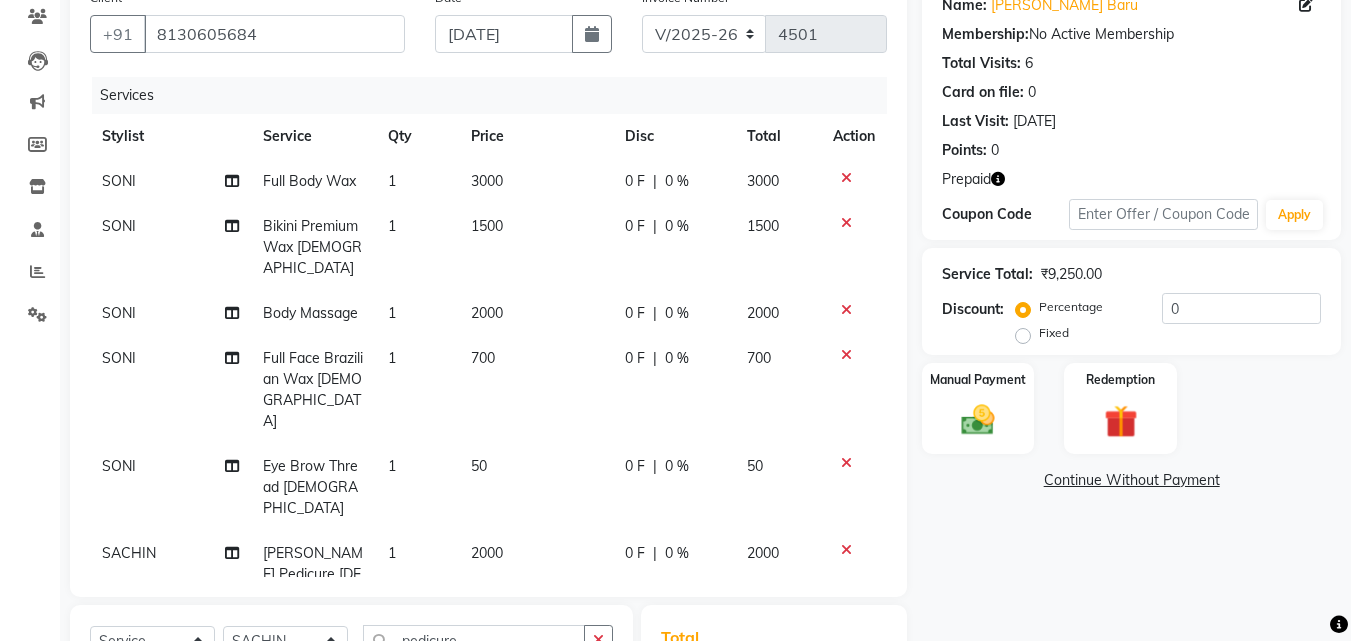 scroll, scrollTop: 193, scrollLeft: 0, axis: vertical 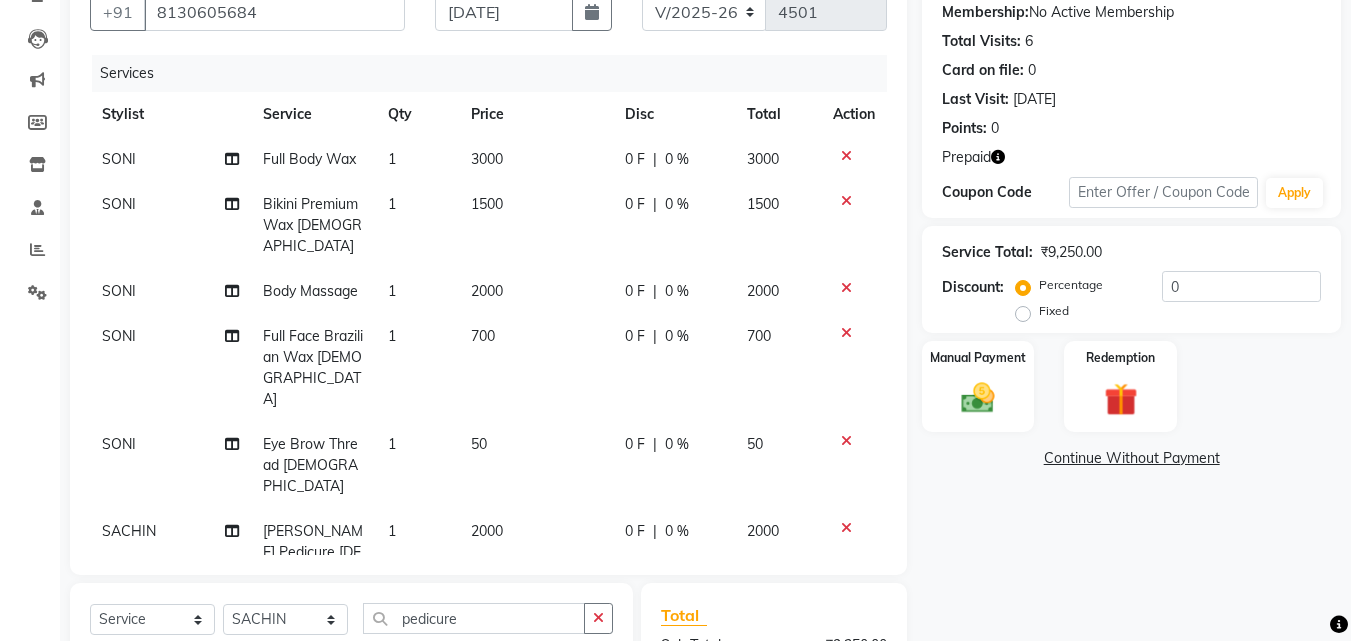 click 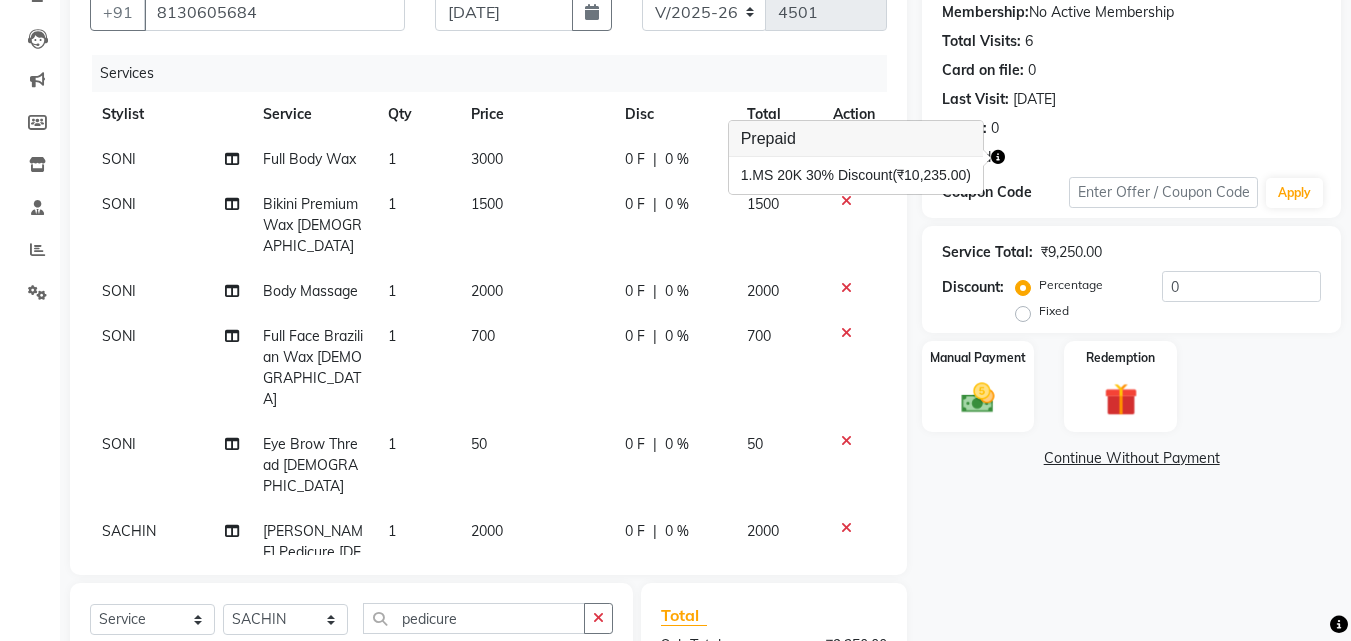 click on "Name: Malvika Baru Membership:  No Active Membership  Total Visits:  6 Card on file:  0 Last Visit:   17-05-2025 Points:   0  Prepaid Coupon Code Apply Service Total:  ₹9,250.00  Discount:  Percentage   Fixed  0 Manual Payment Redemption  Continue Without Payment" 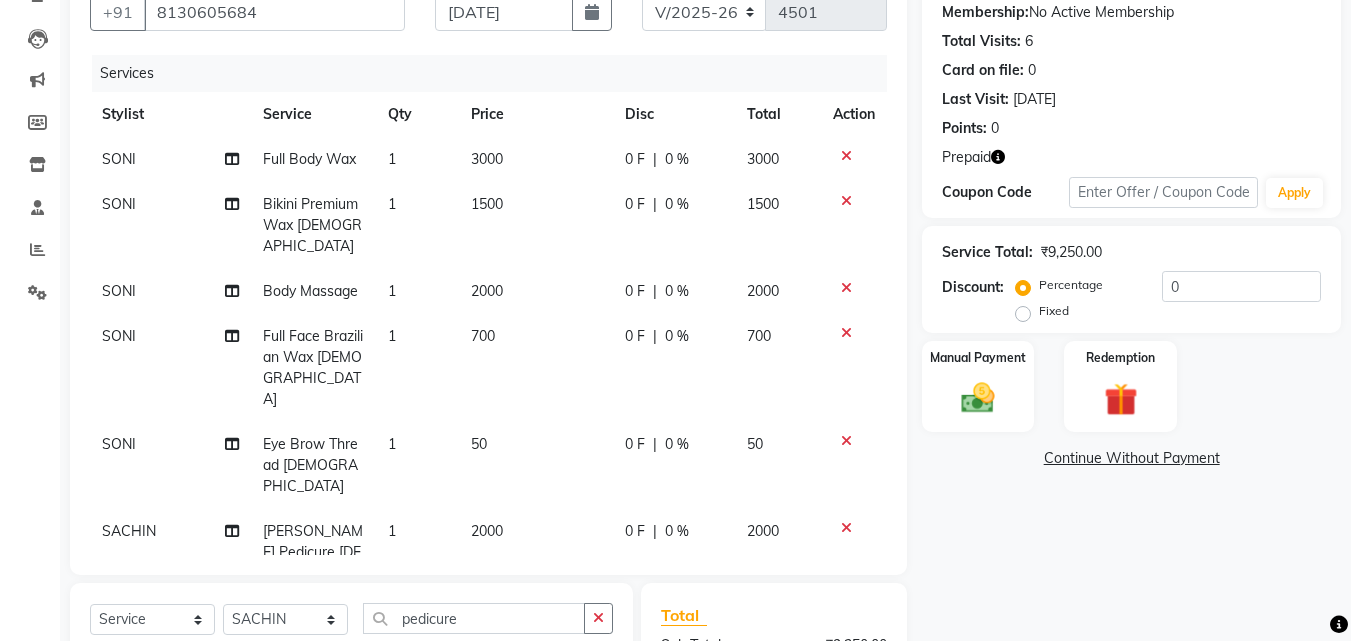 click on "Name: Malvika Baru Membership:  No Active Membership  Total Visits:  6 Card on file:  0 Last Visit:   17-05-2025 Points:   0  Prepaid Coupon Code Apply Service Total:  ₹9,250.00  Discount:  Percentage   Fixed  0 Manual Payment Redemption  Continue Without Payment" 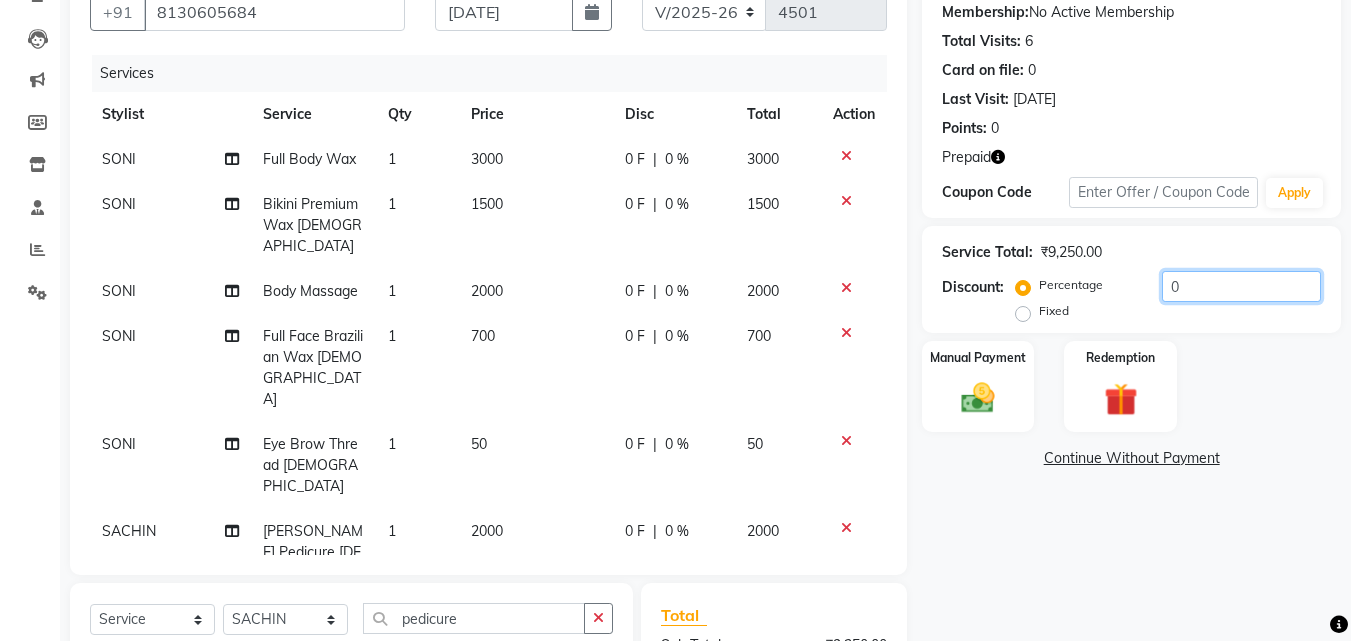click on "0" 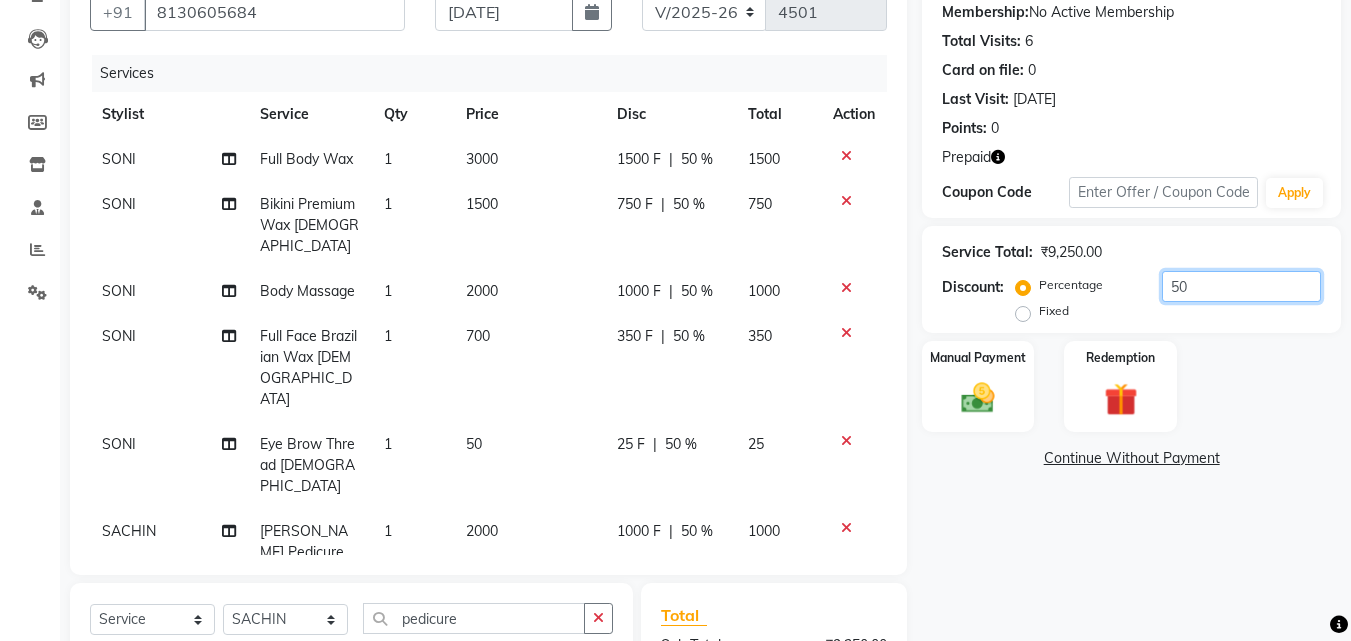 type on "50" 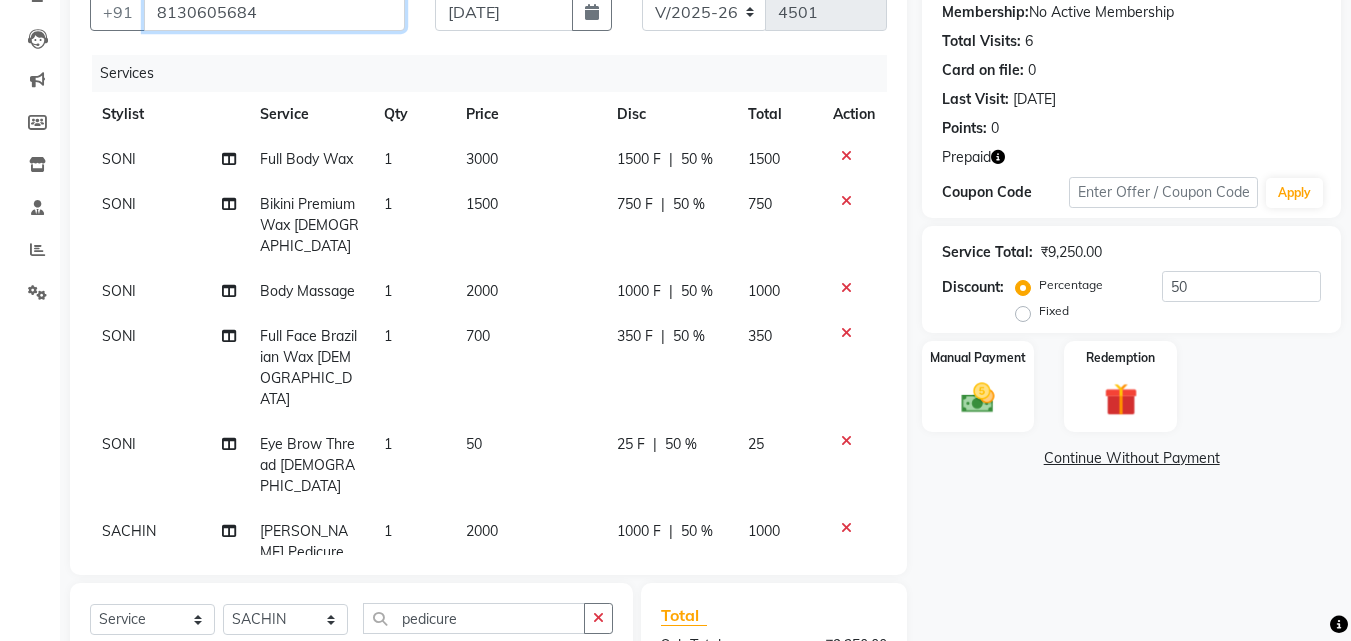 click on "8130605684" at bounding box center [274, 12] 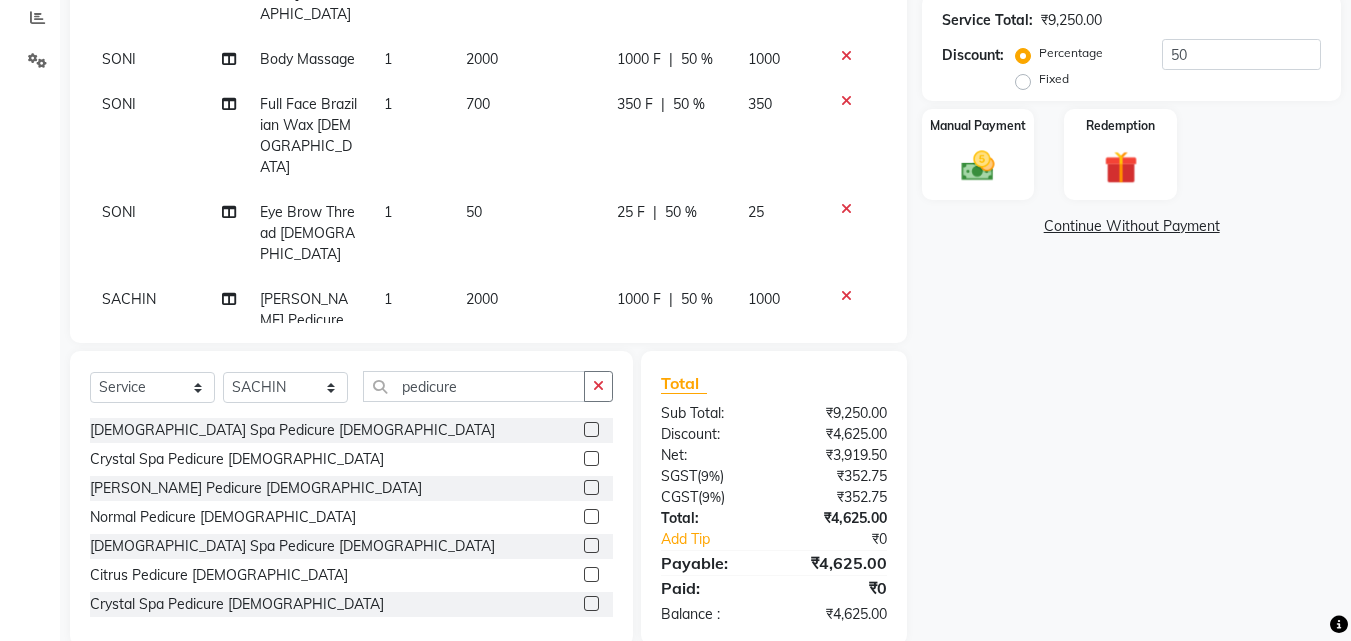 scroll, scrollTop: 448, scrollLeft: 0, axis: vertical 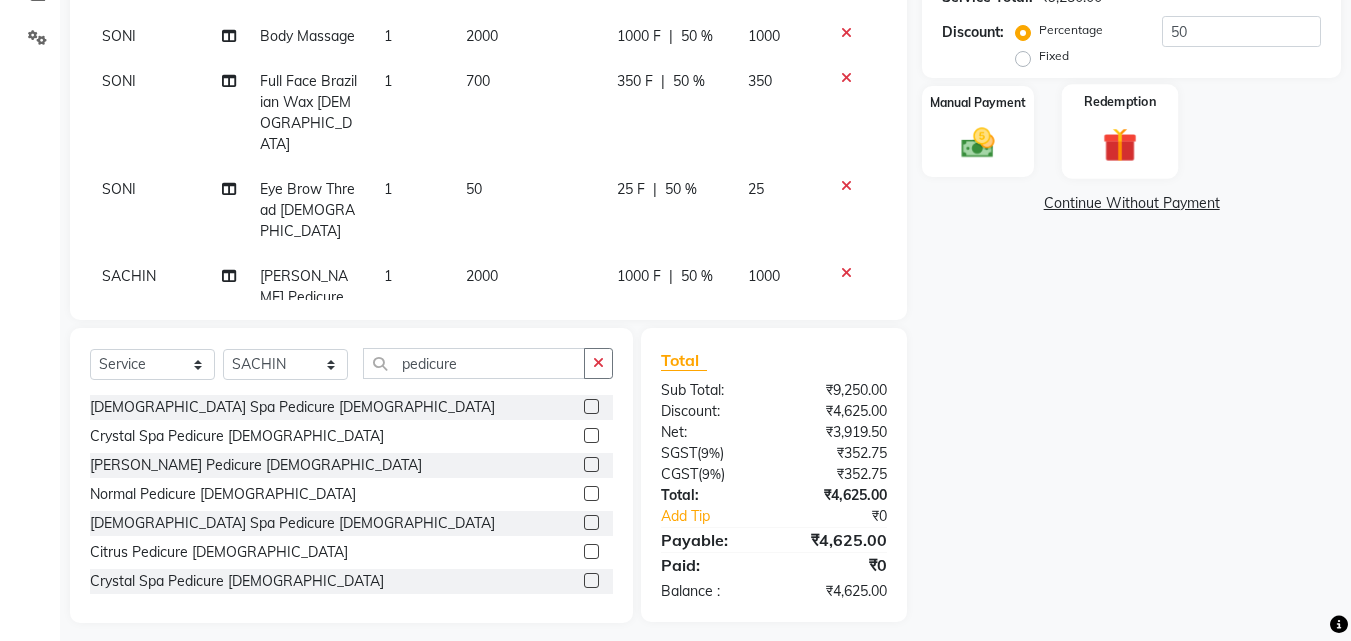 click 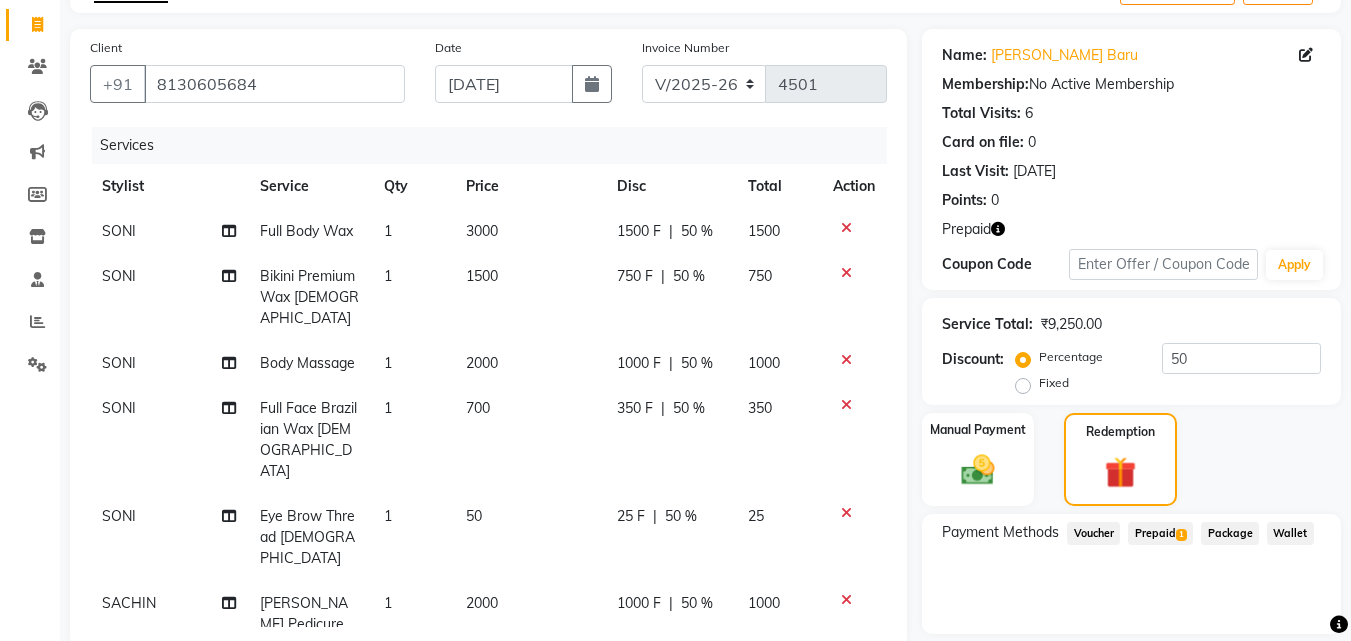 scroll, scrollTop: 80, scrollLeft: 0, axis: vertical 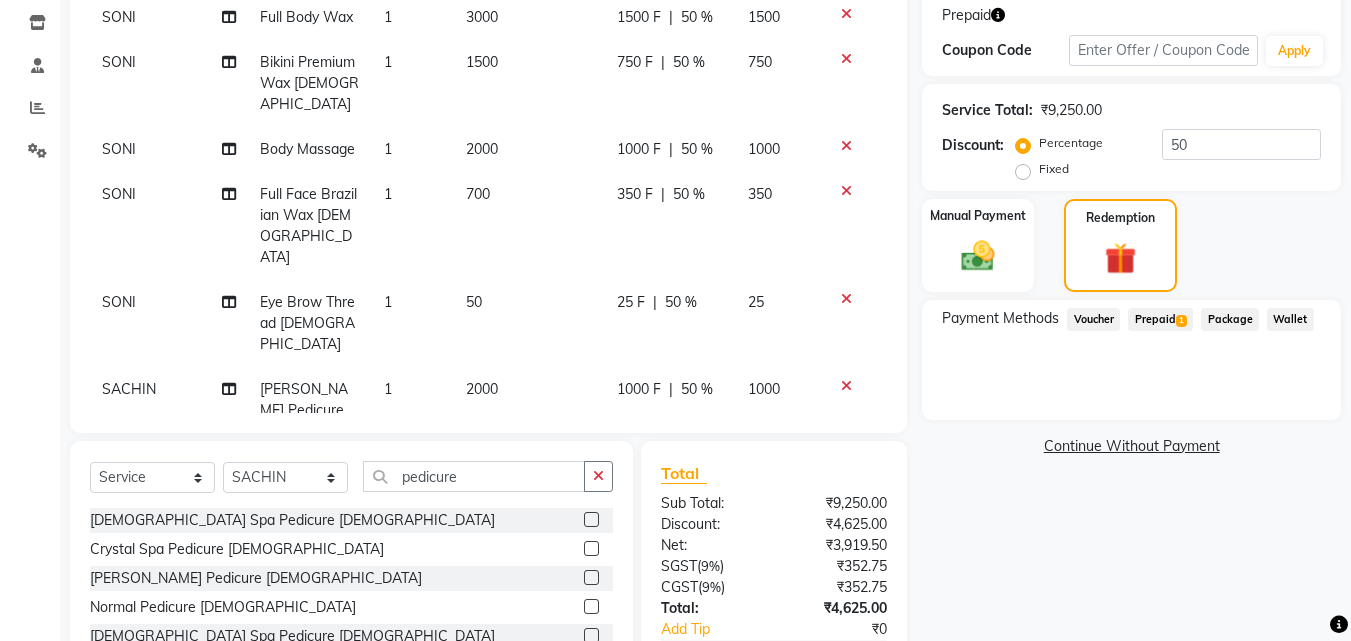 click on "Prepaid  1" 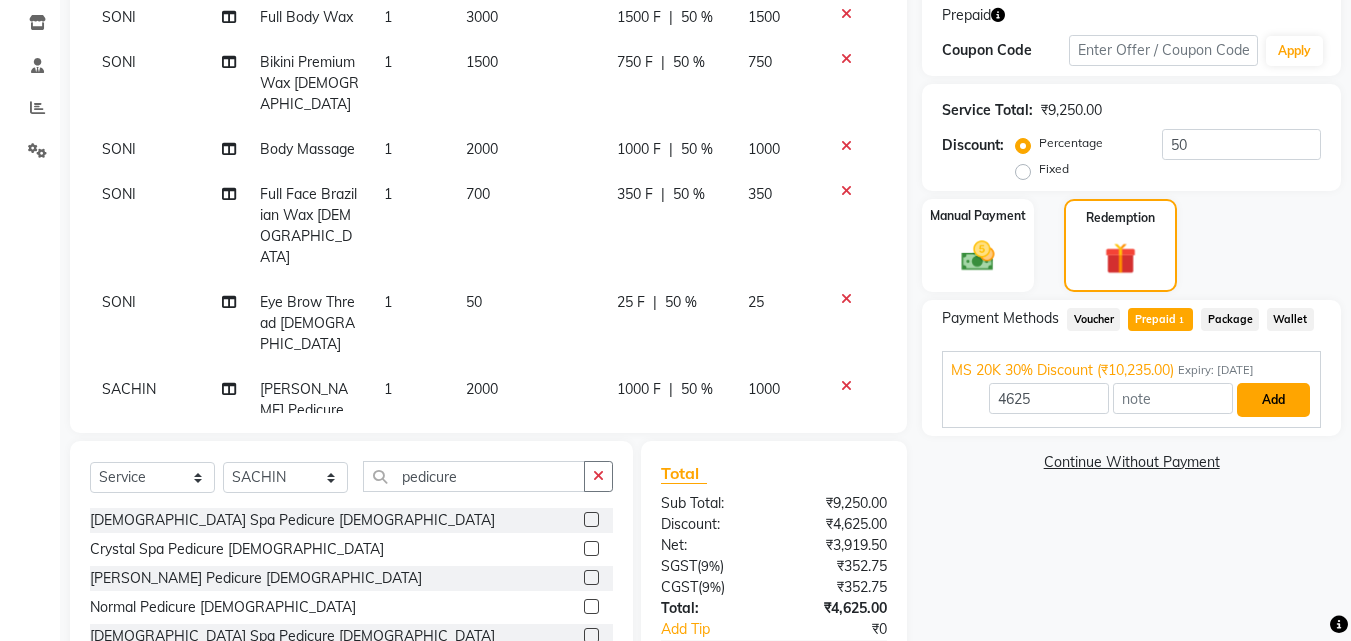 click on "Add" at bounding box center (1273, 400) 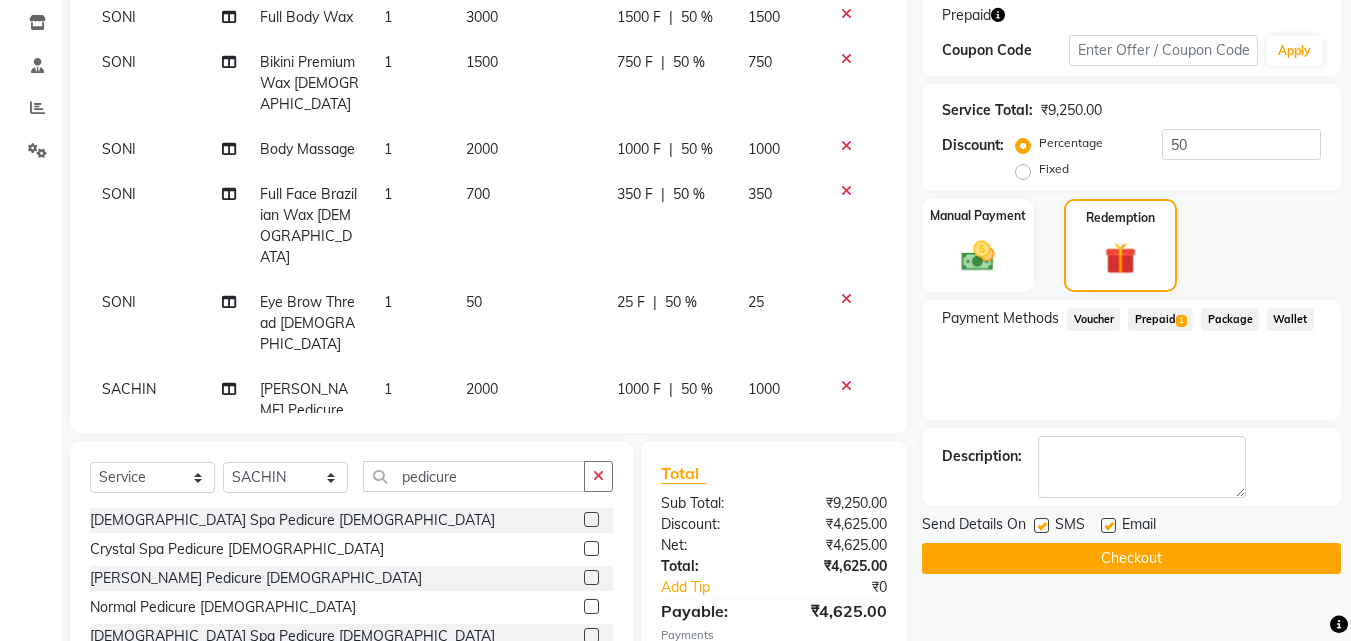 click on "Payment Methods  Voucher   Prepaid  1  Package   Wallet" 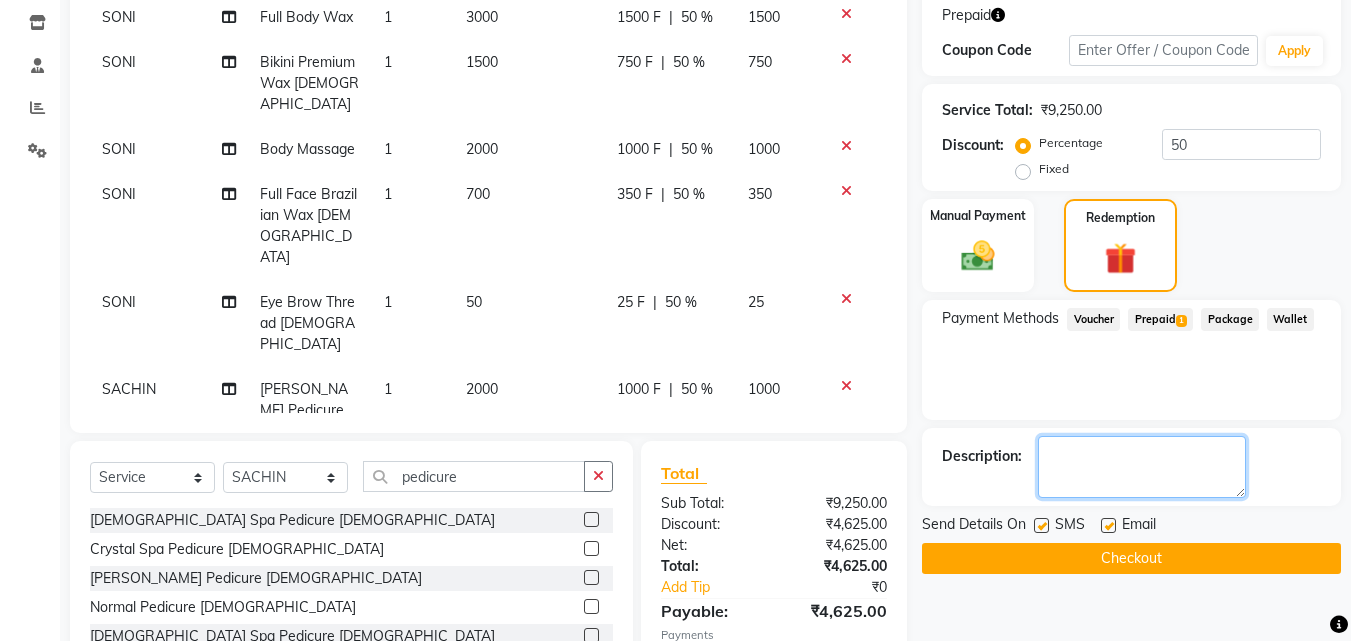 click 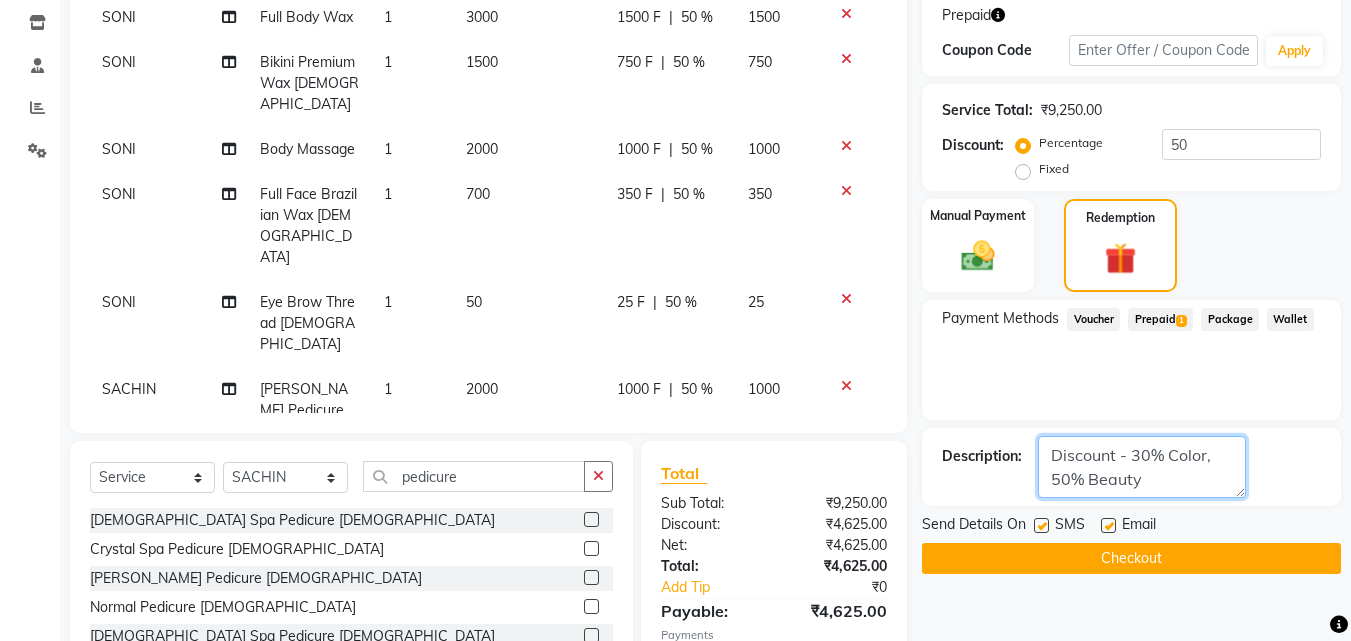 click 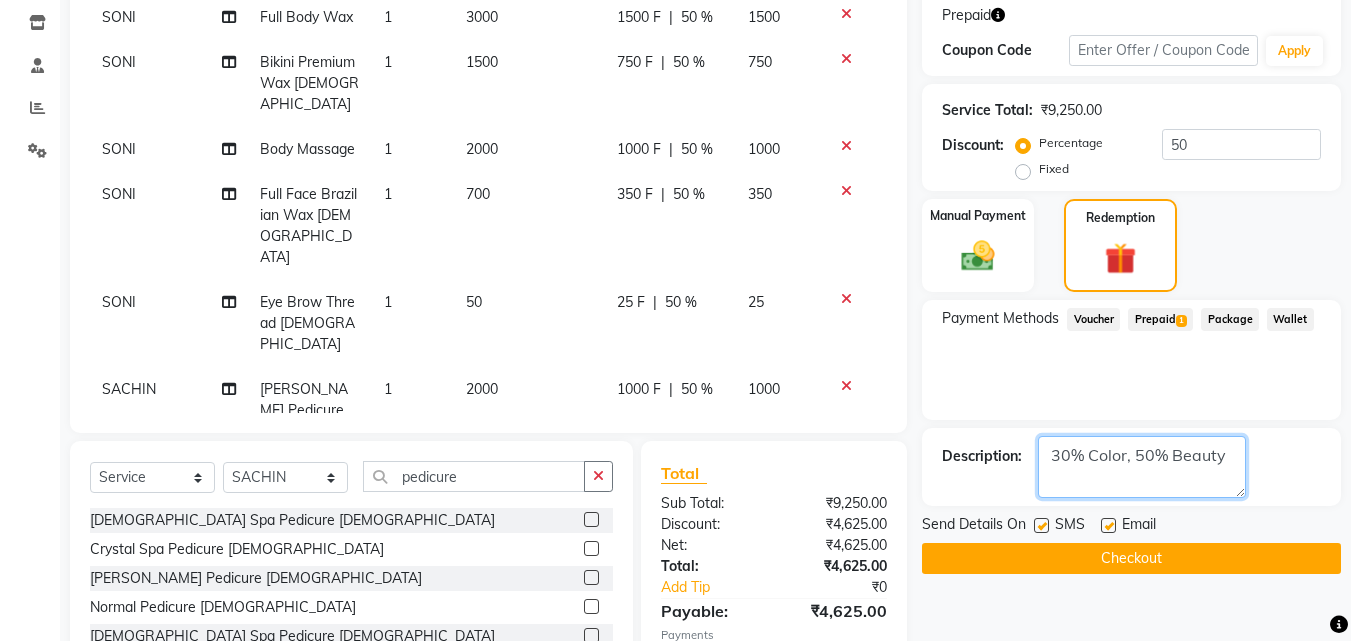 type on "30% Color, 50% Beauty" 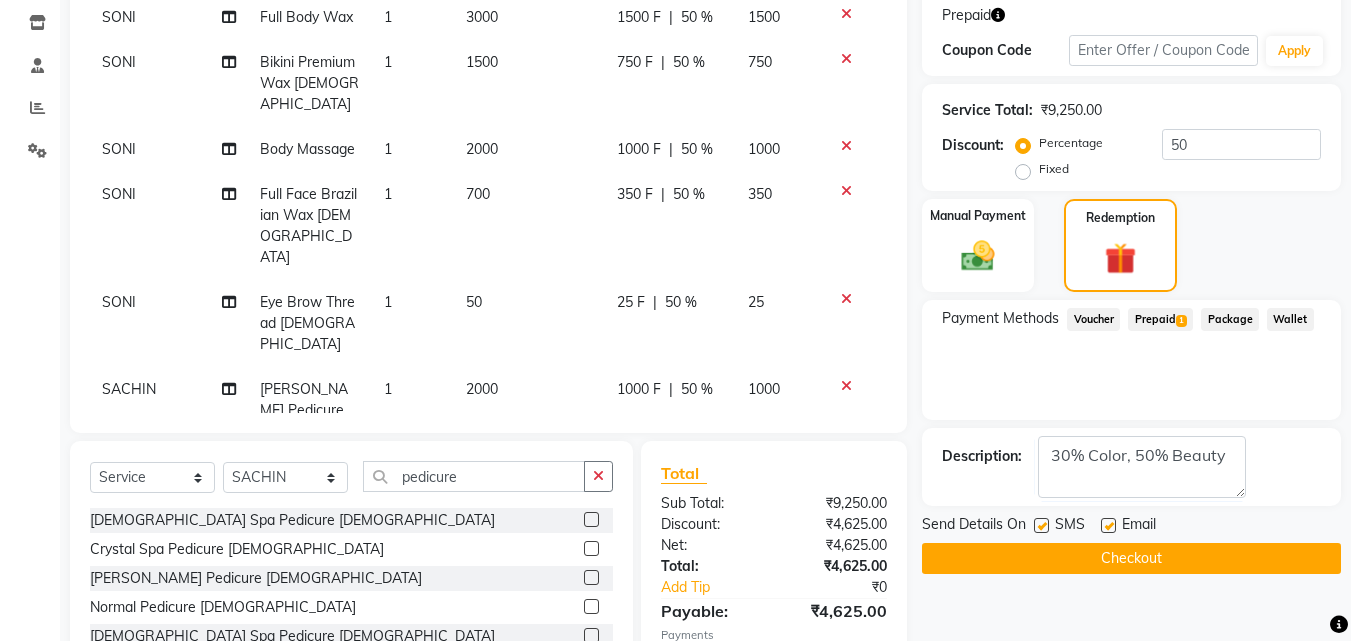 click on "Checkout" 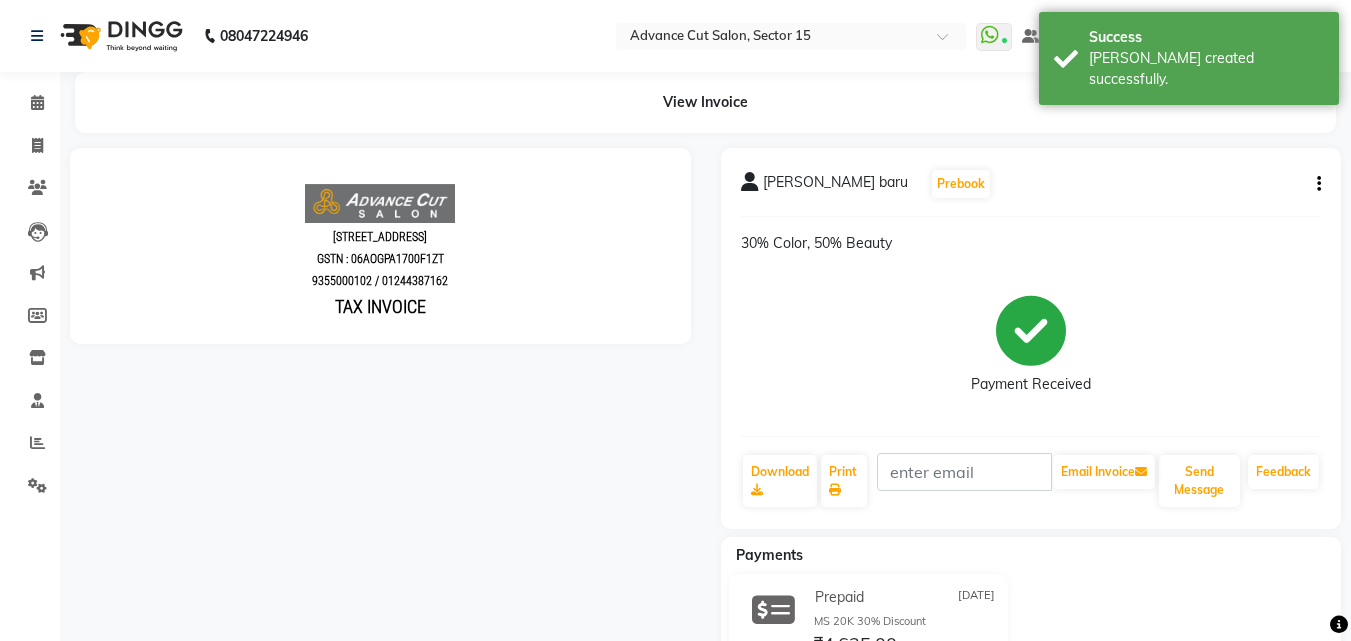 scroll, scrollTop: 0, scrollLeft: 0, axis: both 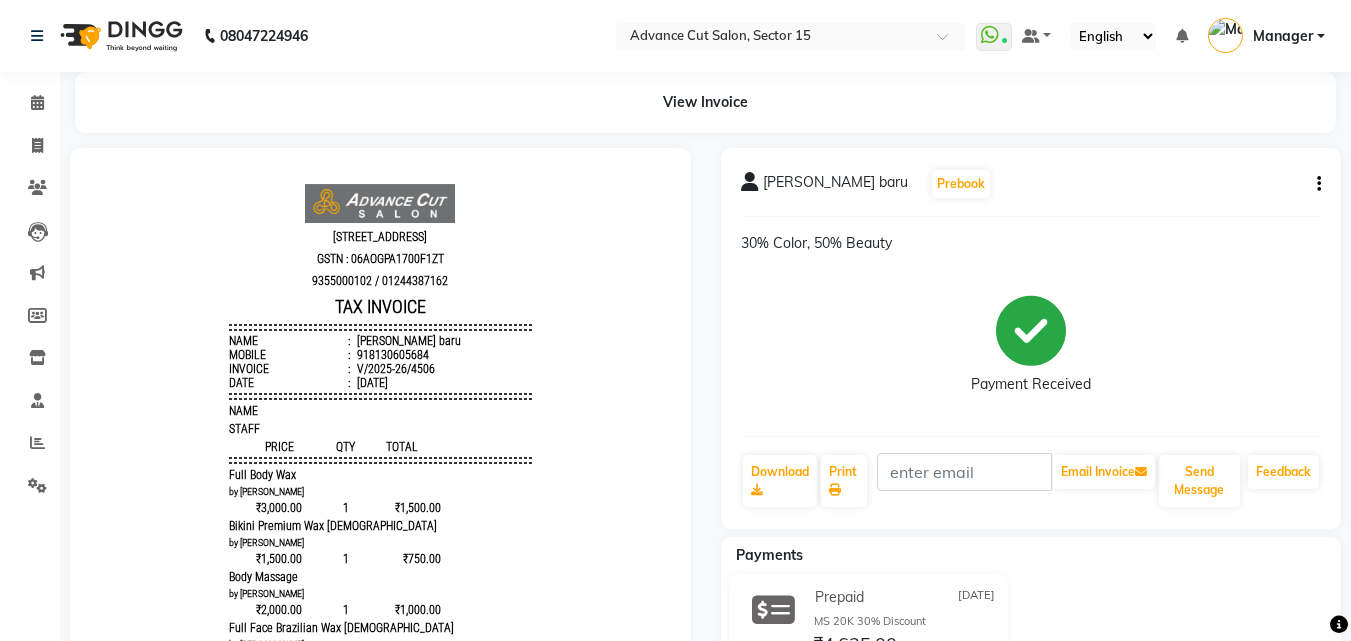 click on "918130605684" at bounding box center (391, 355) 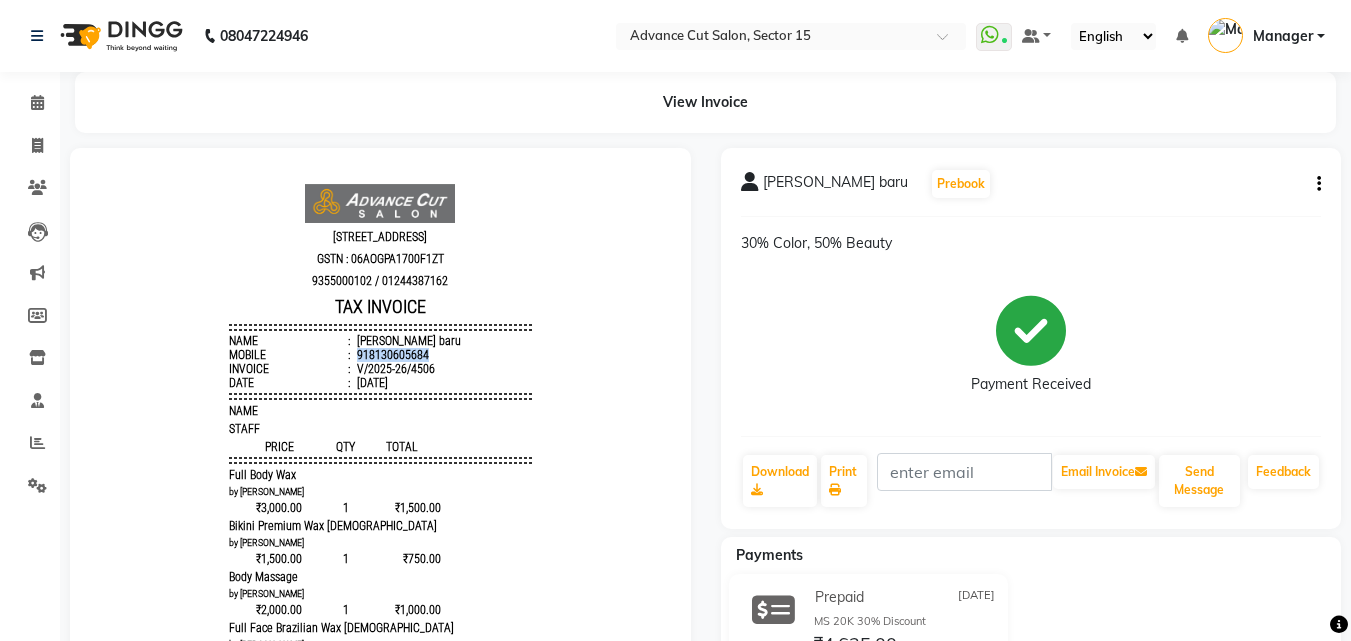 click on "918130605684" at bounding box center [391, 355] 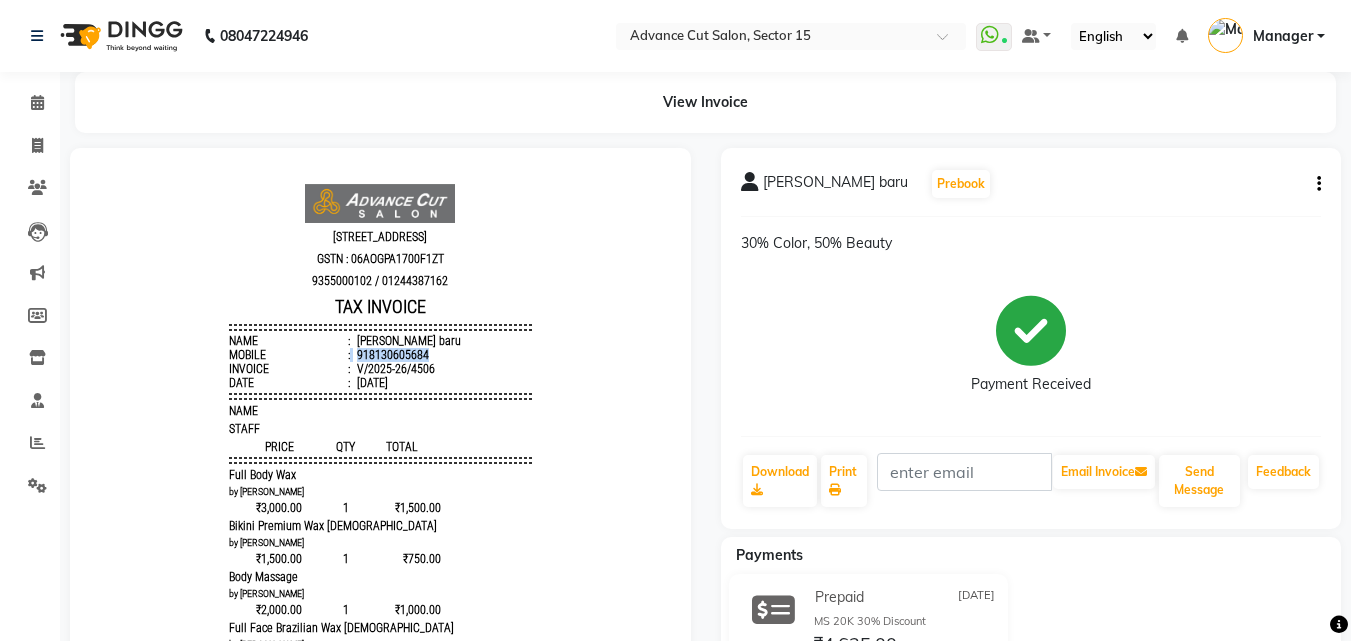click on "918130605684" at bounding box center (391, 355) 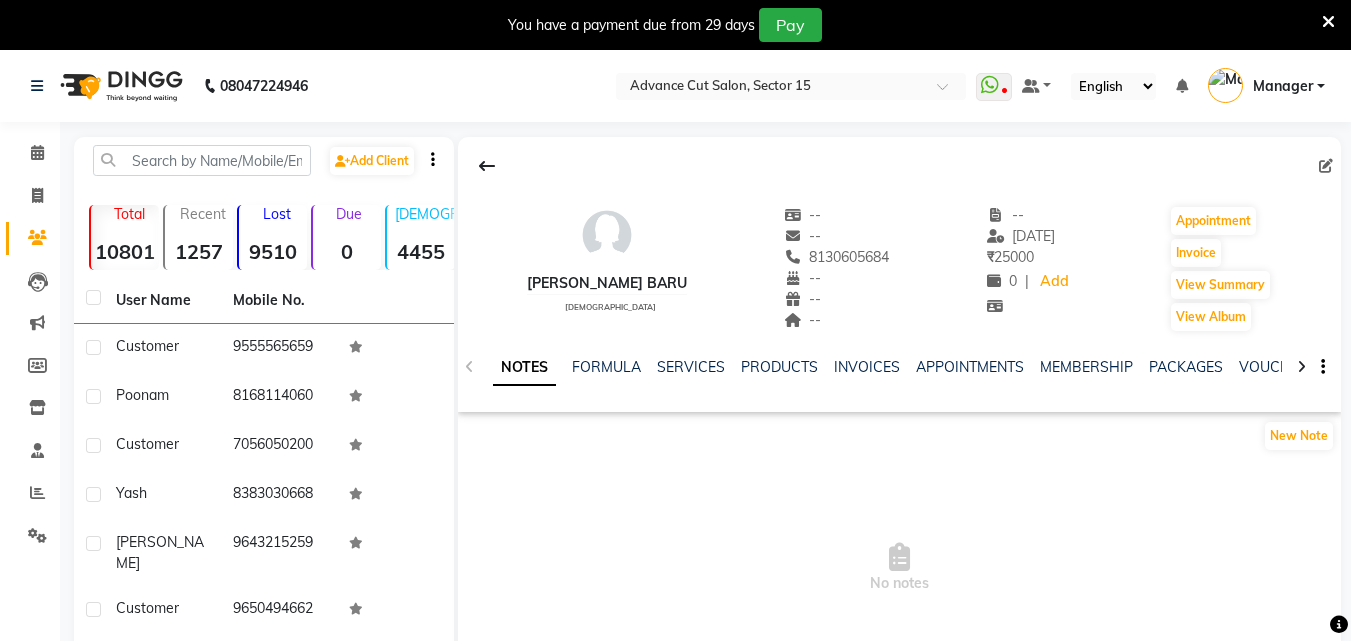 scroll, scrollTop: 0, scrollLeft: 0, axis: both 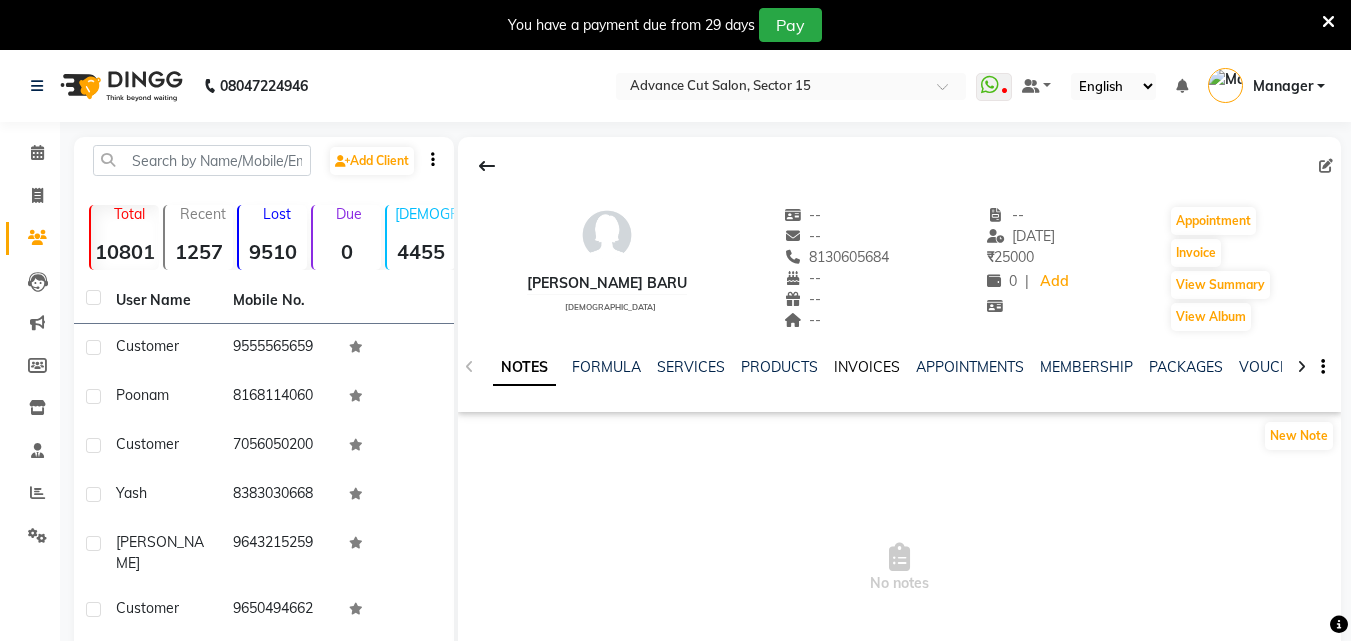 click on "INVOICES" 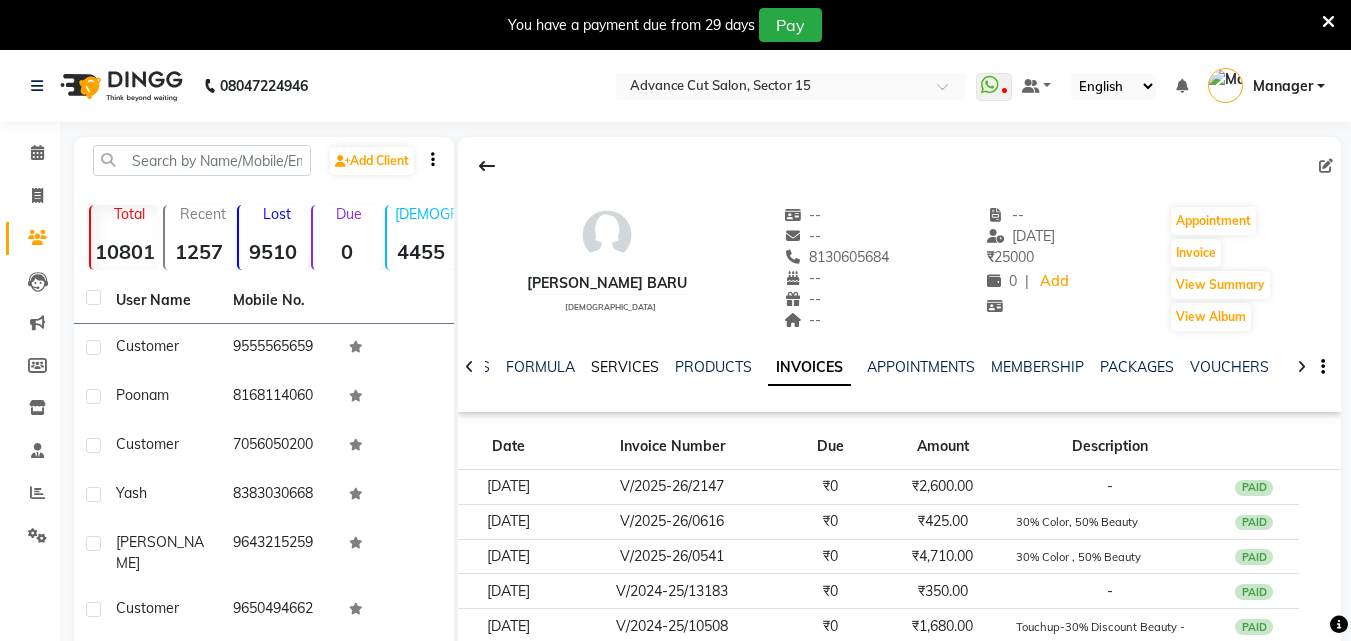click on "SERVICES" 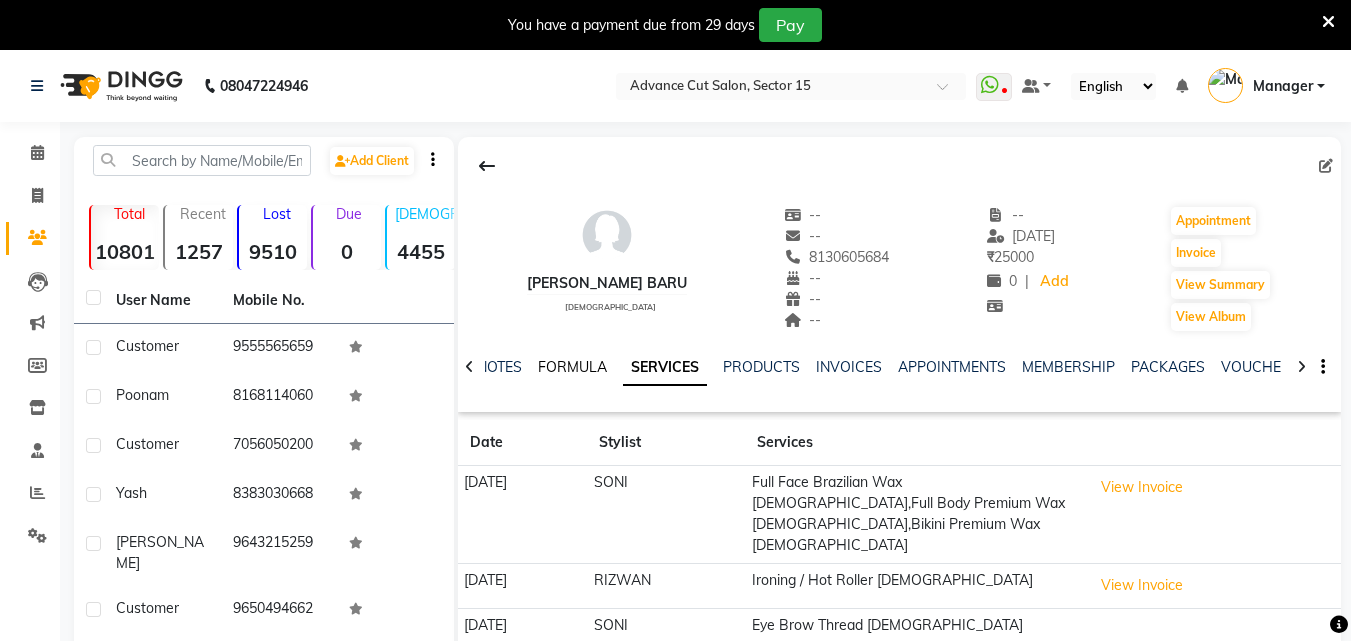 click on "FORMULA" 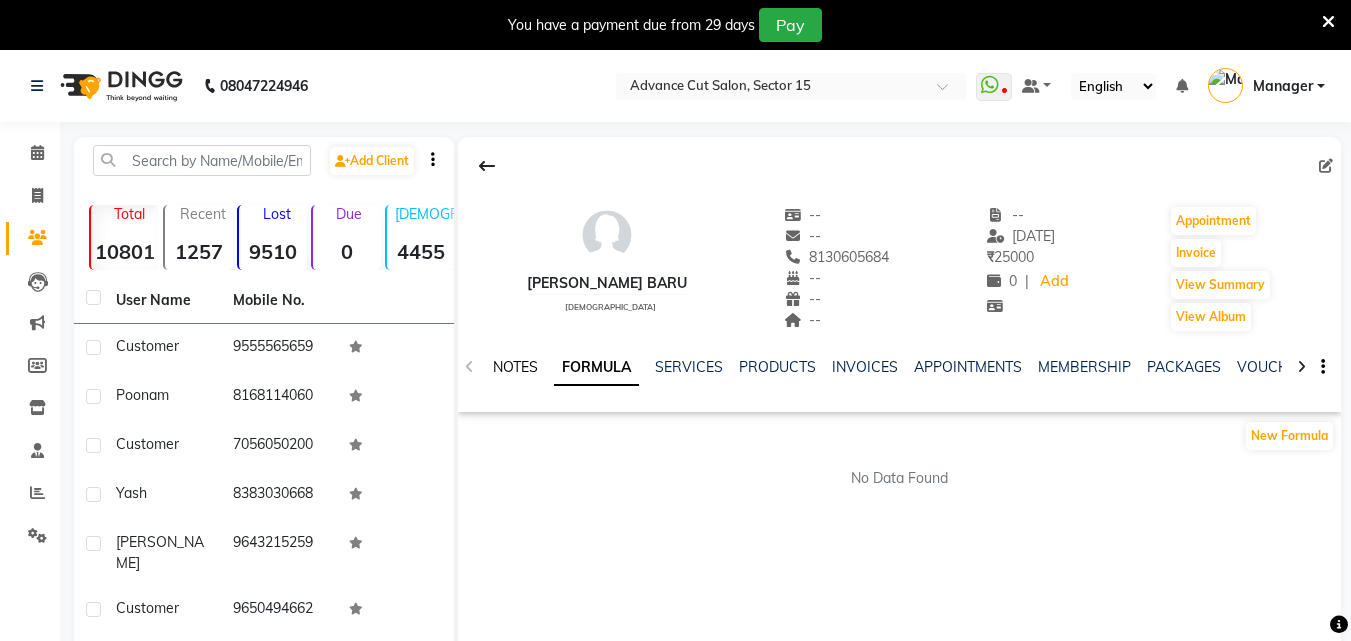 click on "NOTES" 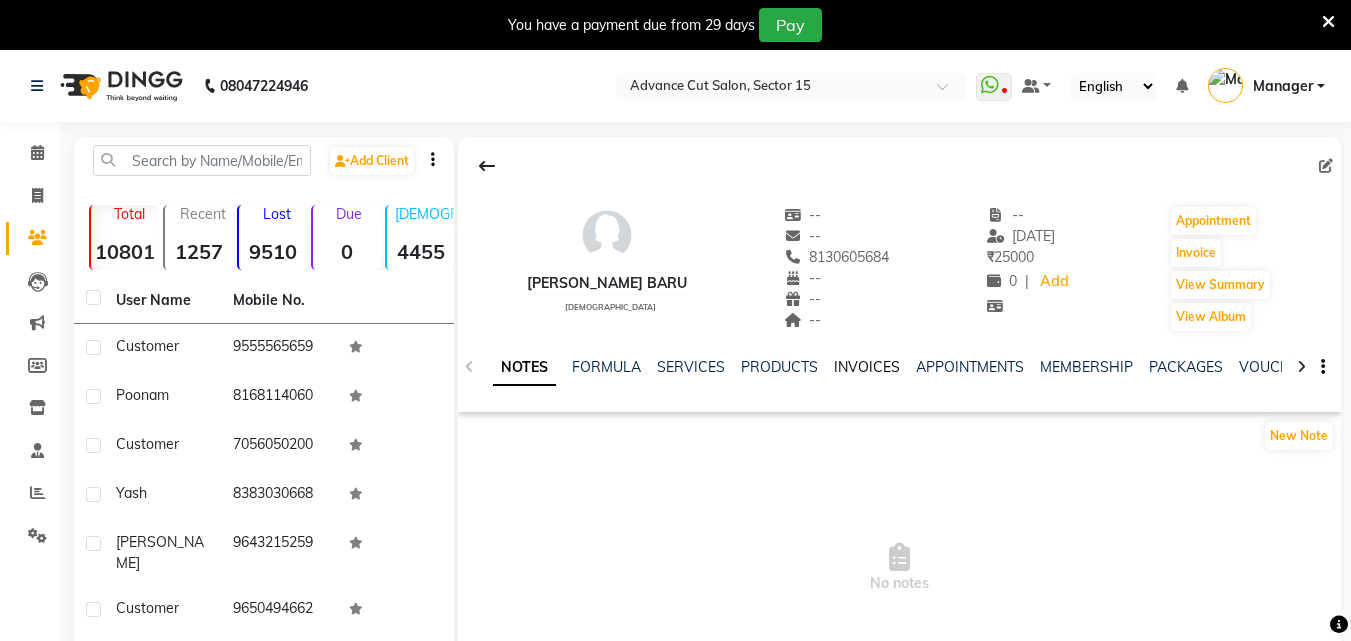 click on "INVOICES" 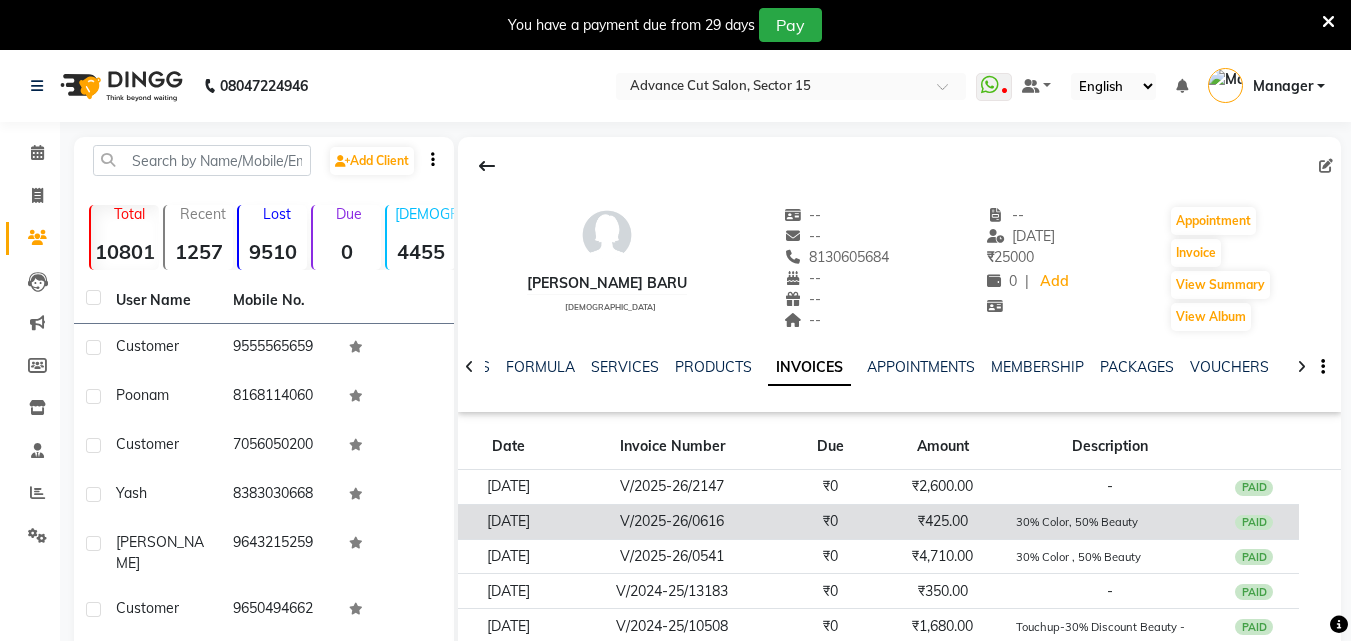 click on "30% Color, 50% Beauty" 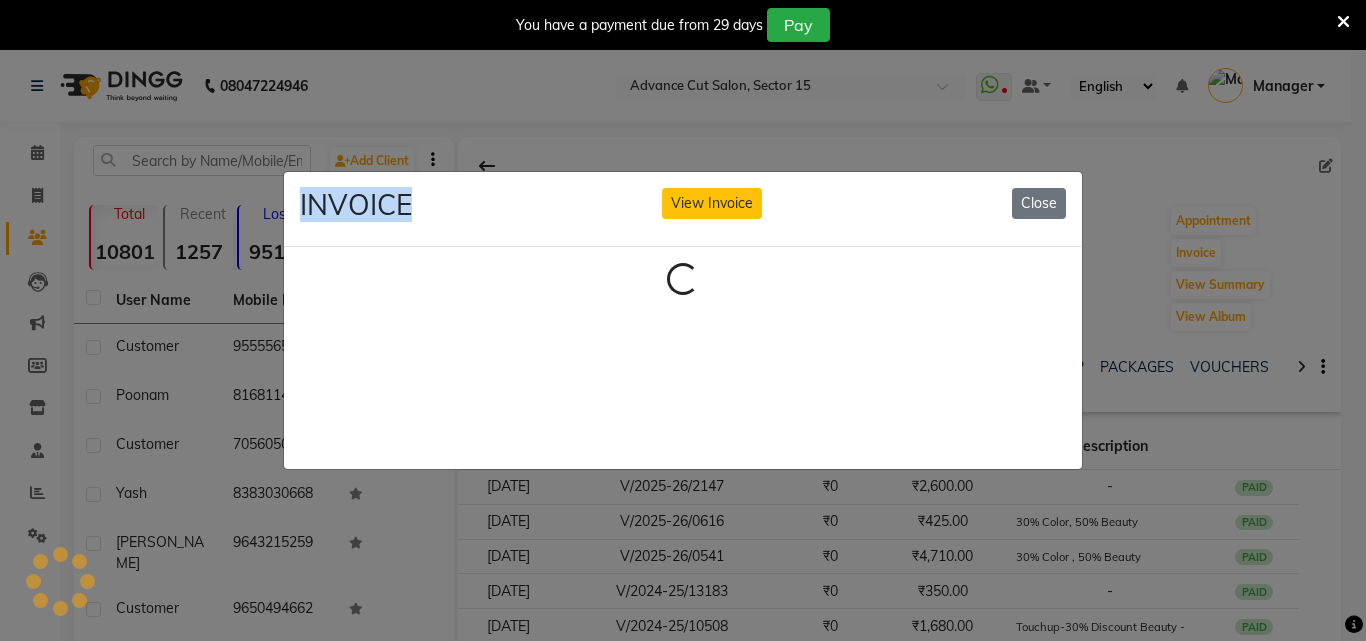 click on "INVOICE View Invoice Close Loading..." 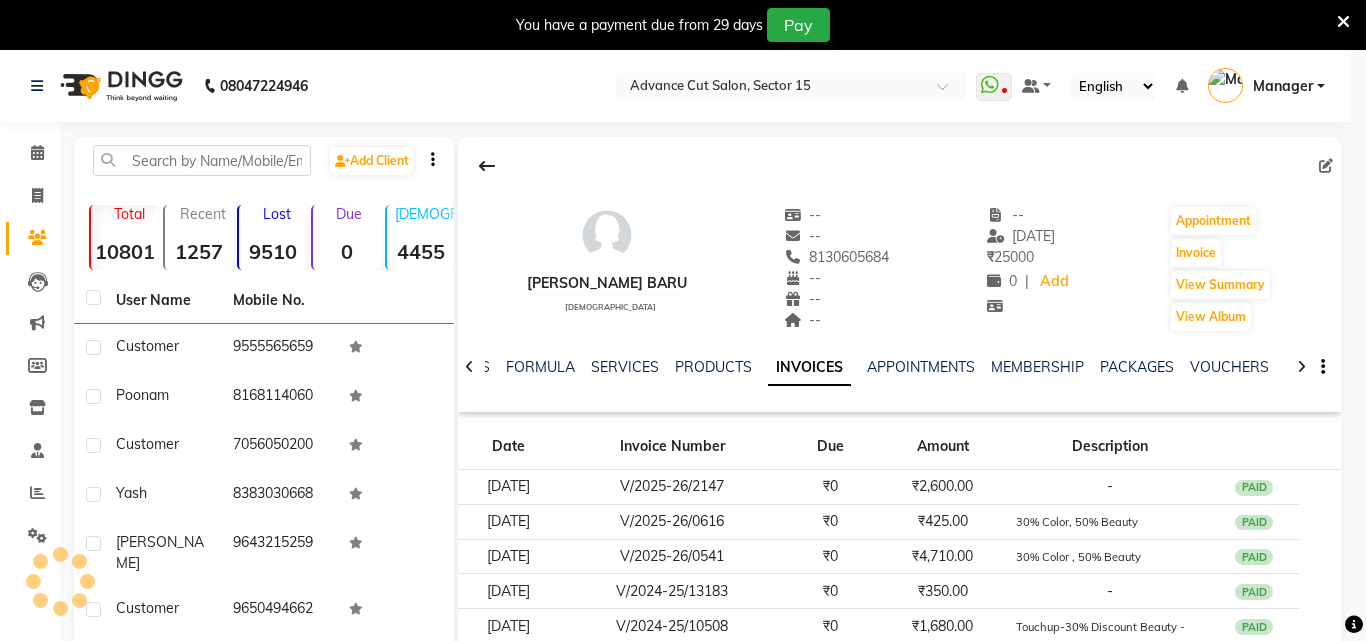 click on "INVOICE View Invoice Close Loading..." at bounding box center (683, 320) 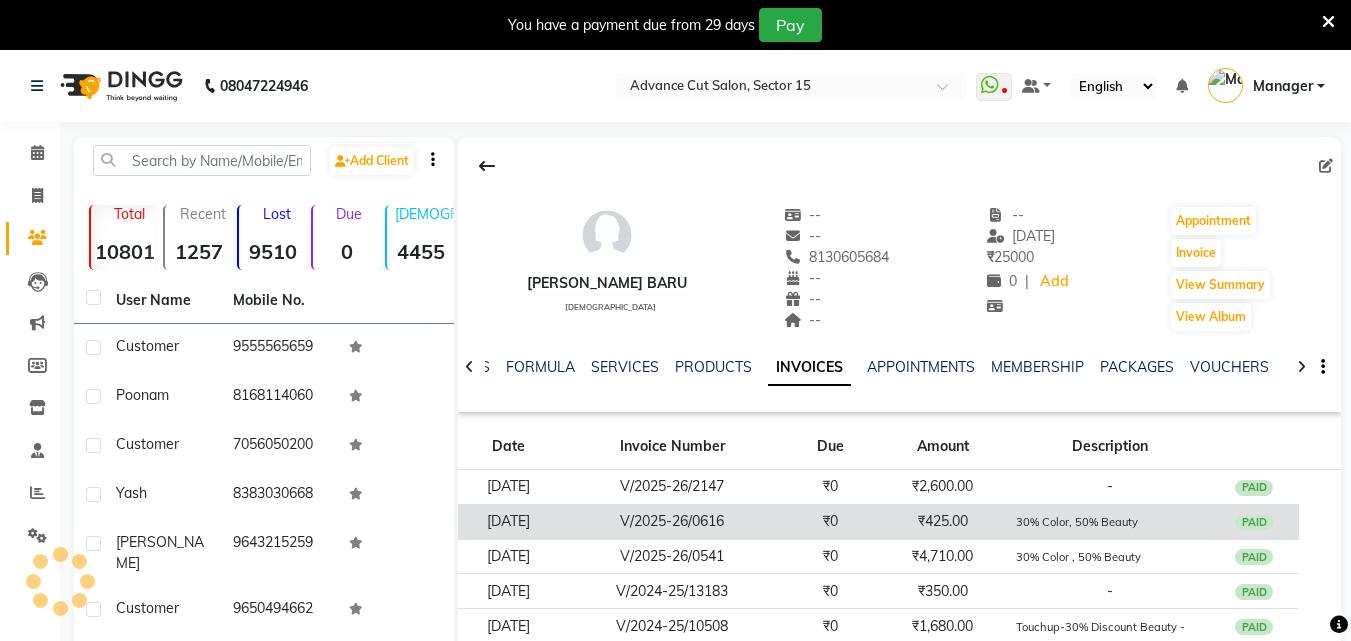 click on "30% Color, 50% Beauty" 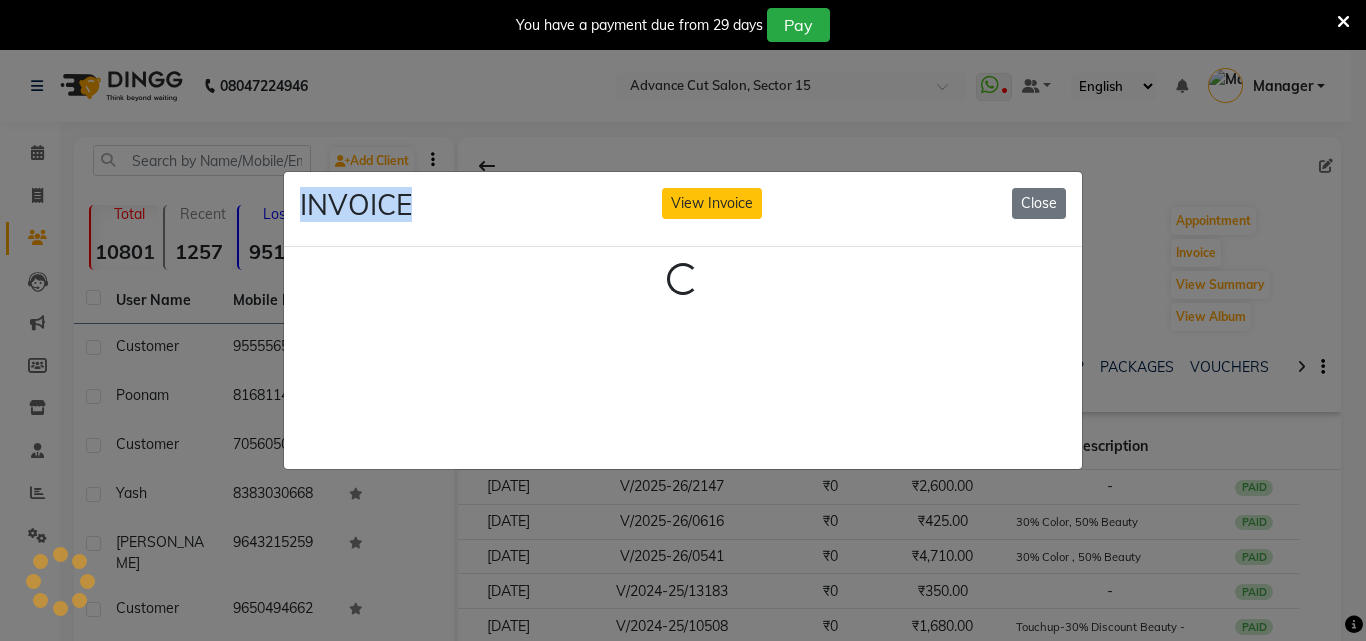 click on "INVOICE View Invoice Close Loading..." 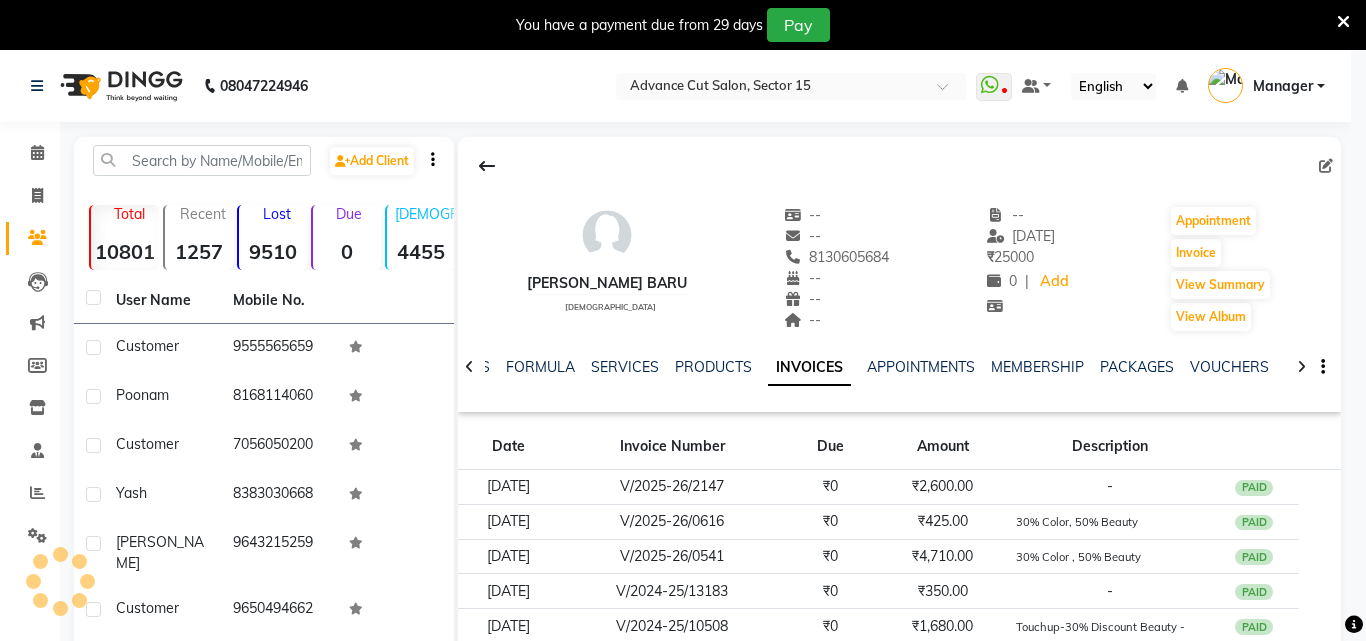 click on "INVOICE View Invoice Close Loading..." 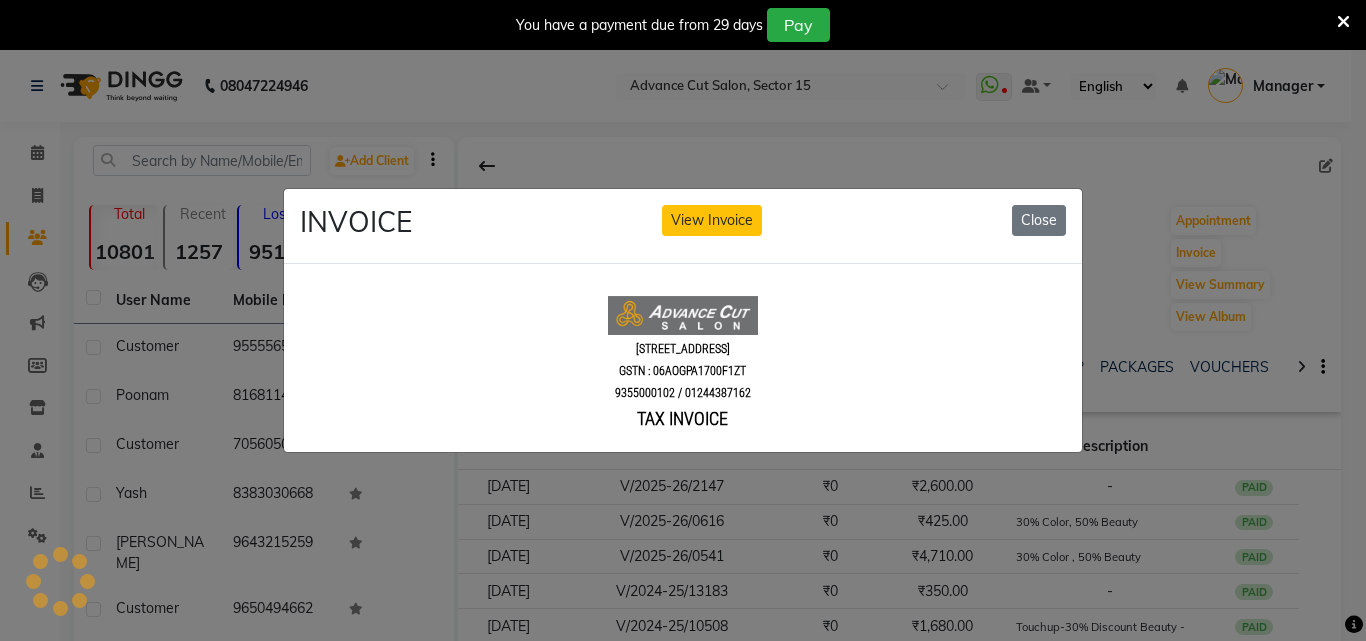 scroll, scrollTop: 0, scrollLeft: 0, axis: both 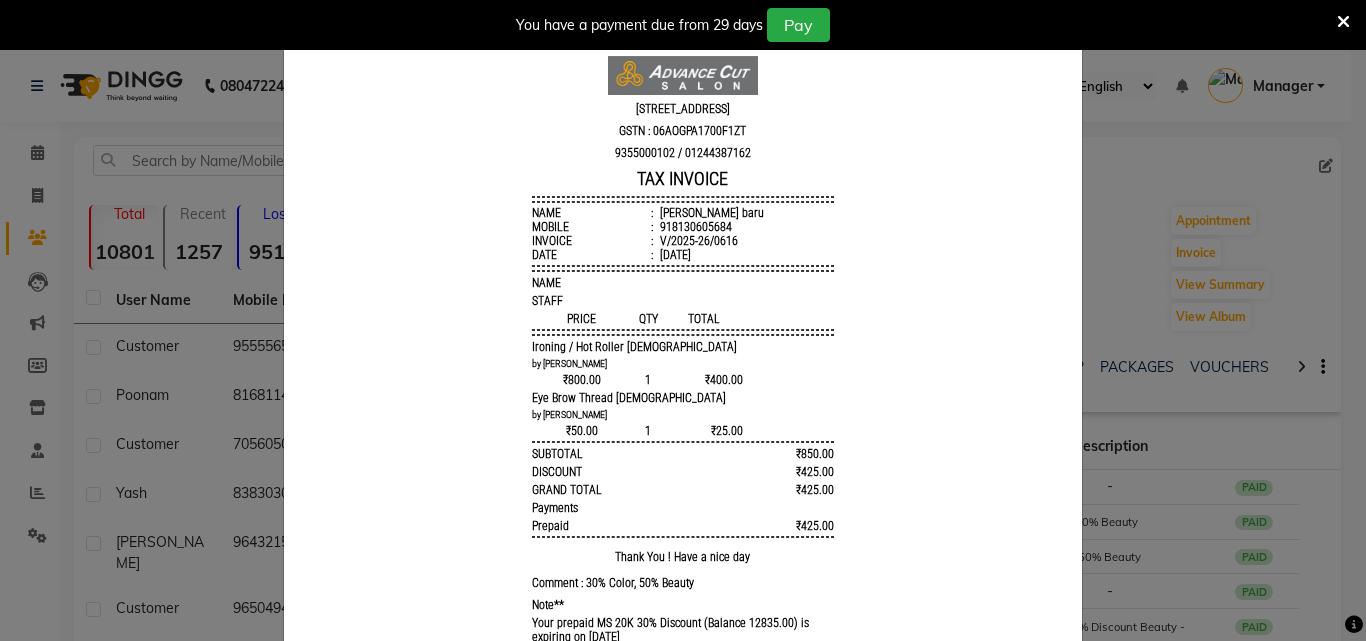 click on "Comment : 30% Color, 50% Beauty" at bounding box center (613, 582) 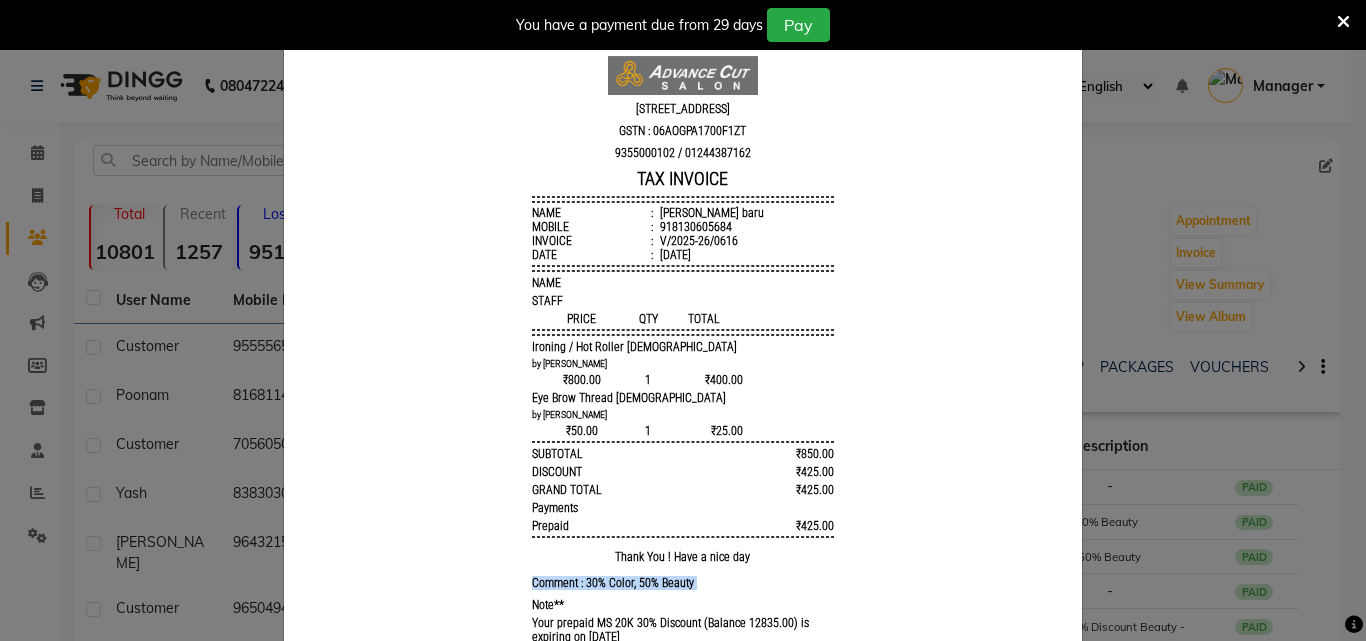 click on "Comment : 30% Color, 50% Beauty" at bounding box center (613, 582) 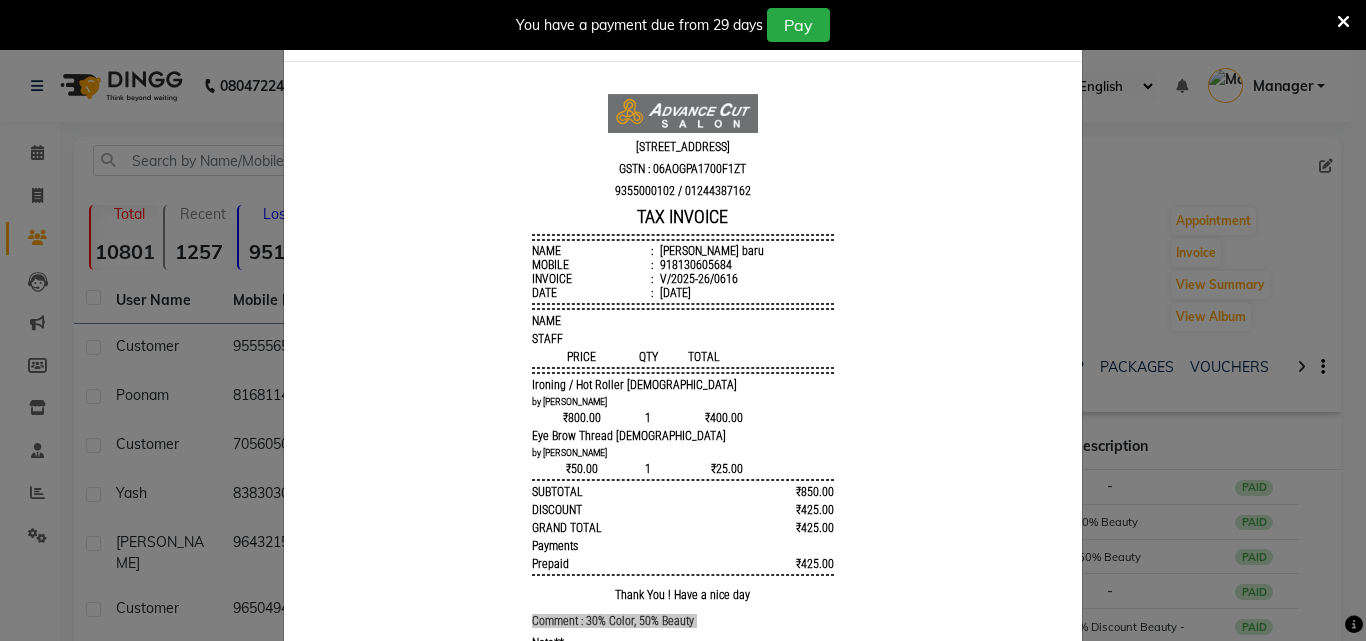 scroll, scrollTop: 17, scrollLeft: 0, axis: vertical 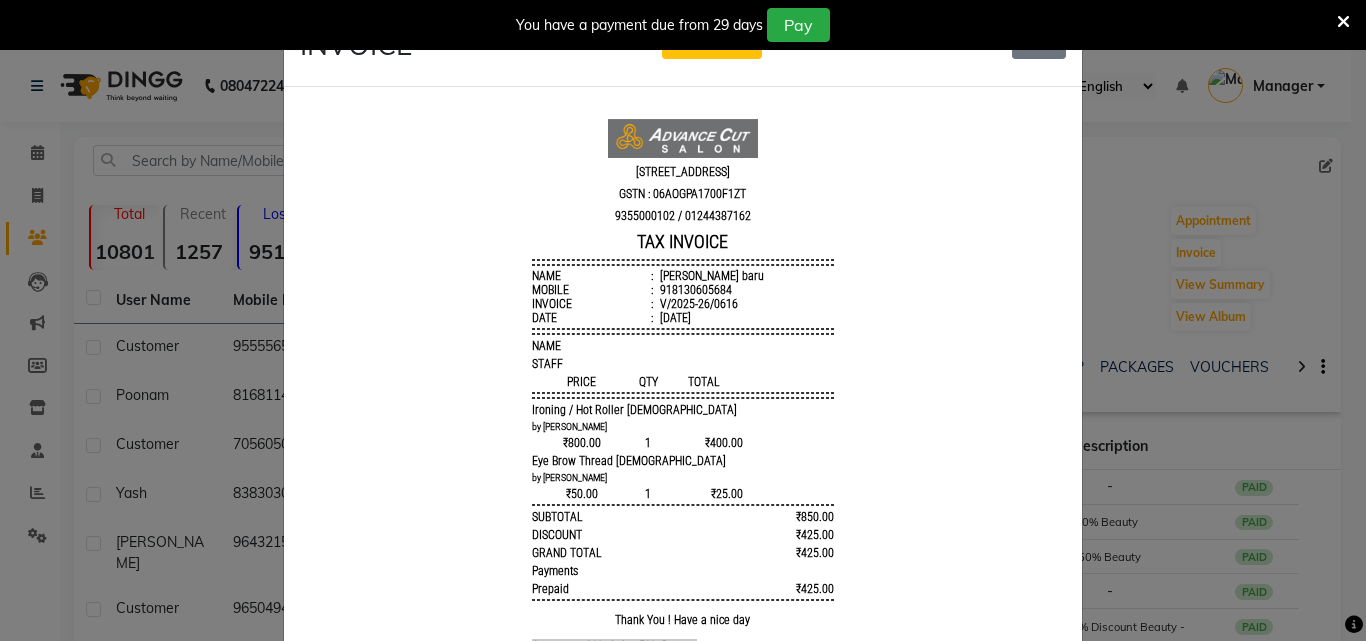 drag, startPoint x: 1342, startPoint y: 22, endPoint x: 1260, endPoint y: 40, distance: 83.95237 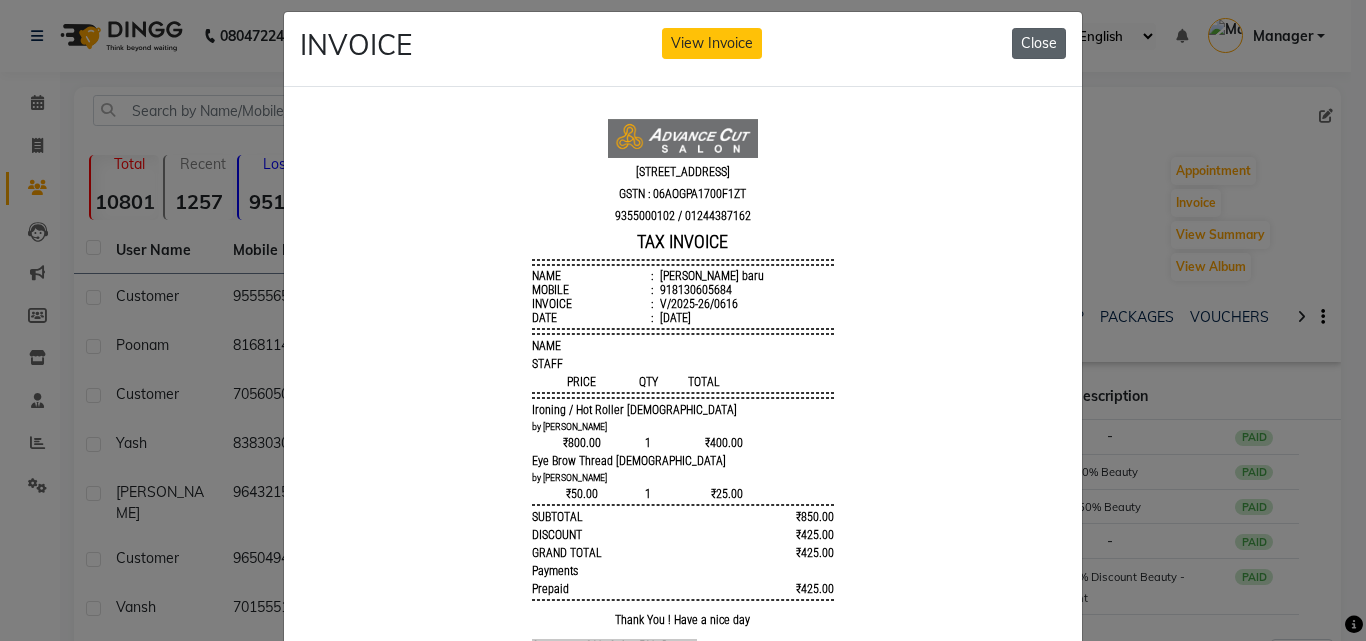click on "Close" 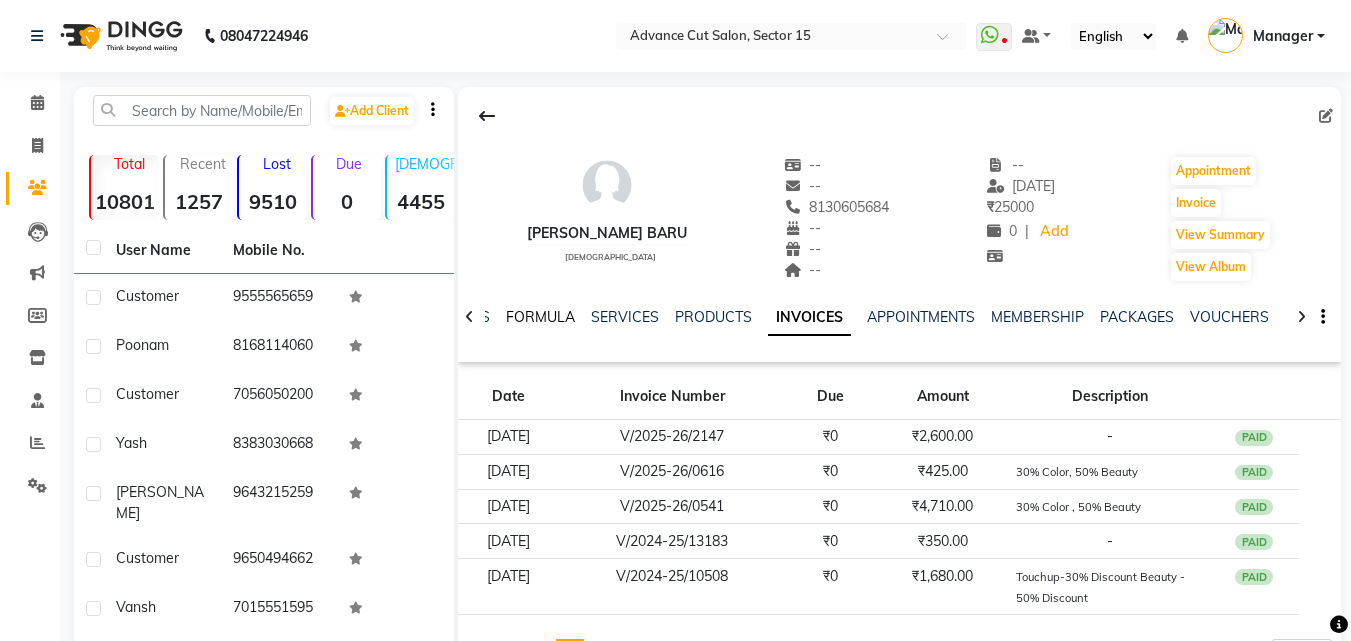 click on "FORMULA" 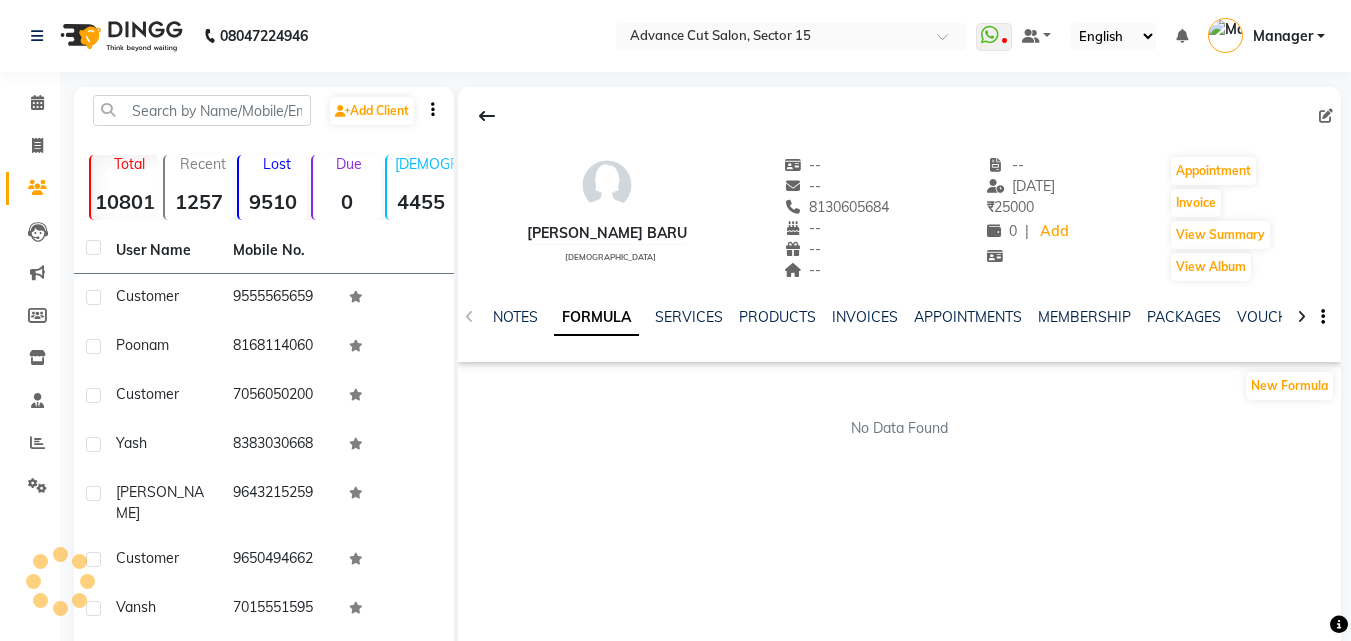 click on "FORMULA" 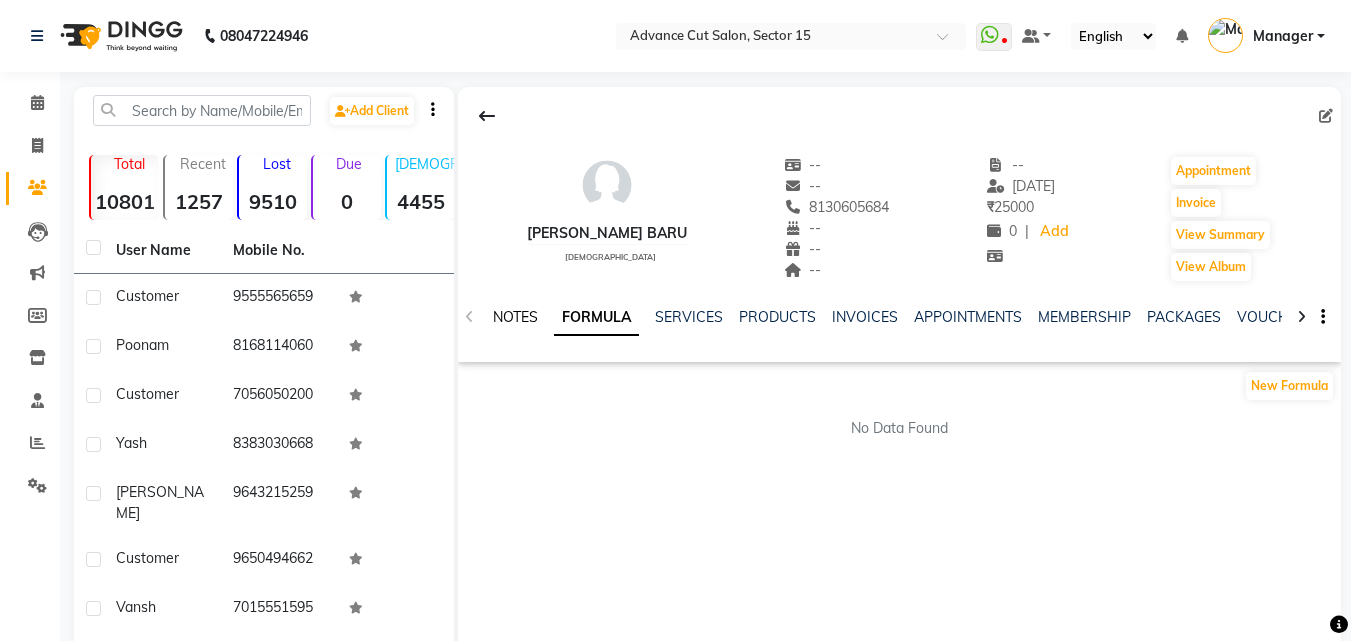 click on "NOTES" 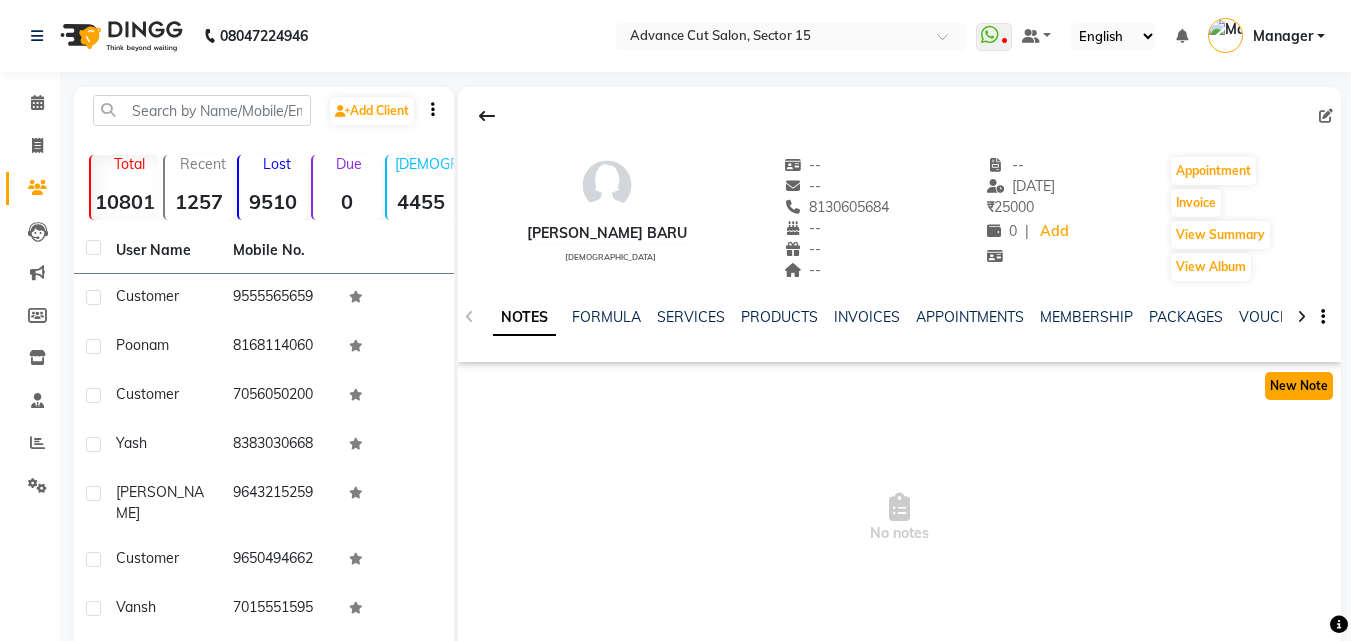 click on "New Note" 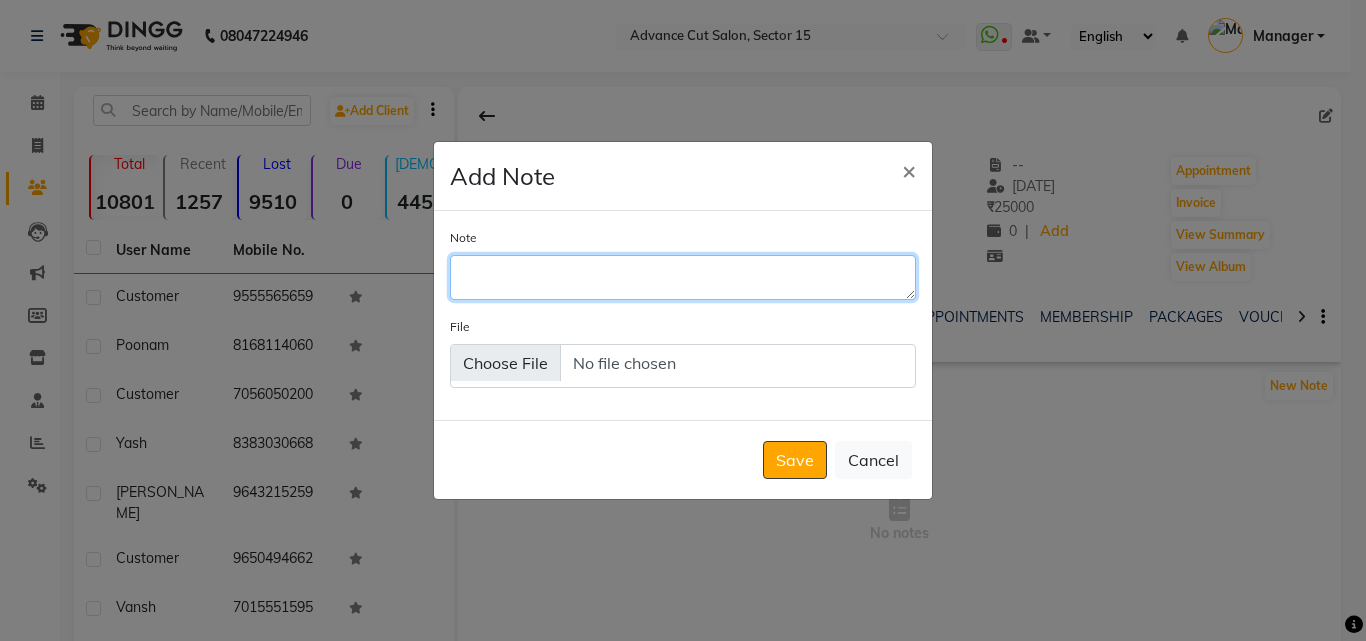 click on "Note" at bounding box center (683, 277) 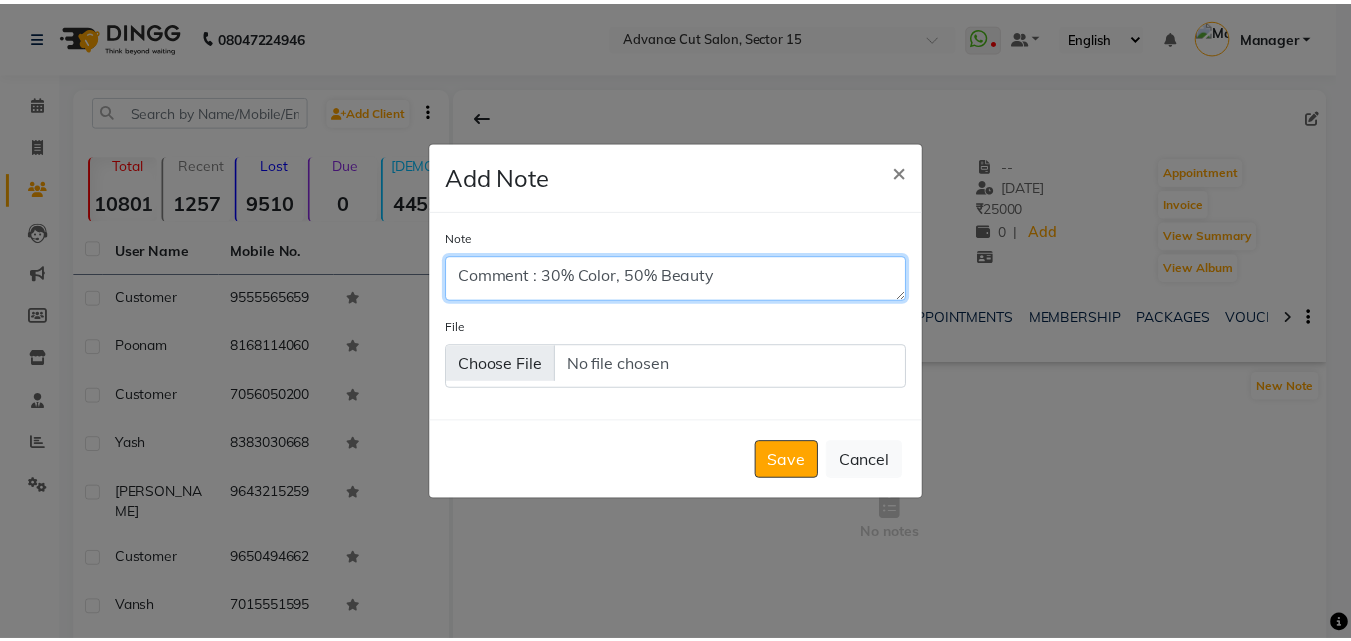 scroll, scrollTop: 0, scrollLeft: 0, axis: both 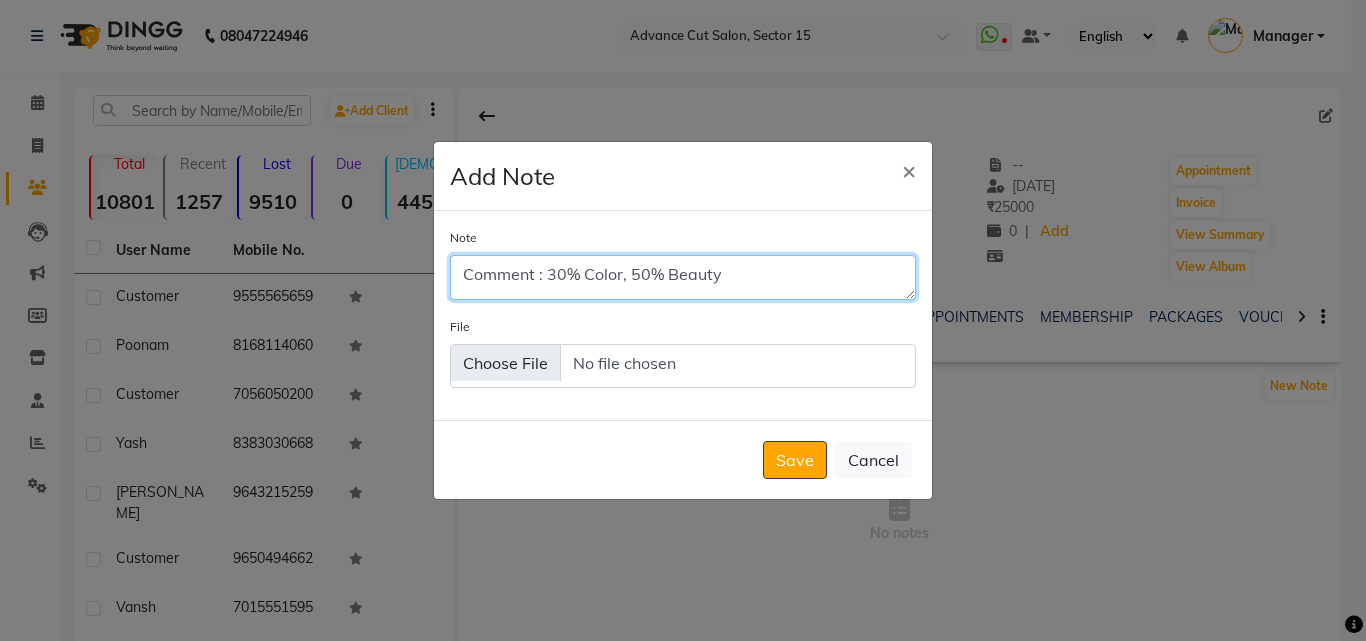 click on "Comment : 30% Color, 50% Beauty" at bounding box center (683, 277) 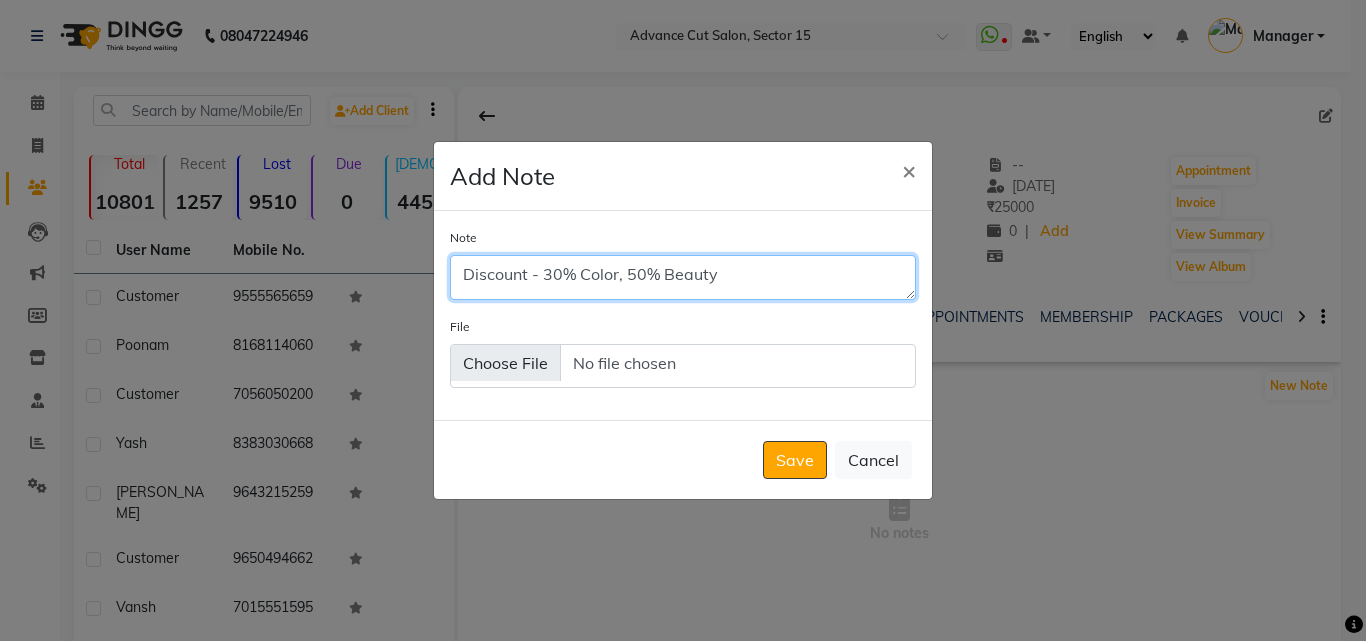 click on "Discount - 30% Color, 50% Beauty" at bounding box center (683, 277) 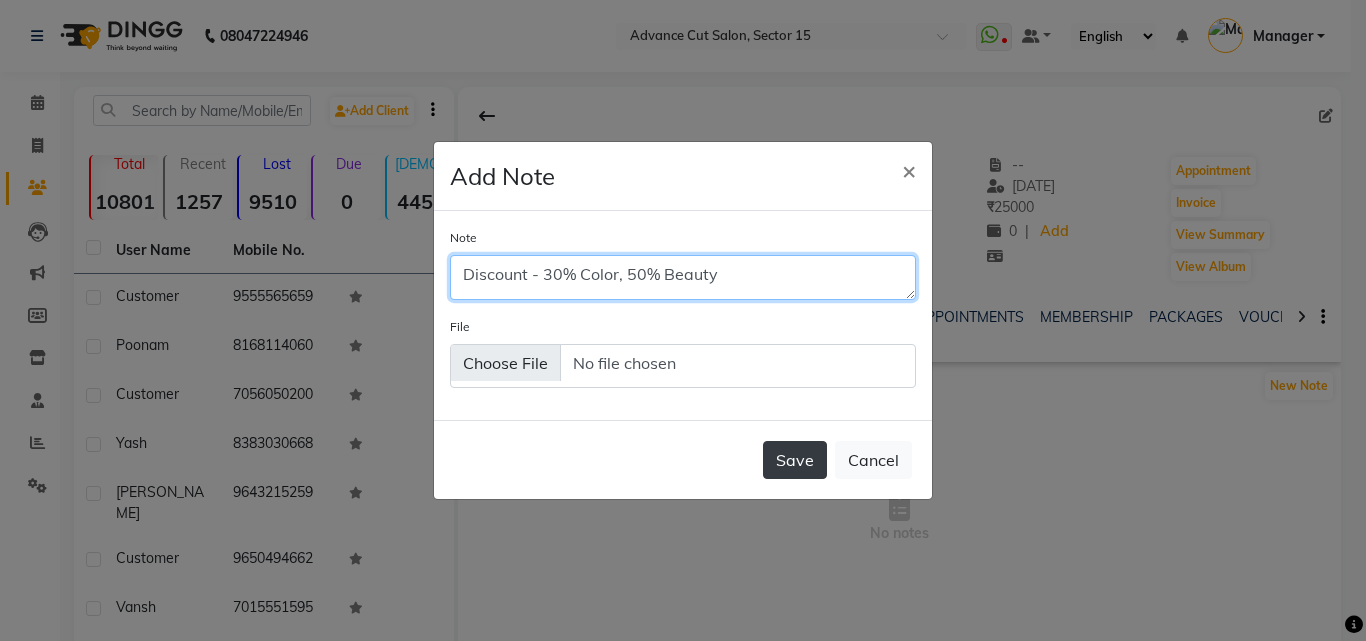 type on "Discount - 30% Color, 50% Beauty" 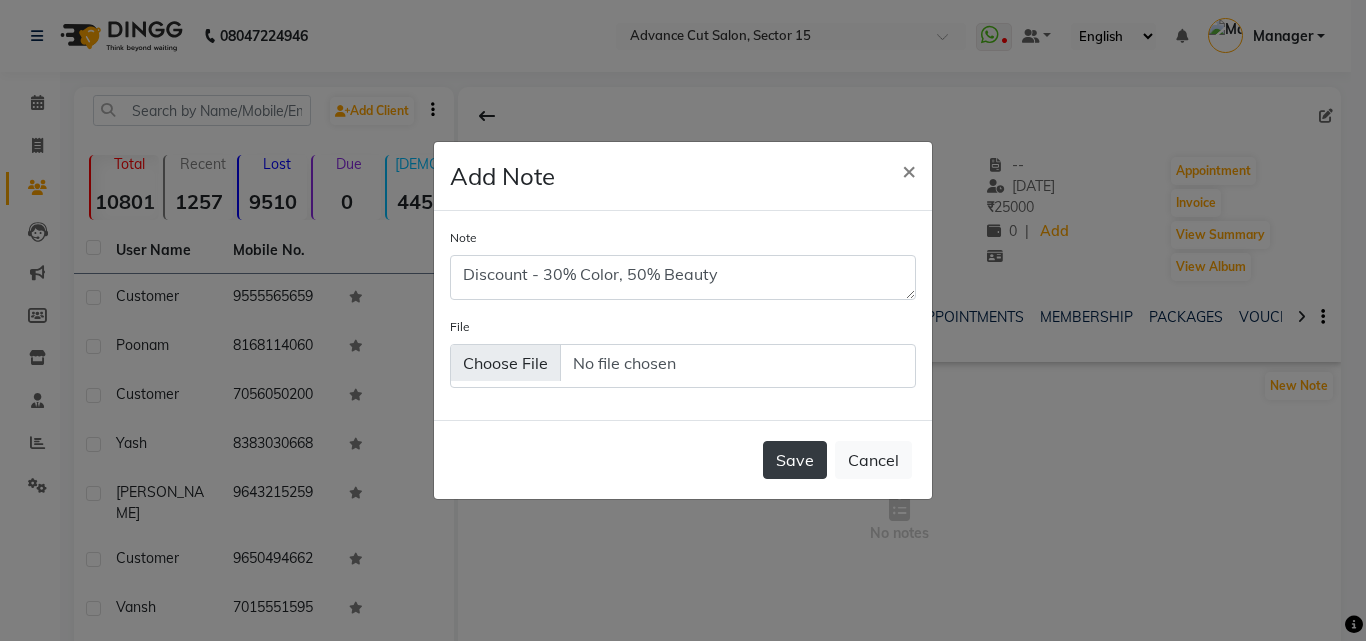 click on "Save" 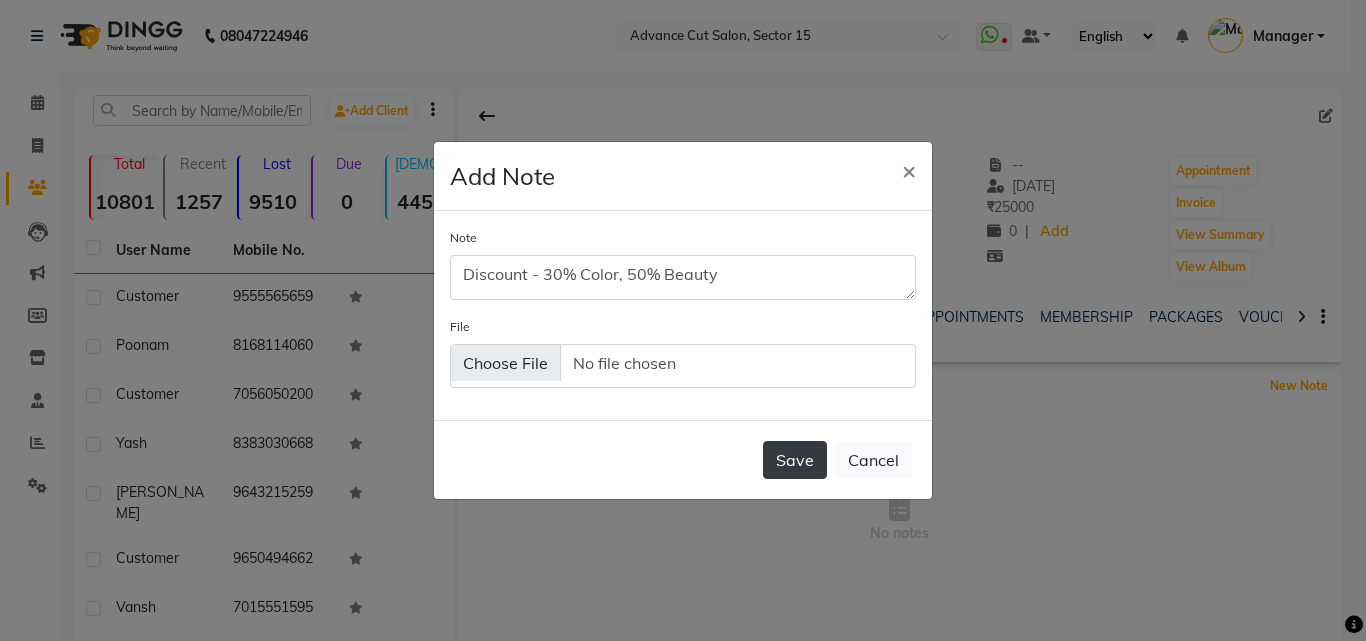 type 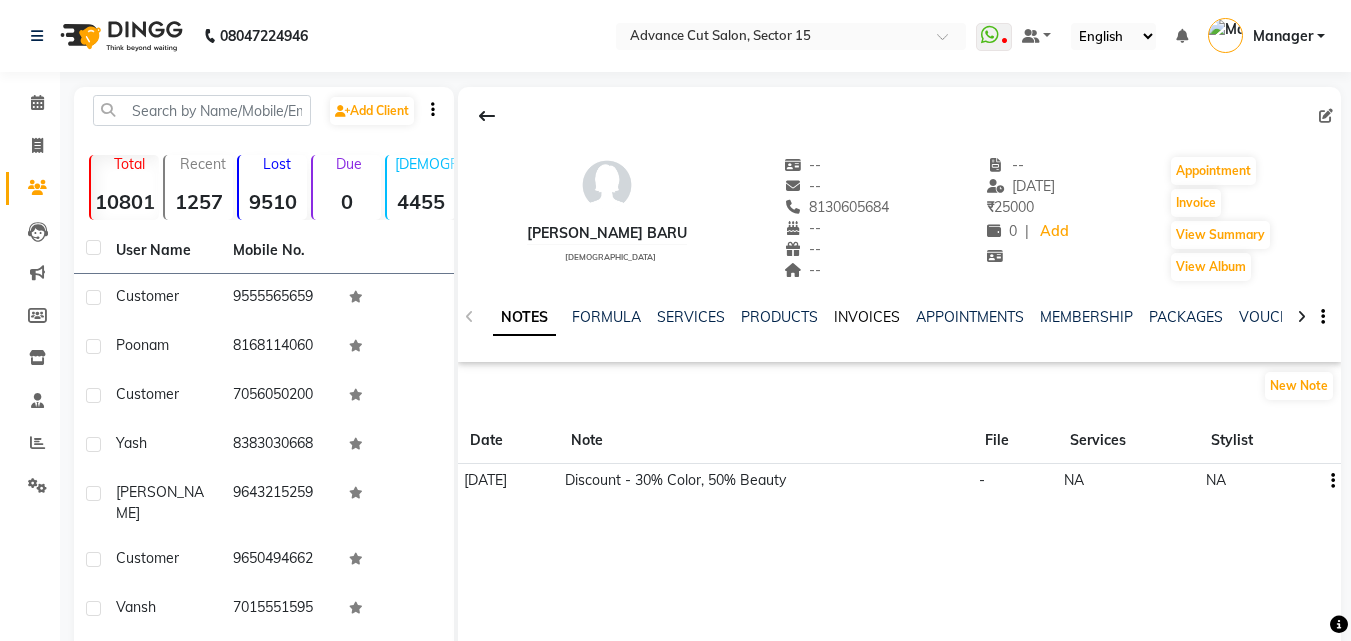 click on "INVOICES" 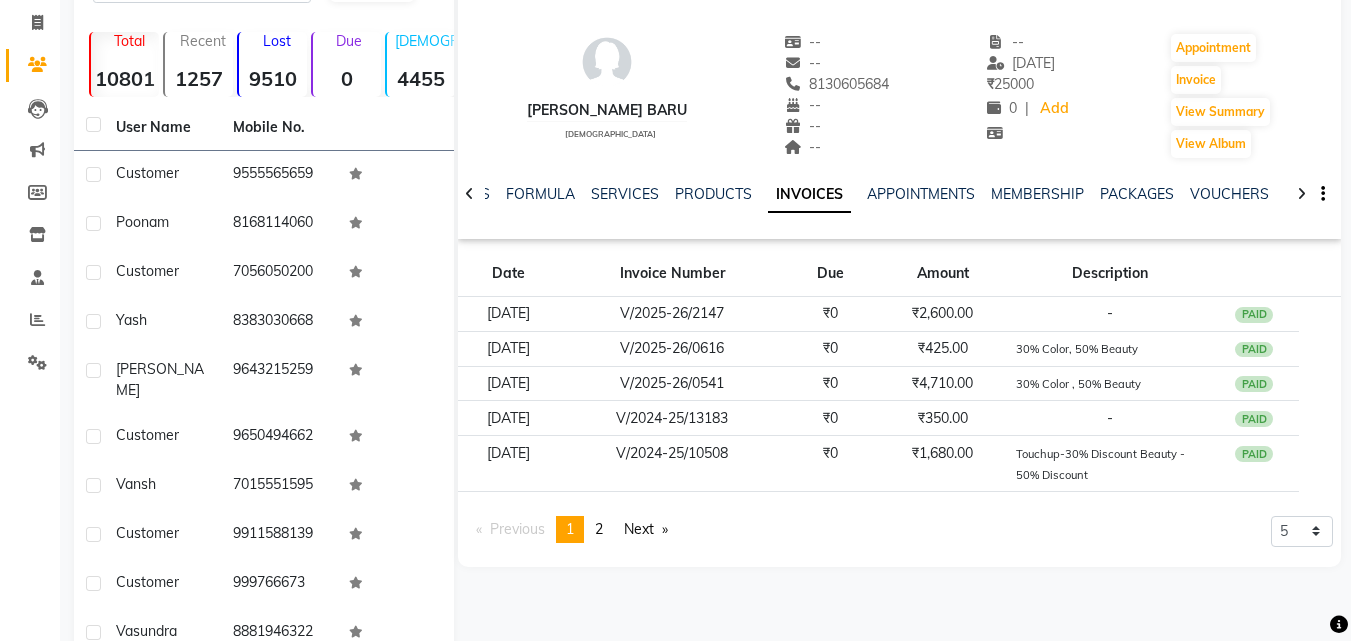 scroll, scrollTop: 203, scrollLeft: 0, axis: vertical 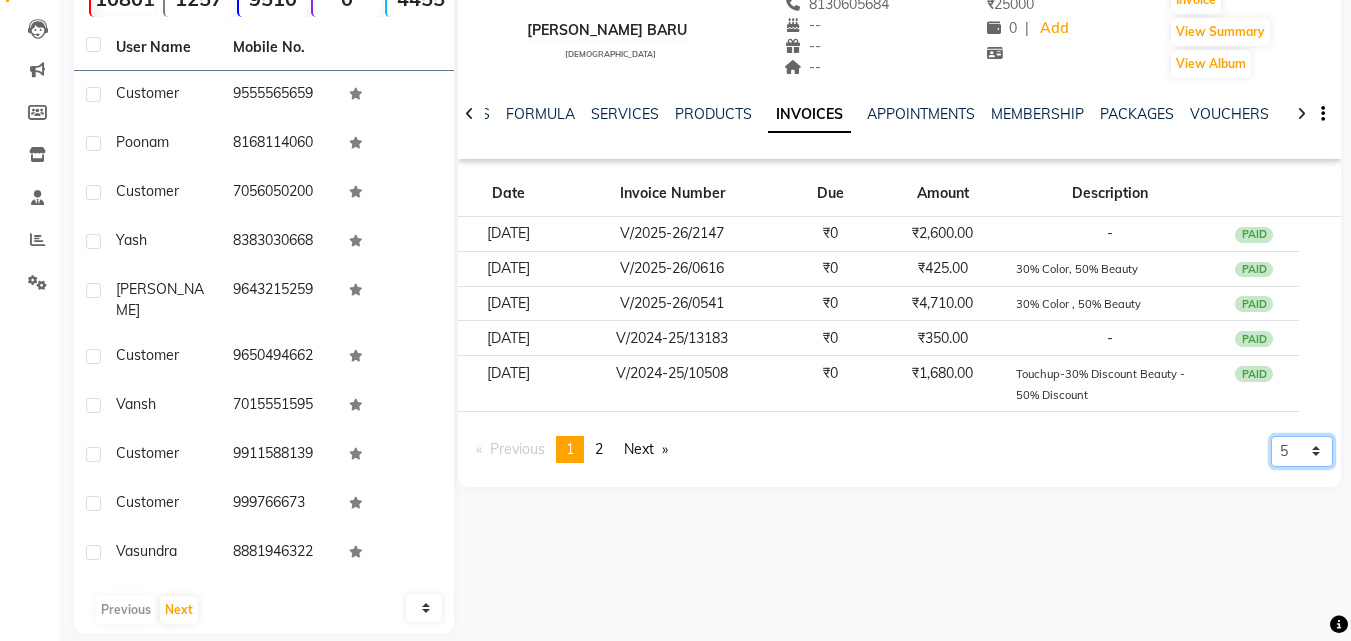 click on "5 10 50 100 500" 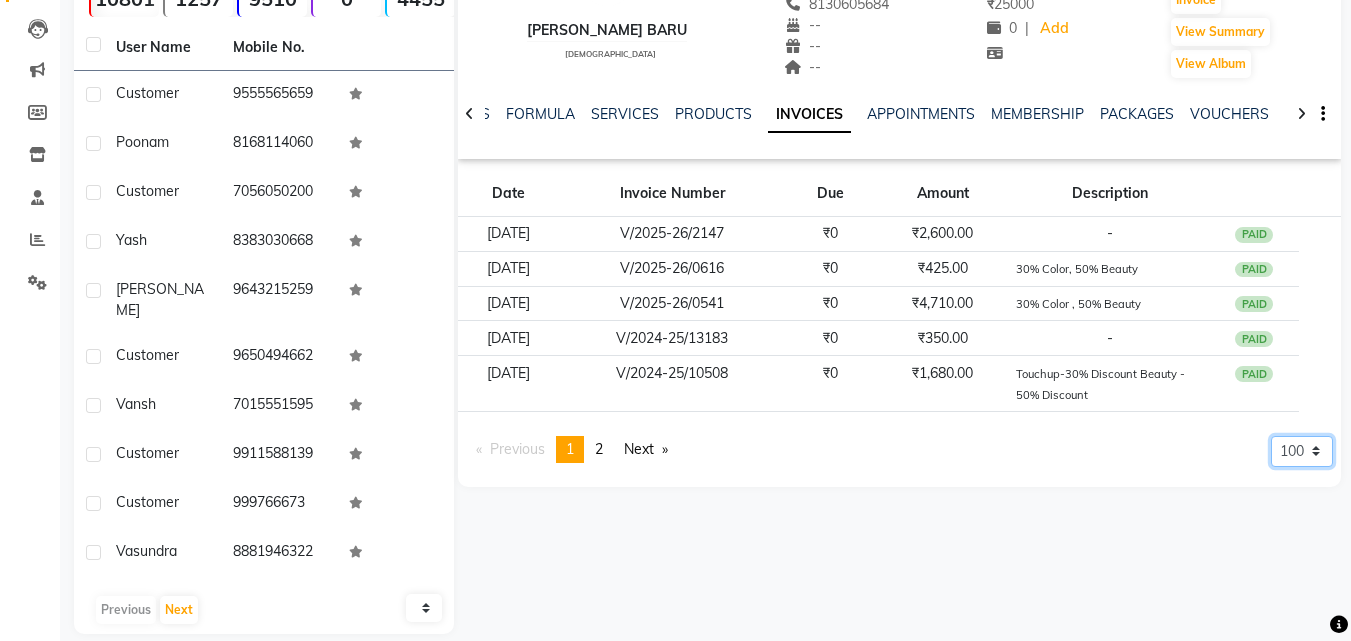 click on "5 10 50 100 500" 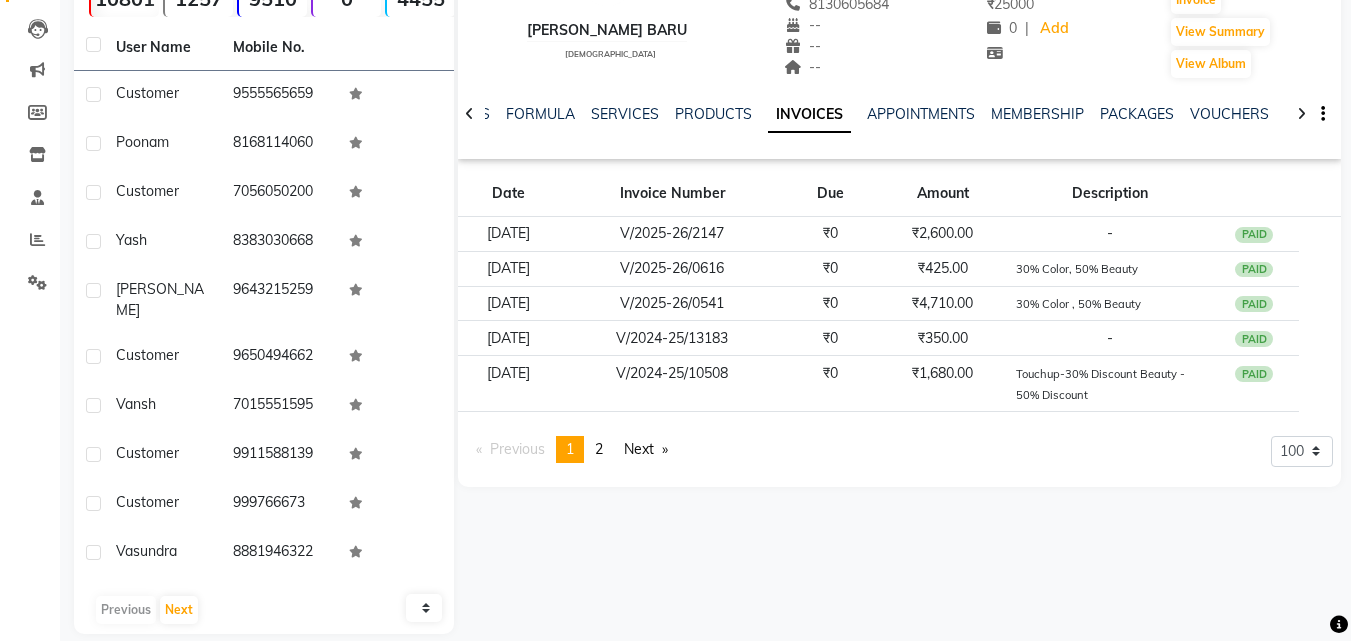 click on "Malvika baru   female  --   --   8130605684  --  --  --  -- 17-05-2025 ₹    25000 0 |  Add   Appointment   Invoice  View Summary  View Album  NOTES FORMULA SERVICES PRODUCTS INVOICES APPOINTMENTS MEMBERSHIP PACKAGES VOUCHERS GIFTCARDS POINTS FORMS FAMILY CARDS WALLET Date Invoice Number Due Amount Description 17-05-2025 V/2025-26/2147 ₹0 ₹2,600.00 -  PAID 13-04-2025 V/2025-26/0616 ₹0 ₹425.00 30% Color, 50% Beauty   PAID 12-04-2025 V/2025-26/0541 ₹0 ₹4,710.00 30% Color , 50% Beauty   PAID 22-02-2025 V/2024-25/13183 ₹0 ₹350.00 -  PAID 30-12-2024 V/2024-25/10508 ₹0 ₹1,680.00 Touchup-30% Discount Beauty - 50% Discount    PAID  Previous  page  1 / 2  You're on page  1 page  2  Next  page 5 10 50 100 500" 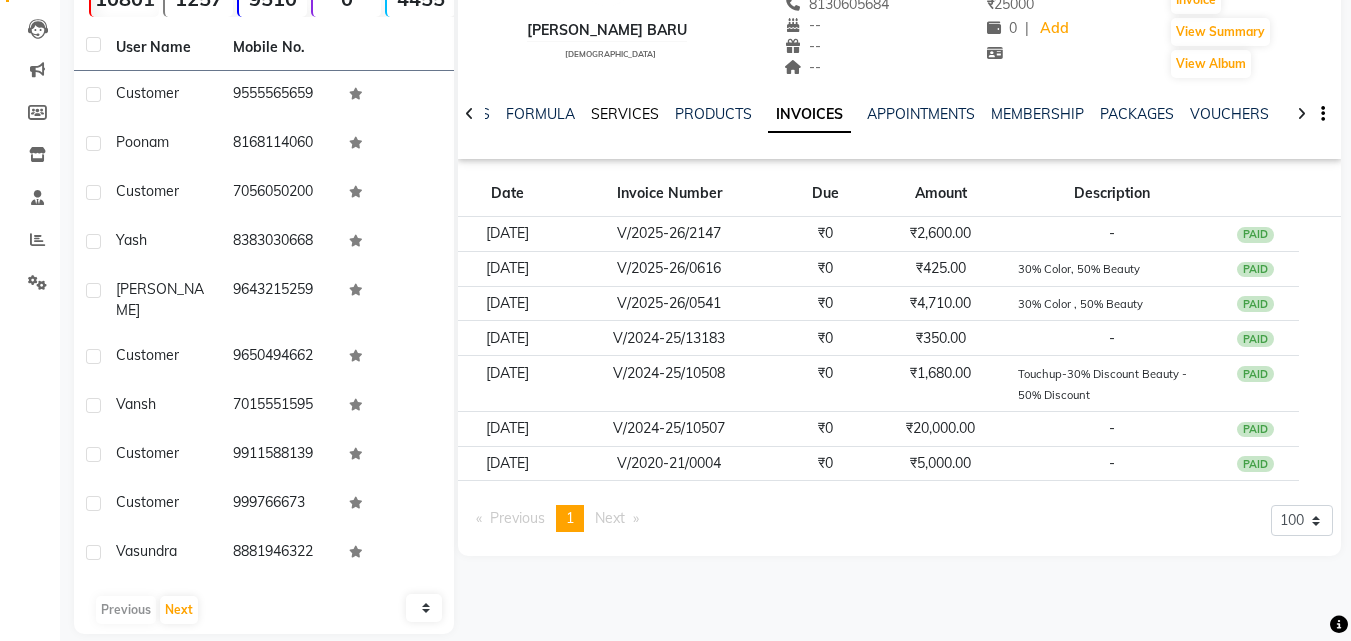 click on "SERVICES" 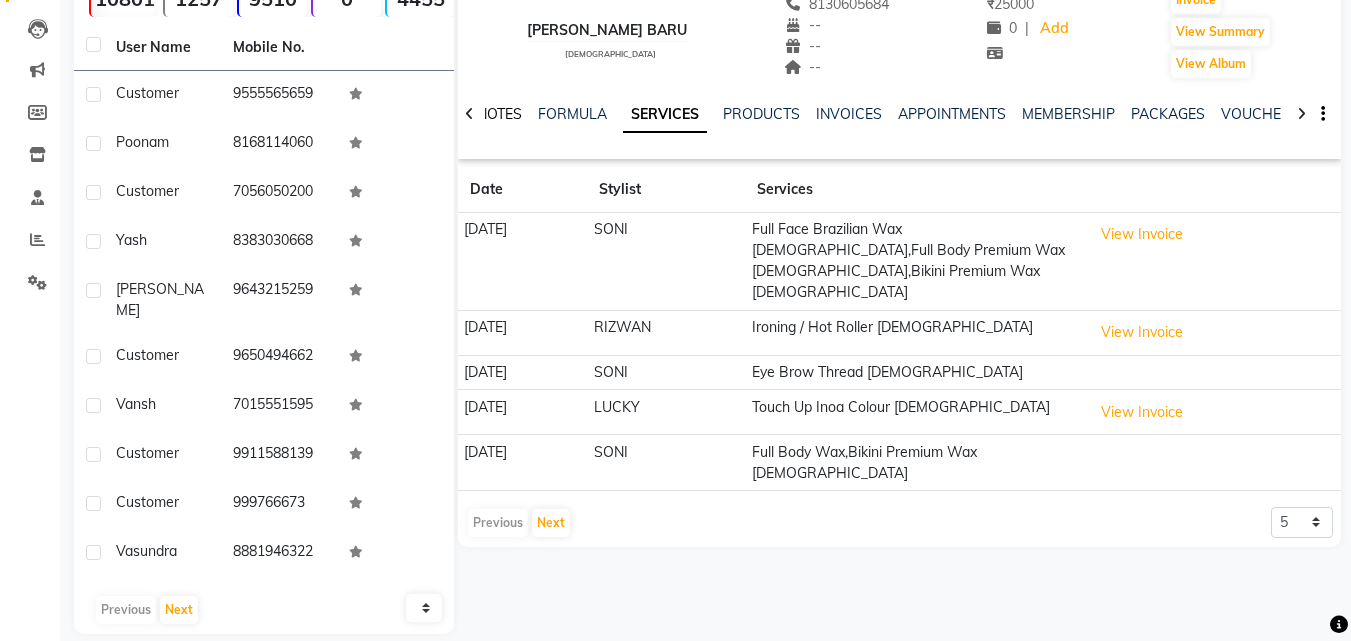 click on "NOTES" 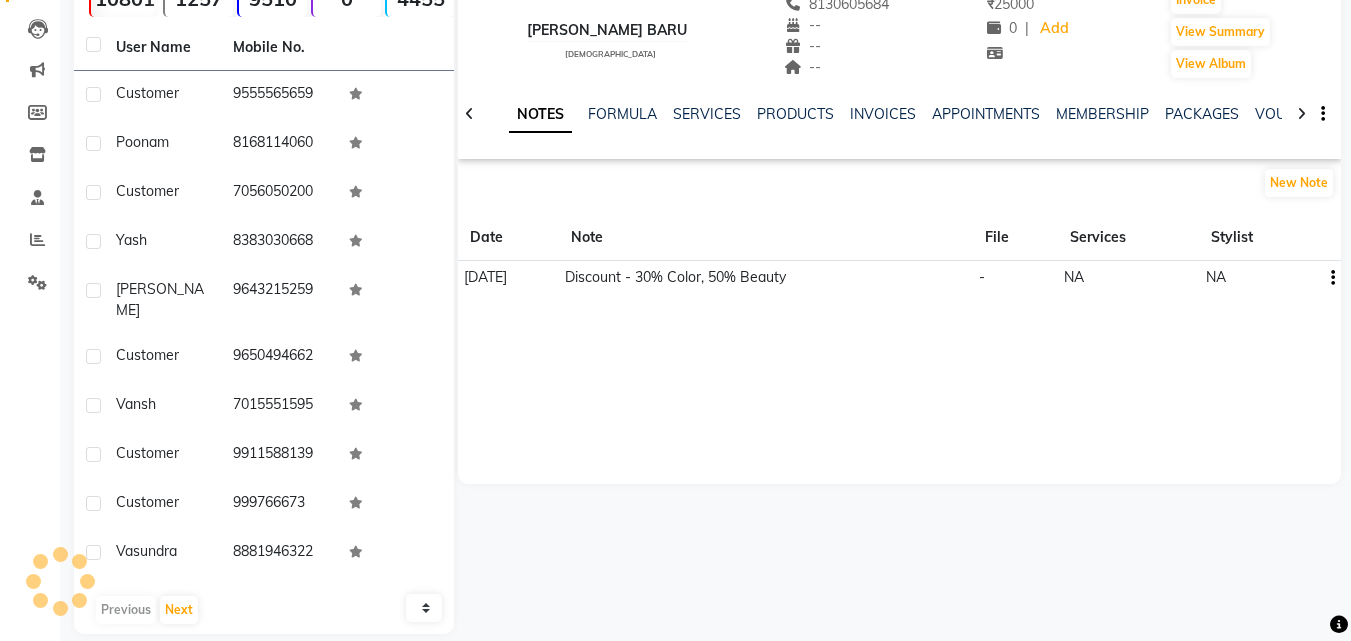 click on "Discount - 30% Color, 50% Beauty" 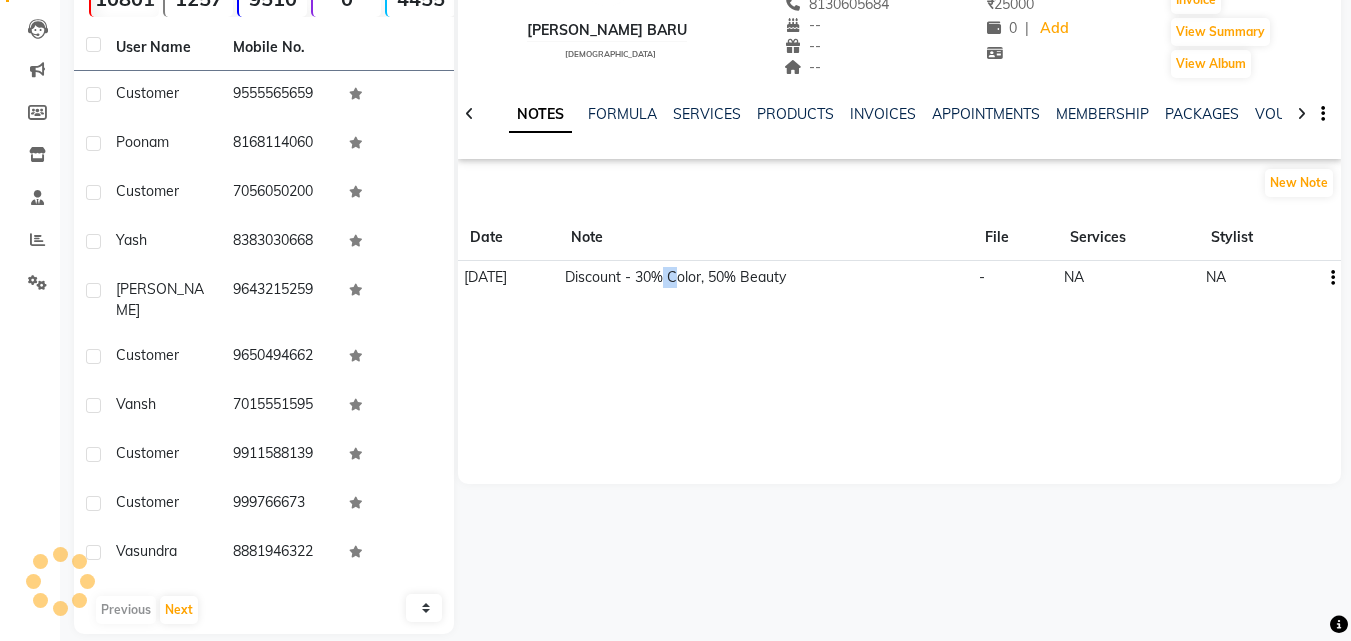 click on "Discount - 30% Color, 50% Beauty" 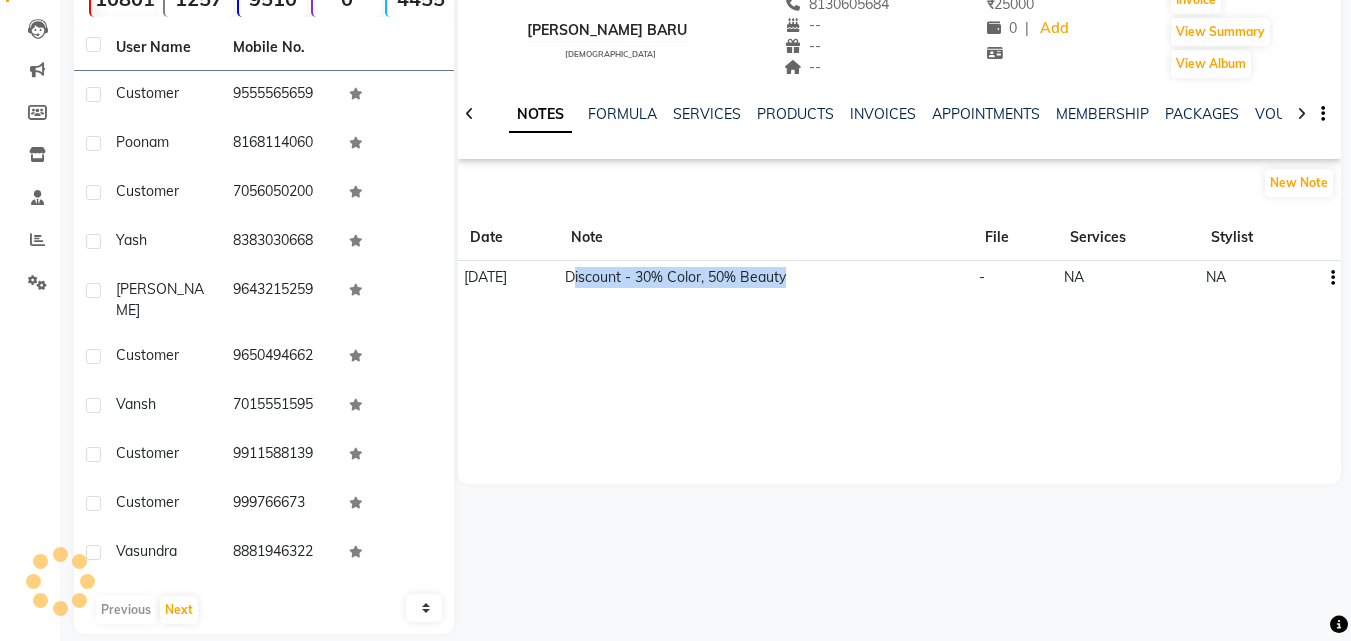 click on "Discount - 30% Color, 50% Beauty" 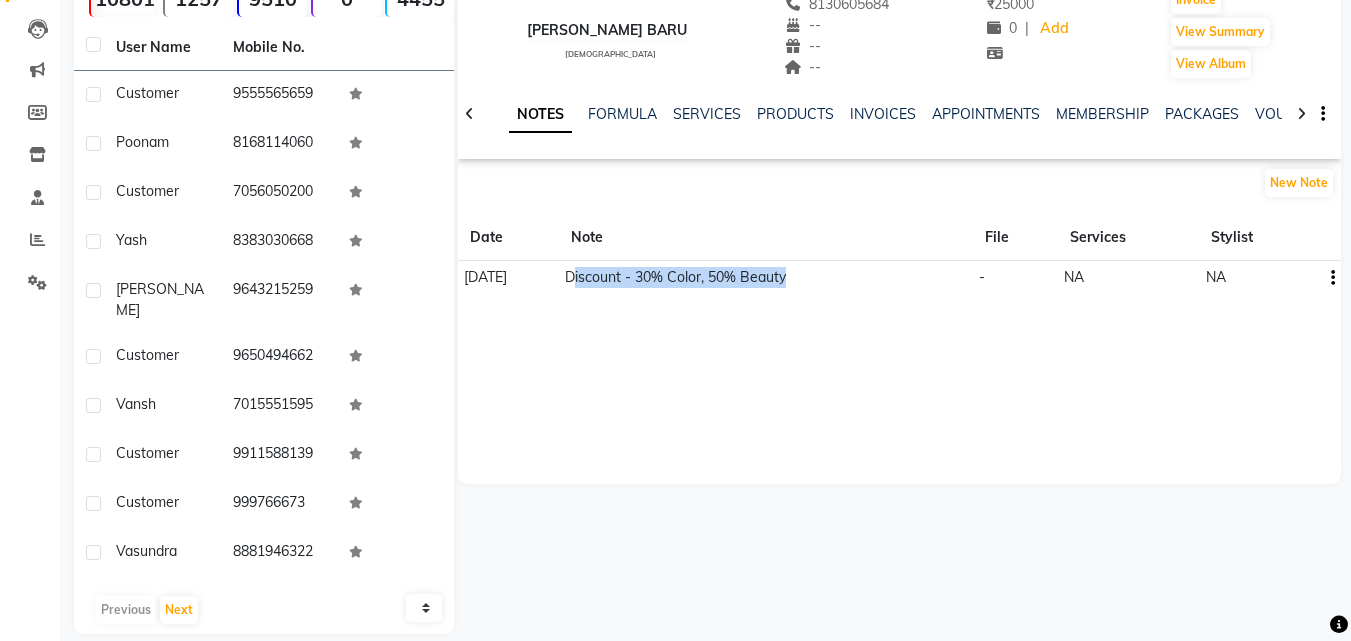 click on "Discount - 30% Color, 50% Beauty" 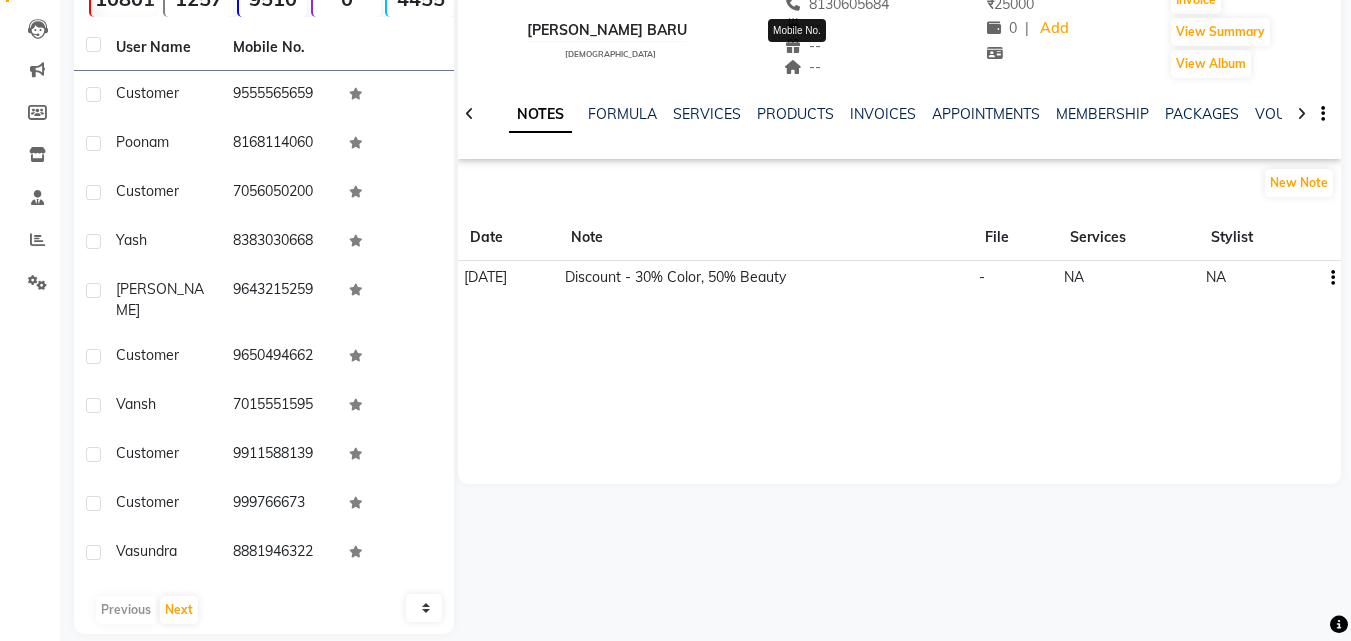 click on "8130605684" 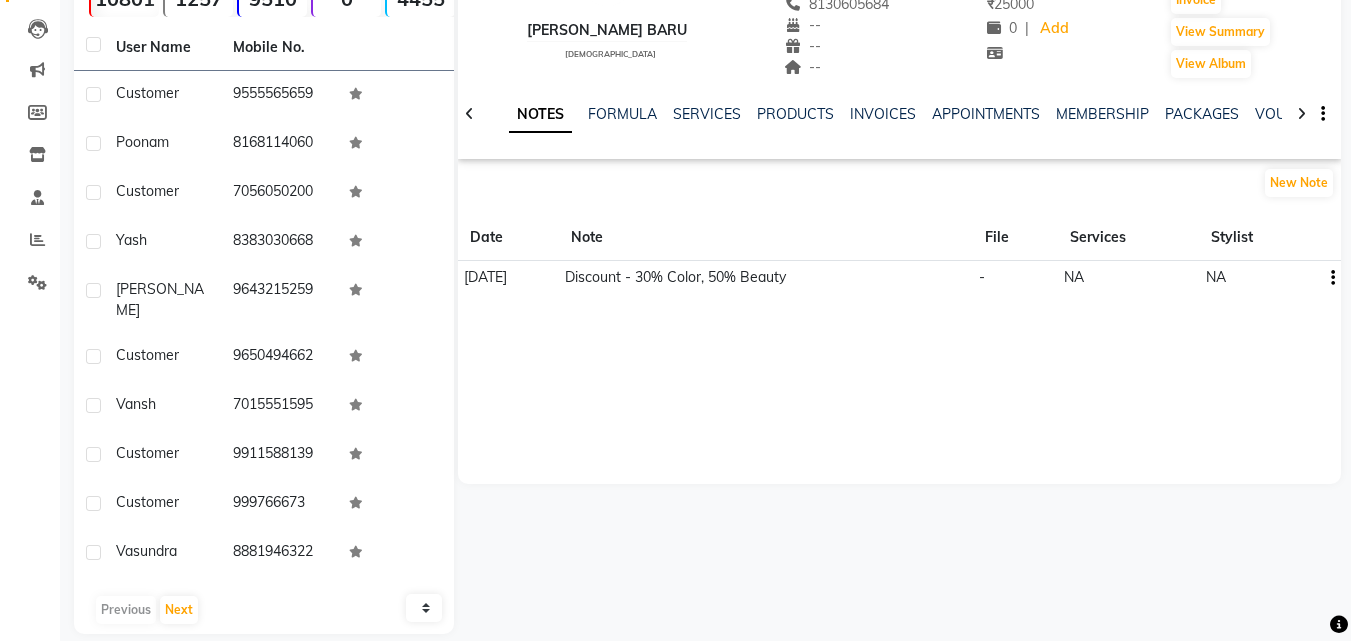 copy on "8130605684" 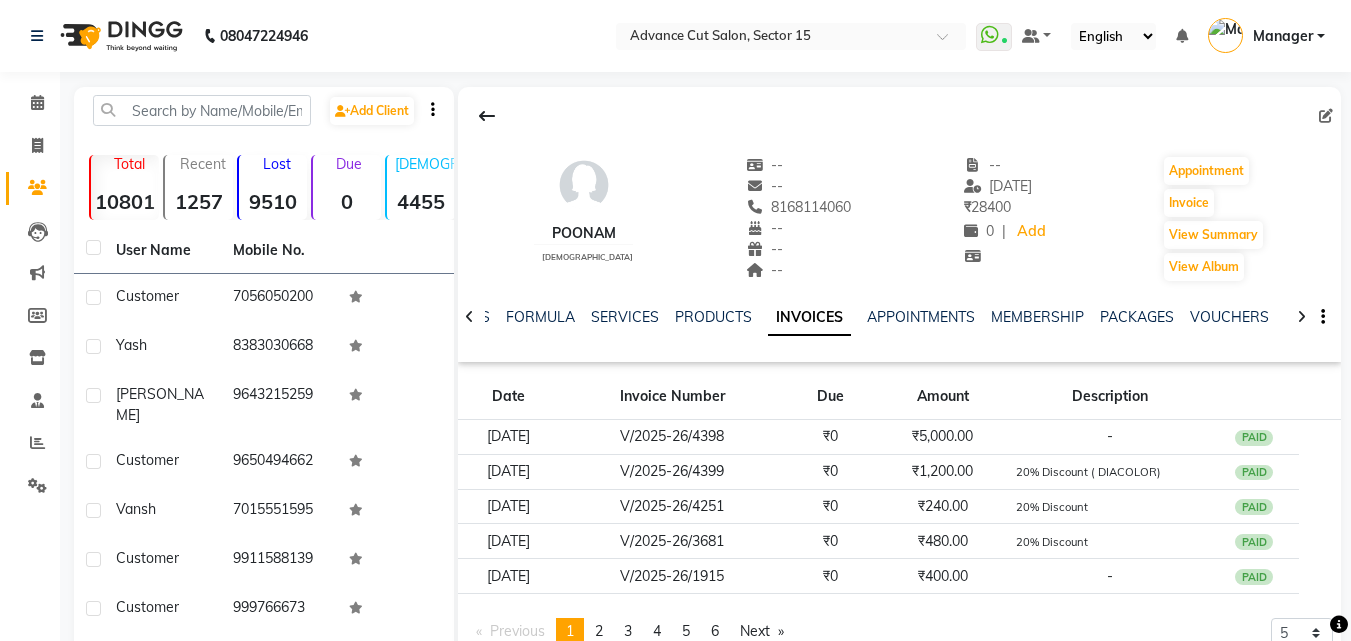 scroll, scrollTop: 0, scrollLeft: 0, axis: both 